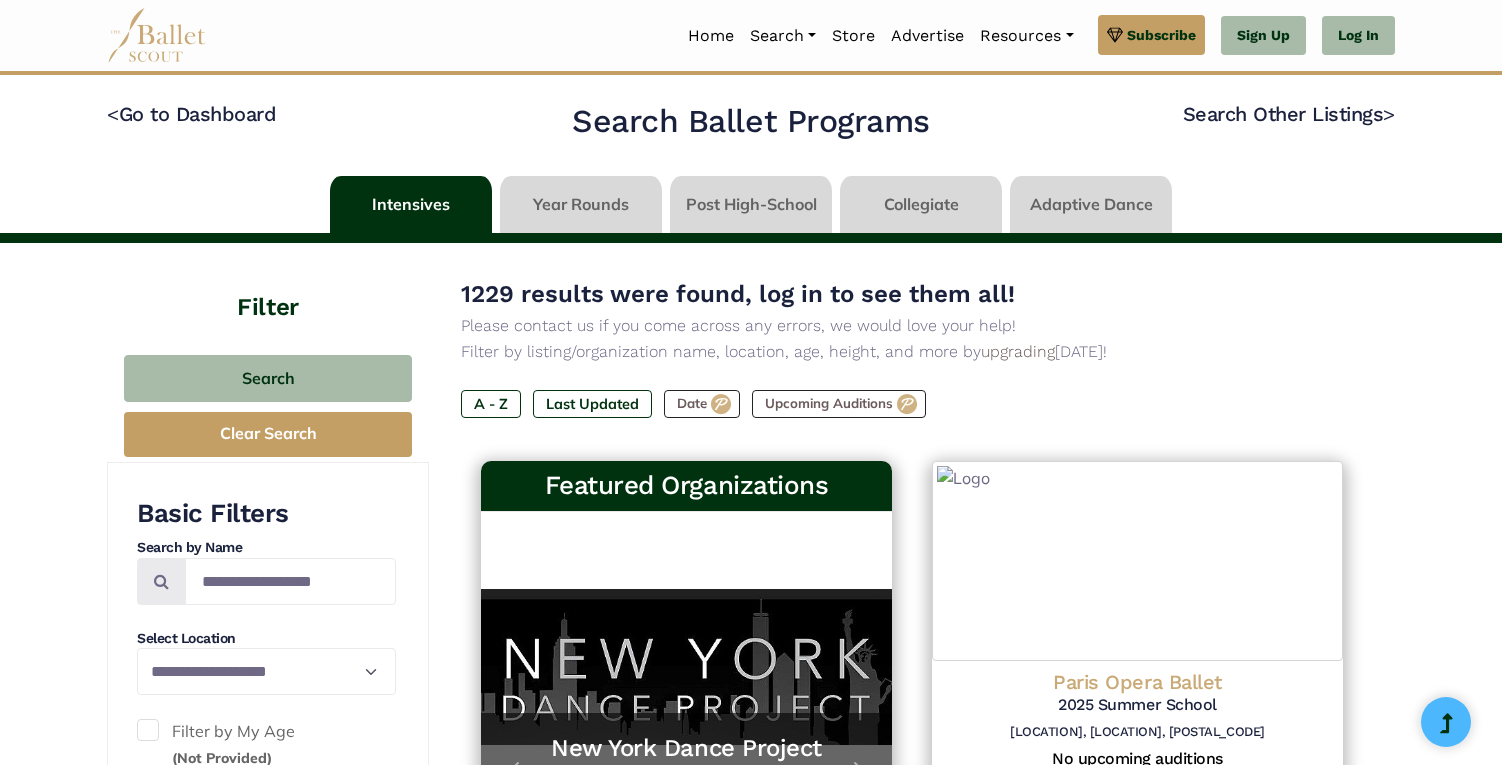 scroll, scrollTop: 0, scrollLeft: 0, axis: both 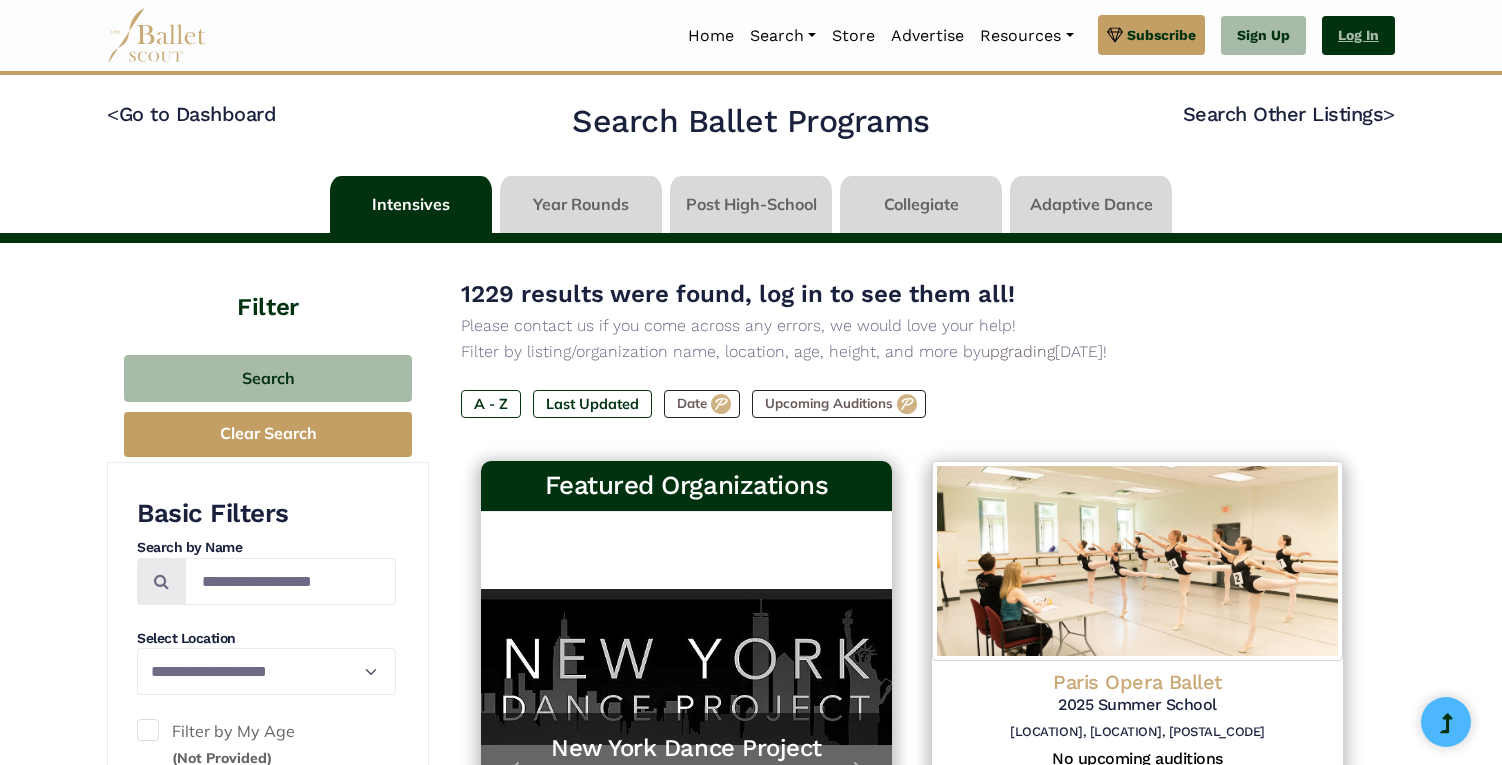 click on "Log In" at bounding box center [1358, 36] 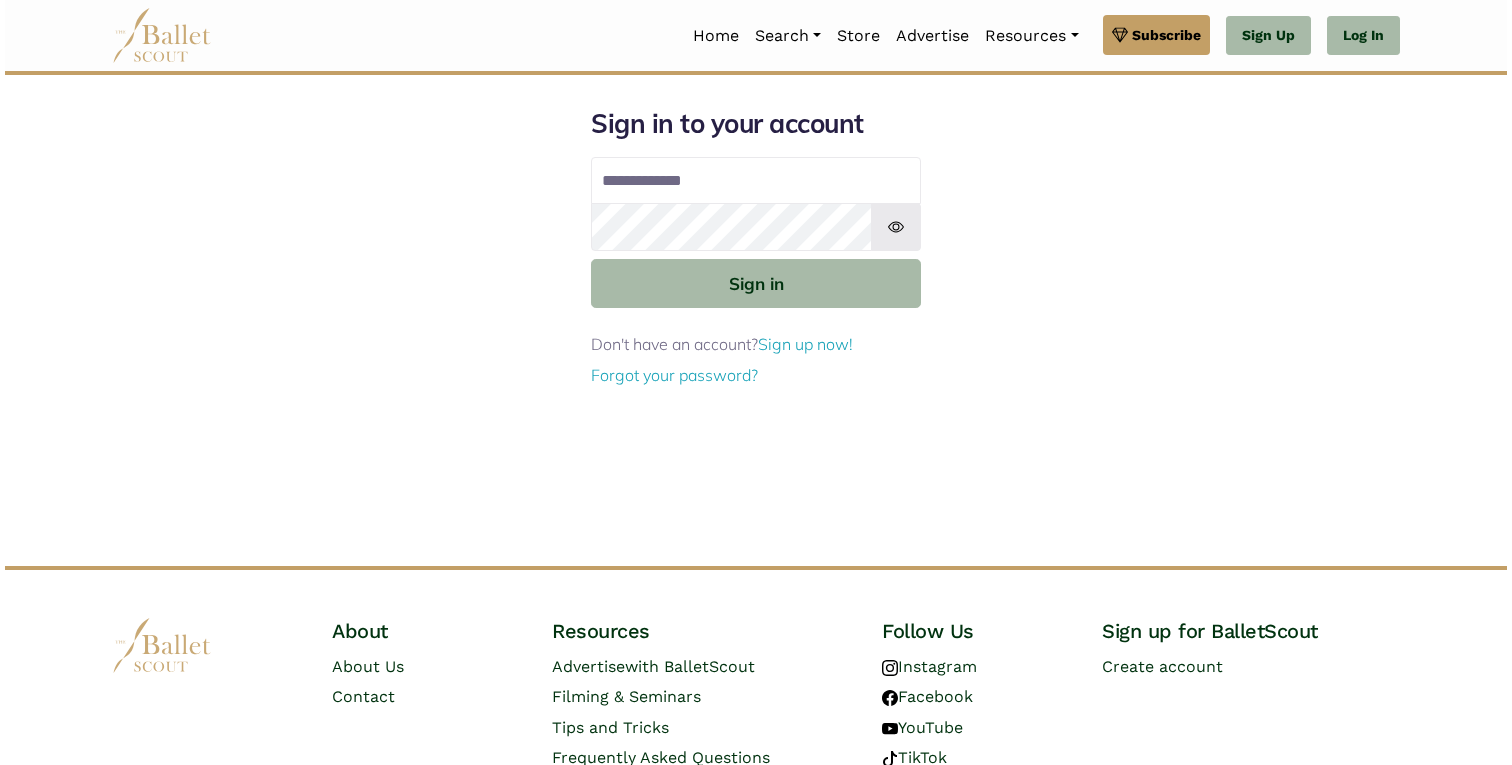 scroll, scrollTop: 0, scrollLeft: 0, axis: both 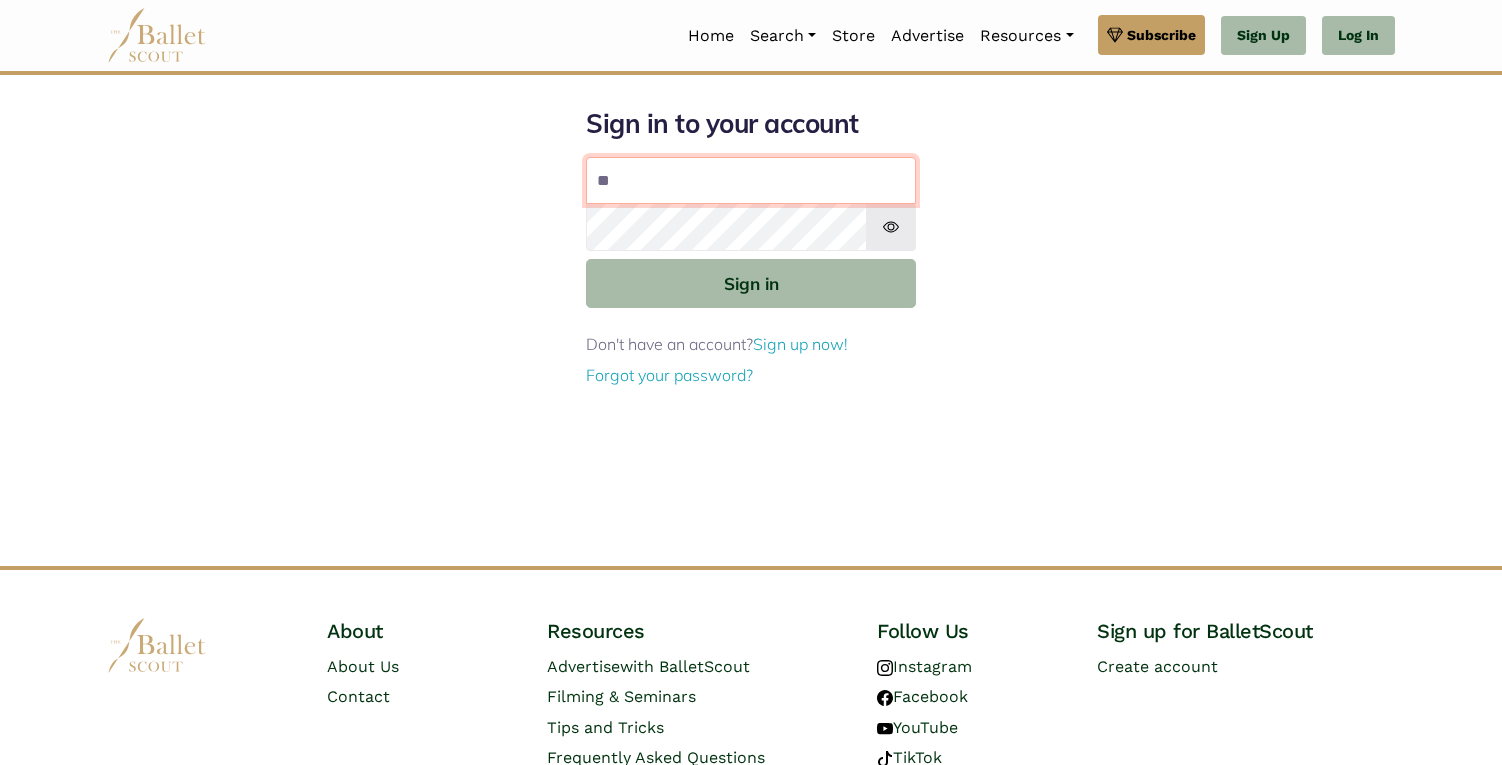 type on "**********" 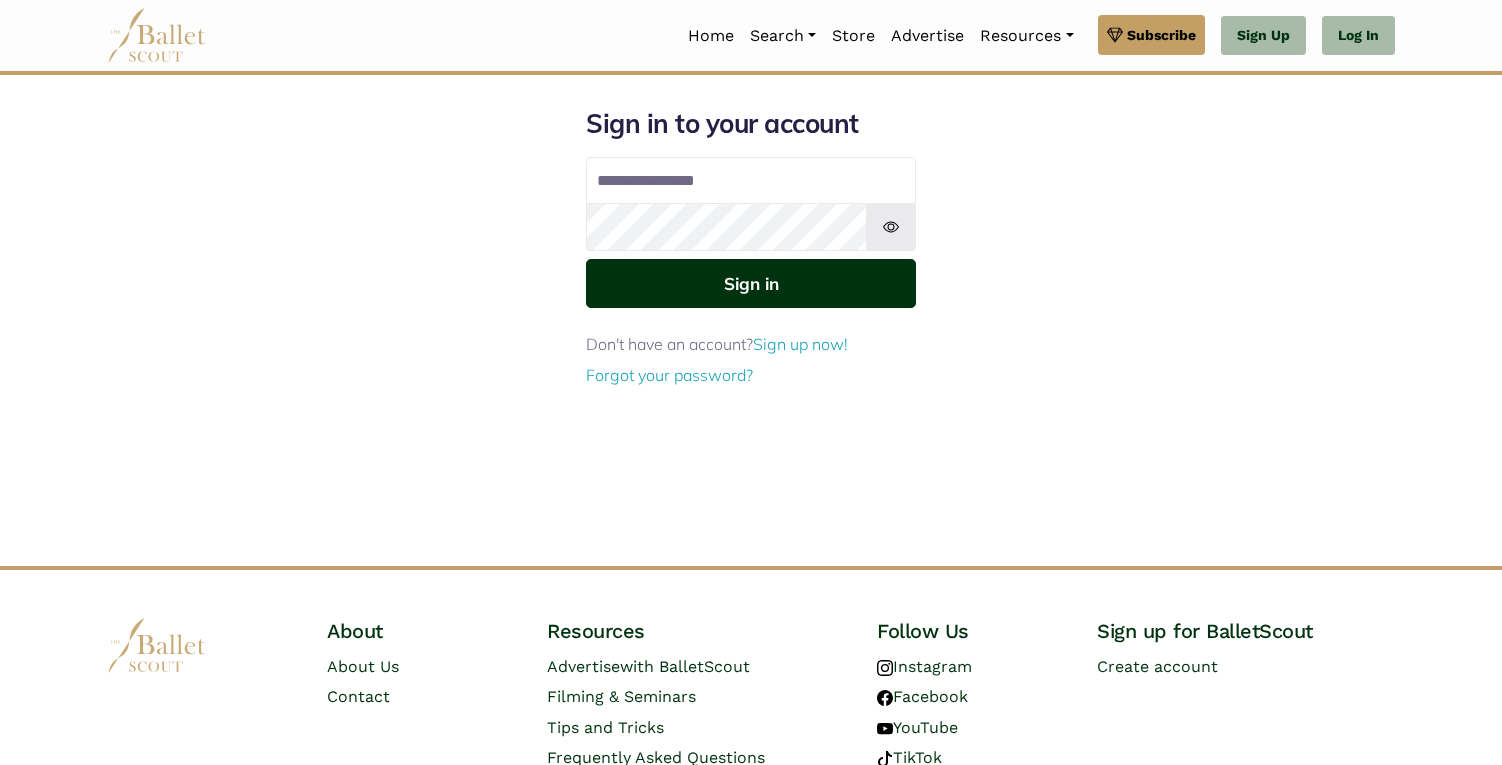 click on "Sign in" at bounding box center [751, 283] 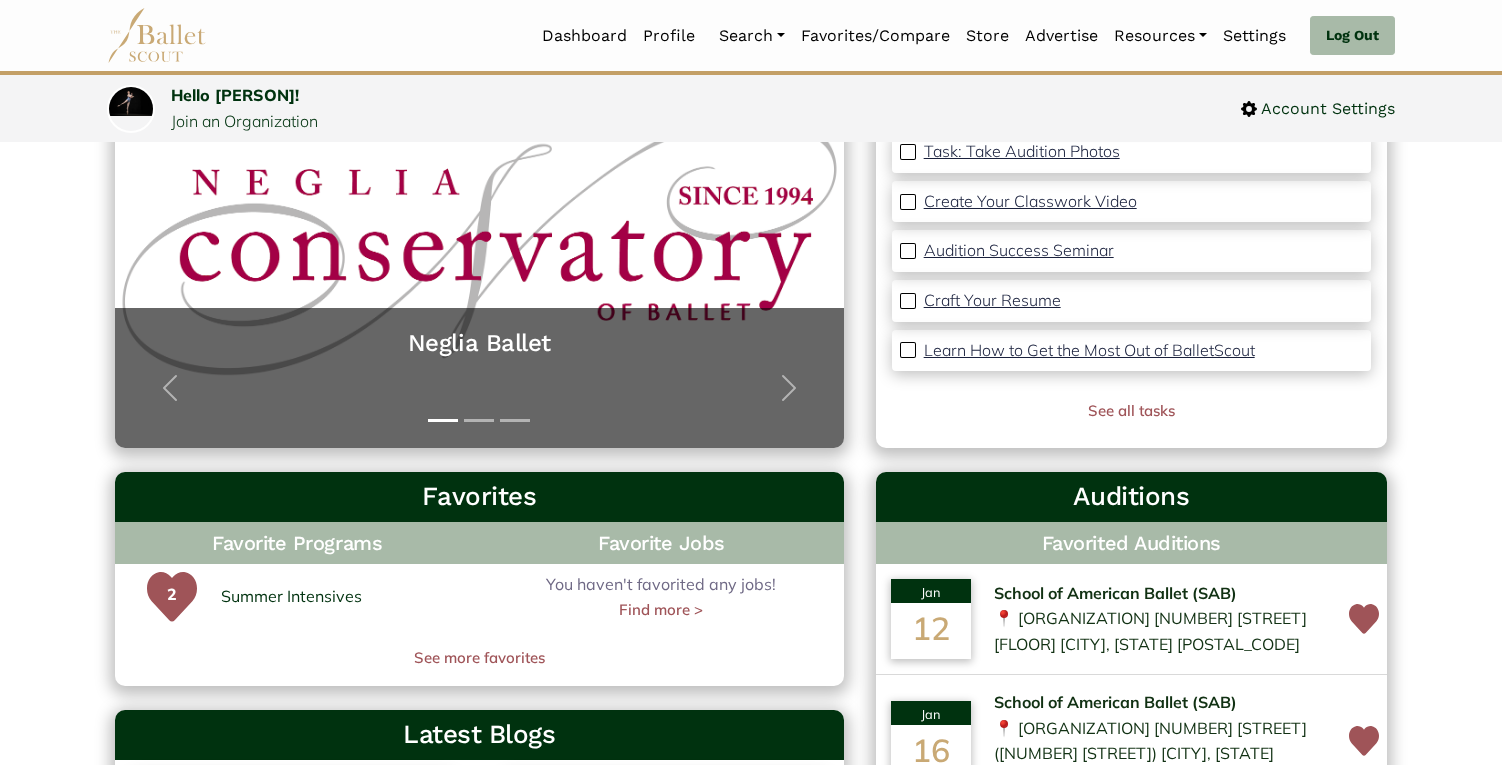 scroll, scrollTop: 0, scrollLeft: 0, axis: both 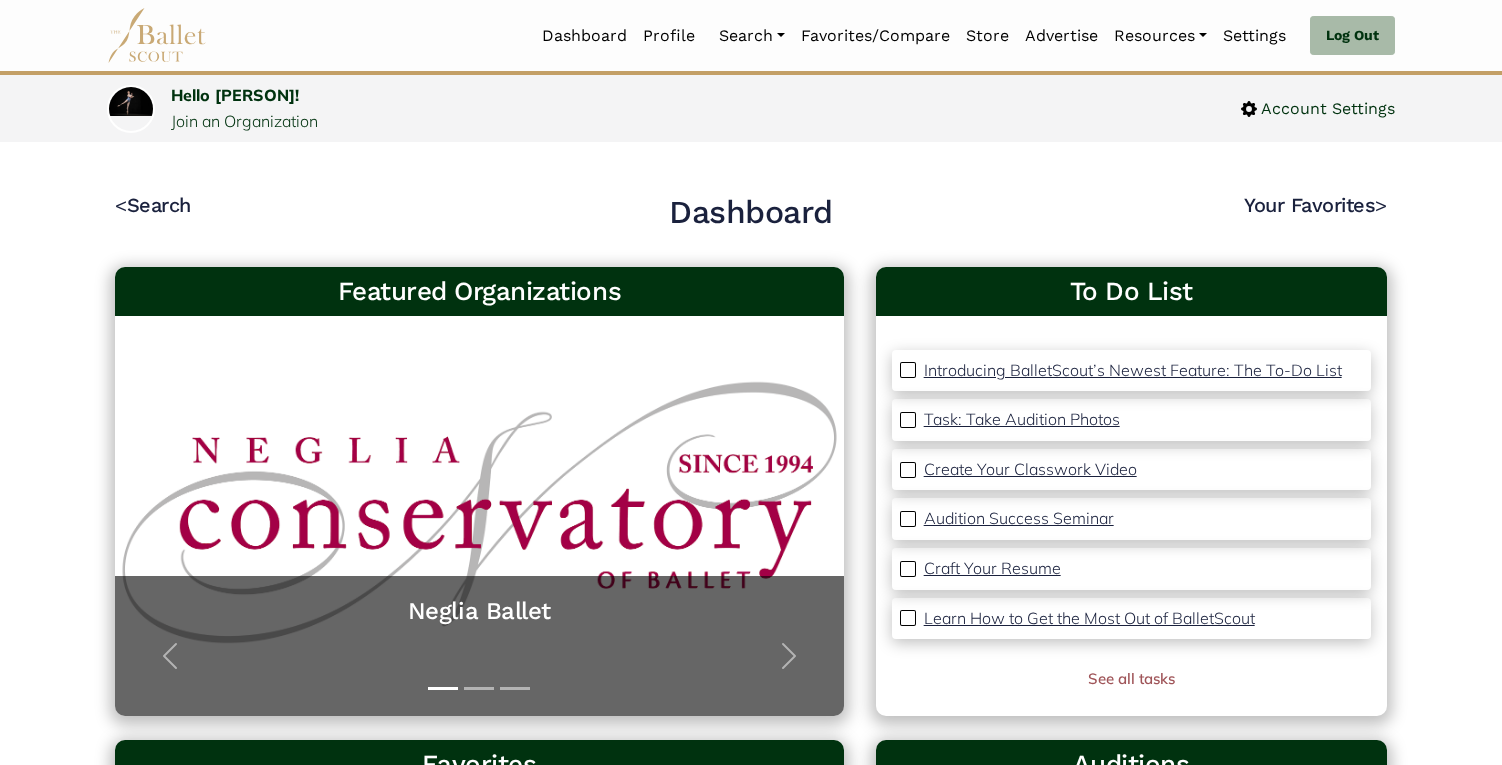 click at bounding box center [157, 35] 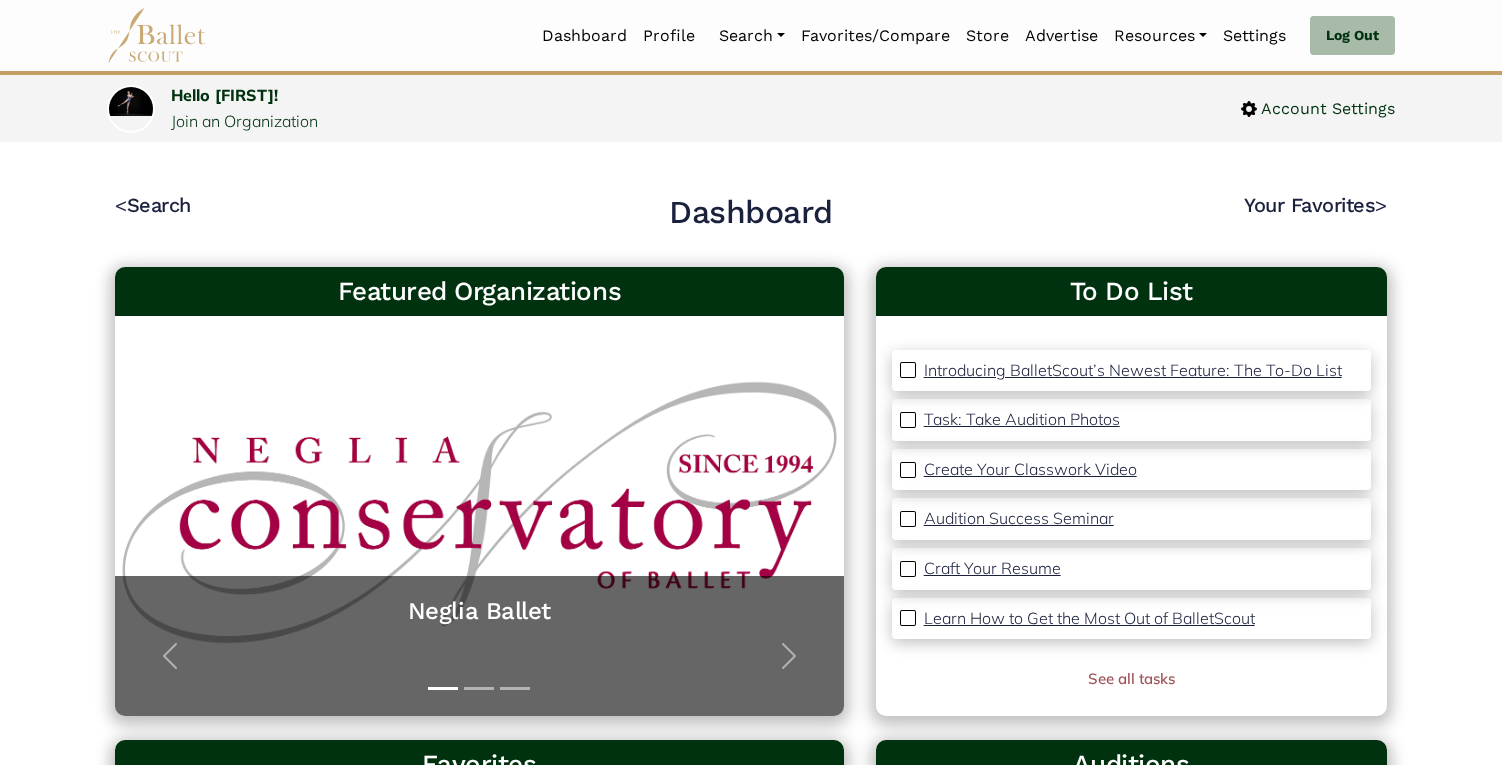 scroll, scrollTop: 0, scrollLeft: 0, axis: both 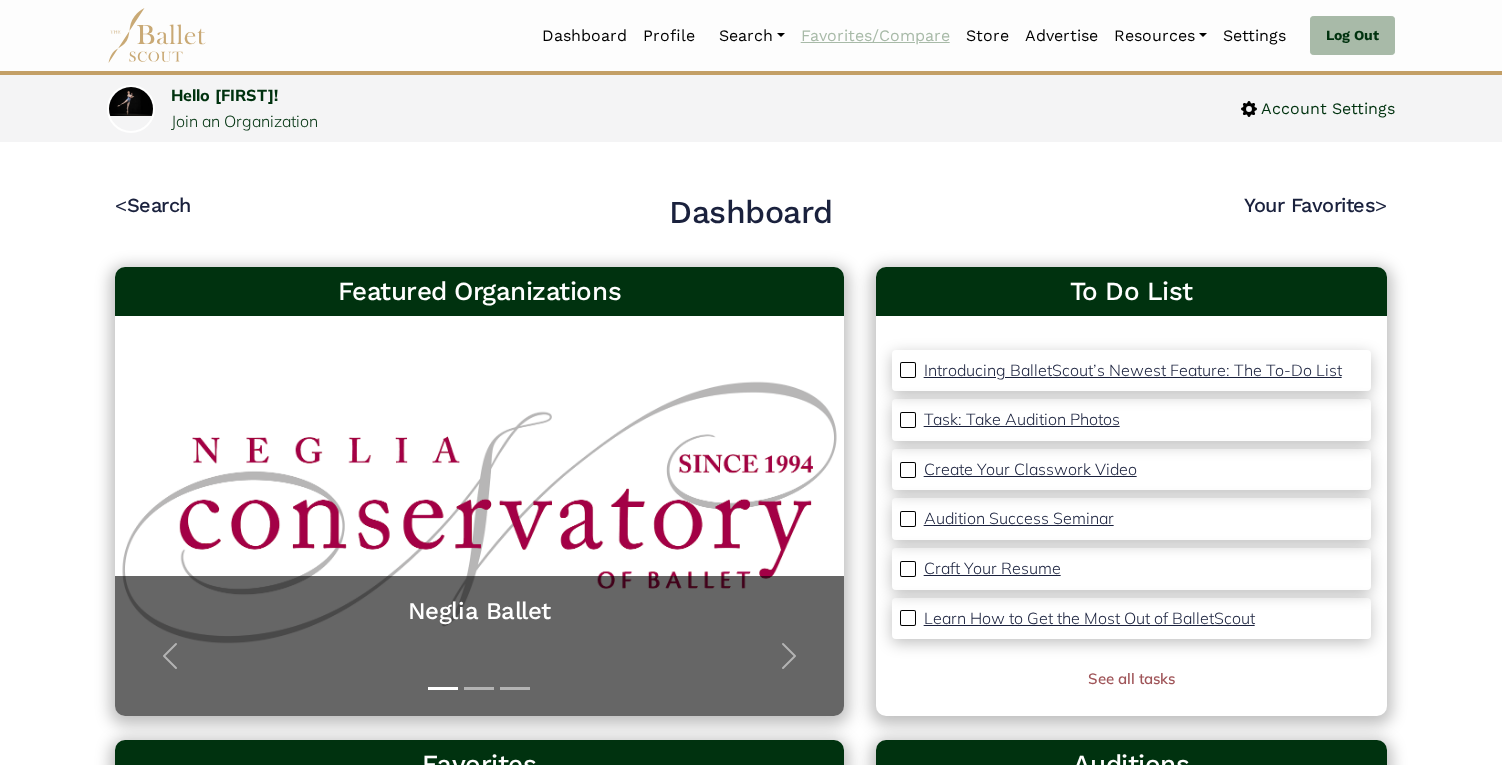 click on "Favorites/Compare" at bounding box center [875, 36] 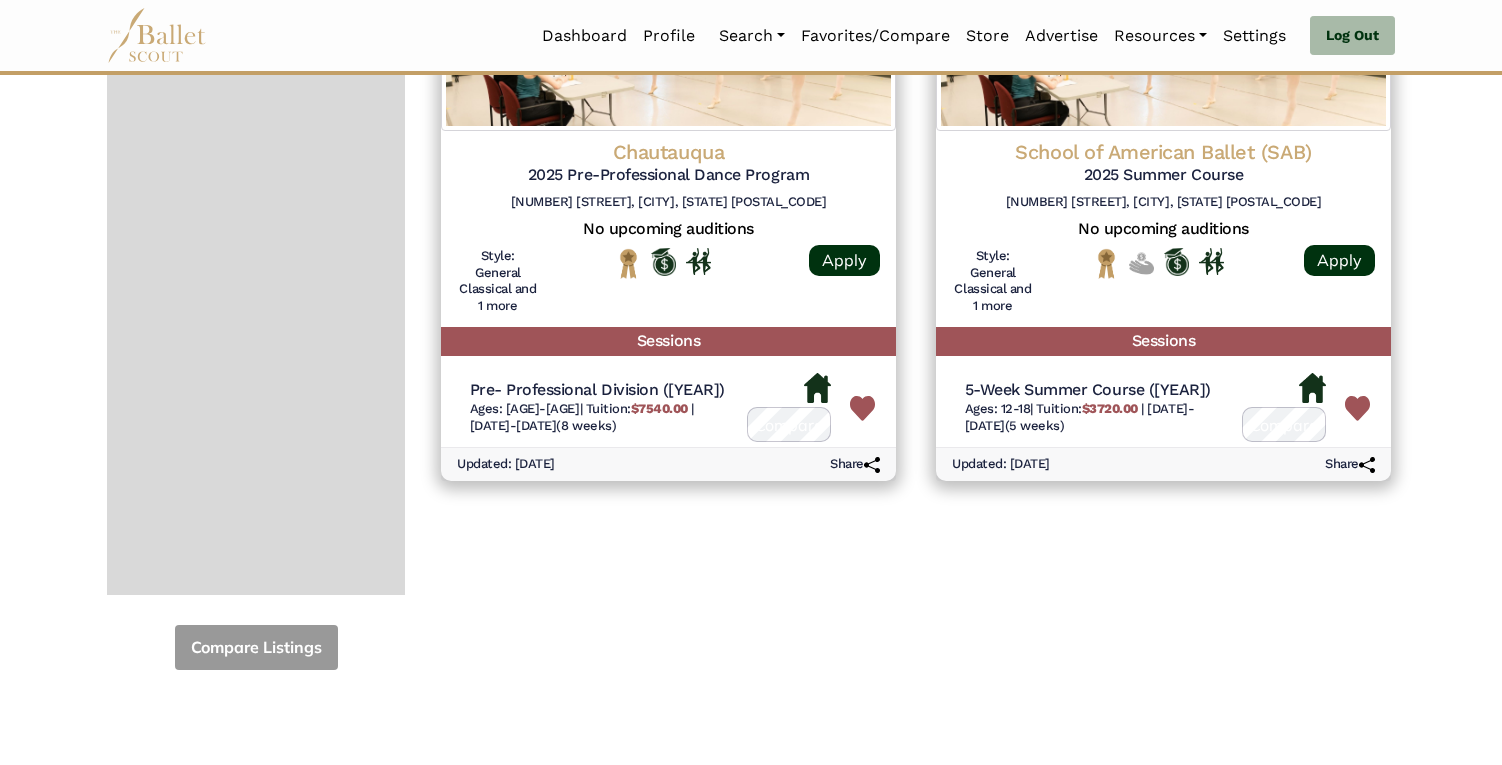 scroll, scrollTop: 0, scrollLeft: 0, axis: both 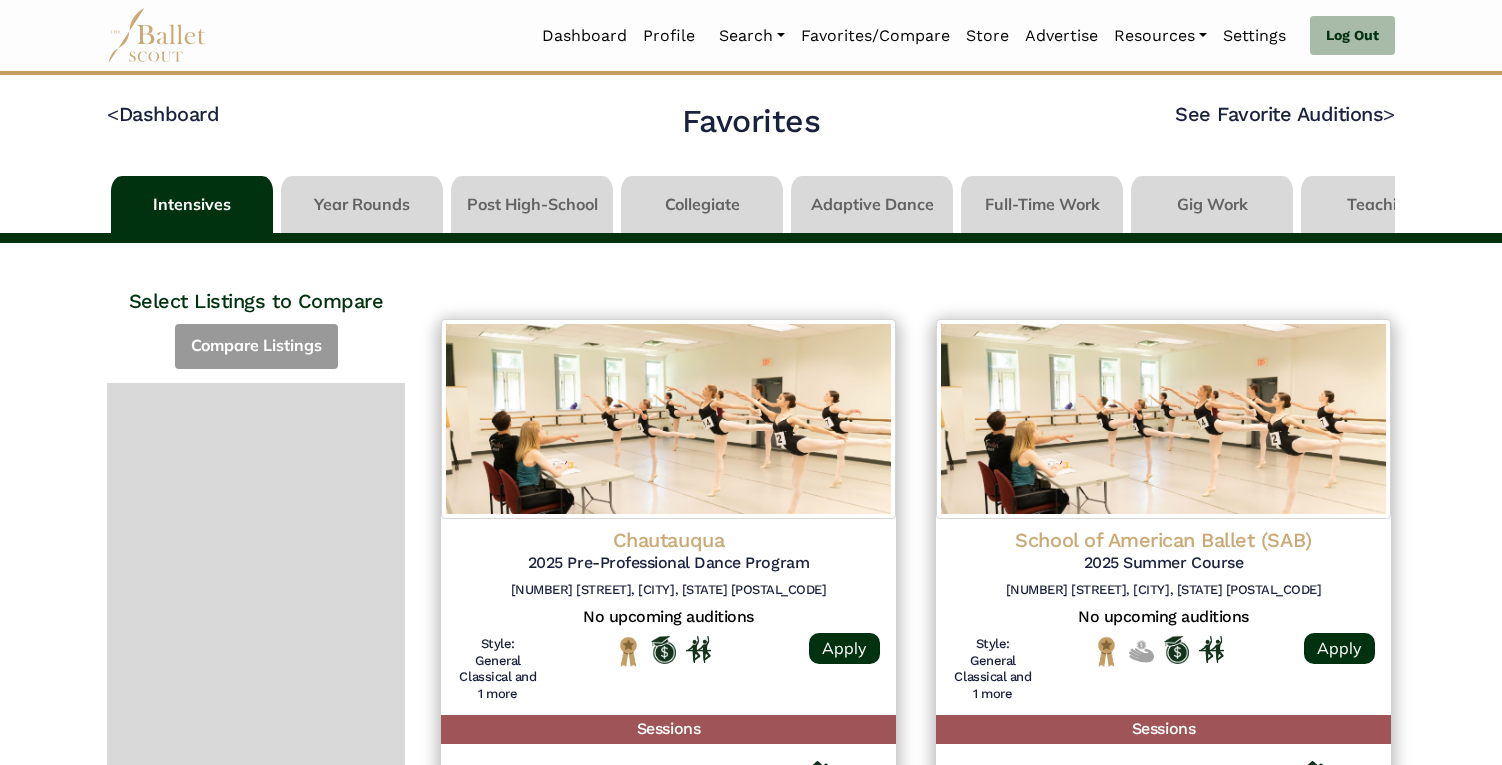 click at bounding box center [362, 204] 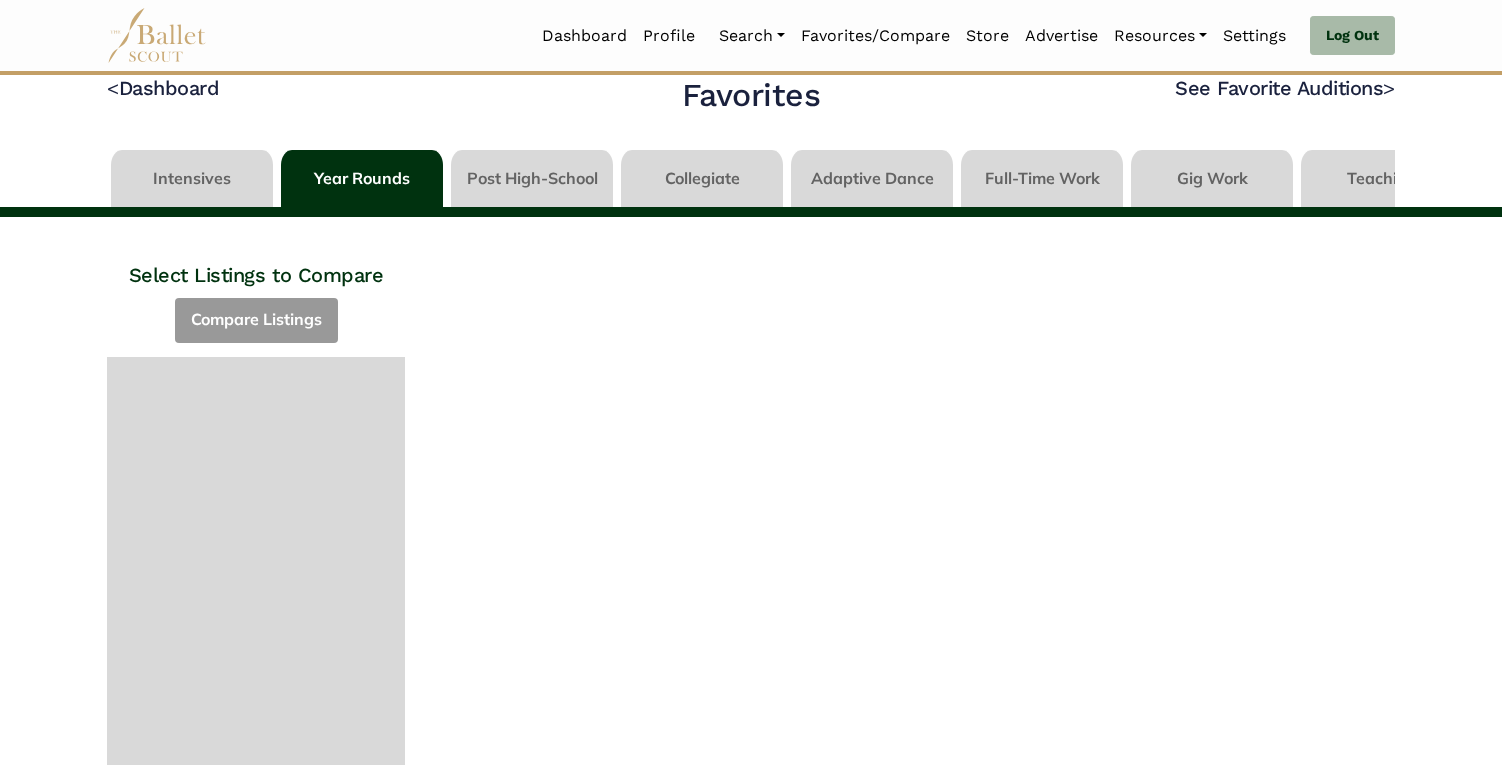 scroll, scrollTop: 0, scrollLeft: 0, axis: both 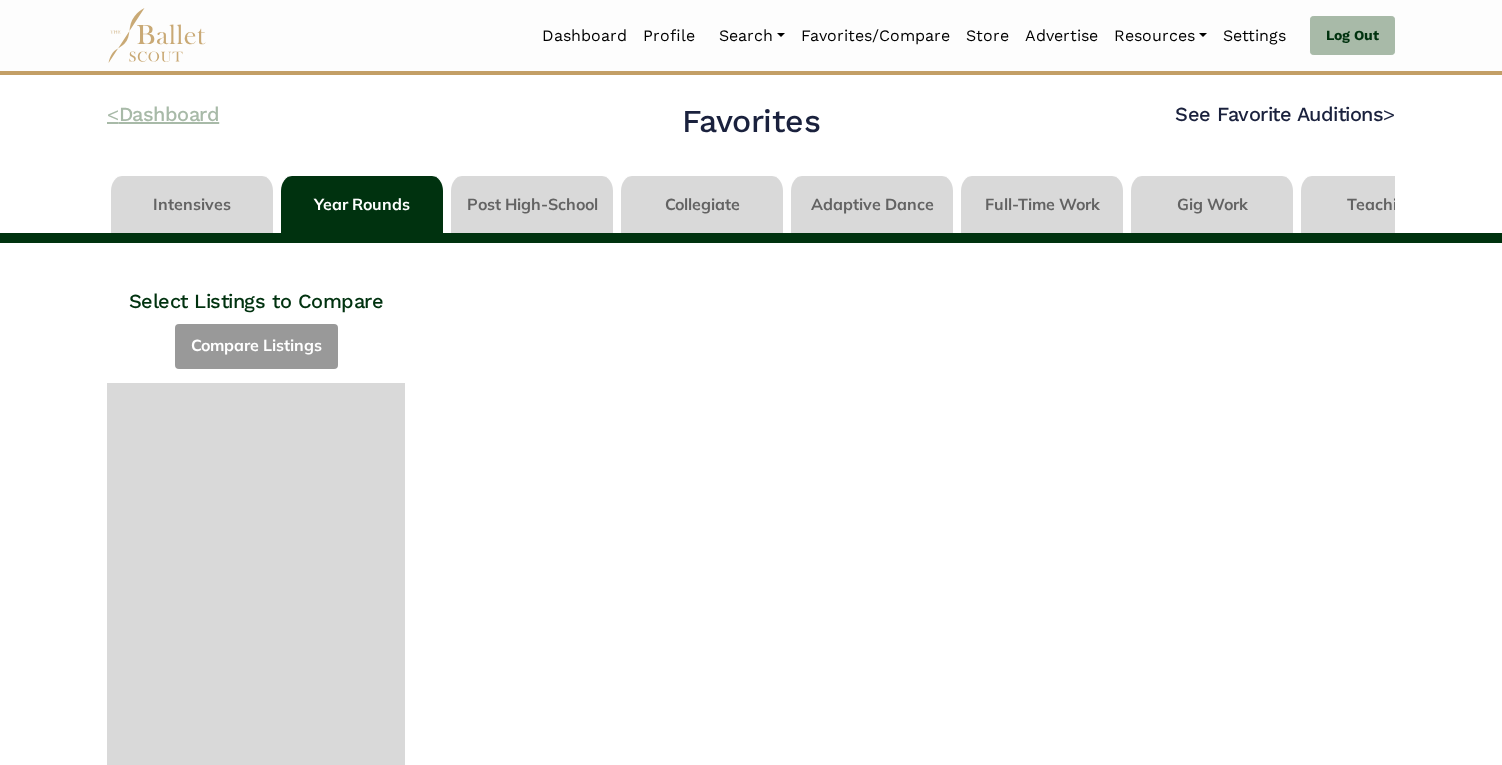 click on "<  Dashboard" at bounding box center [163, 114] 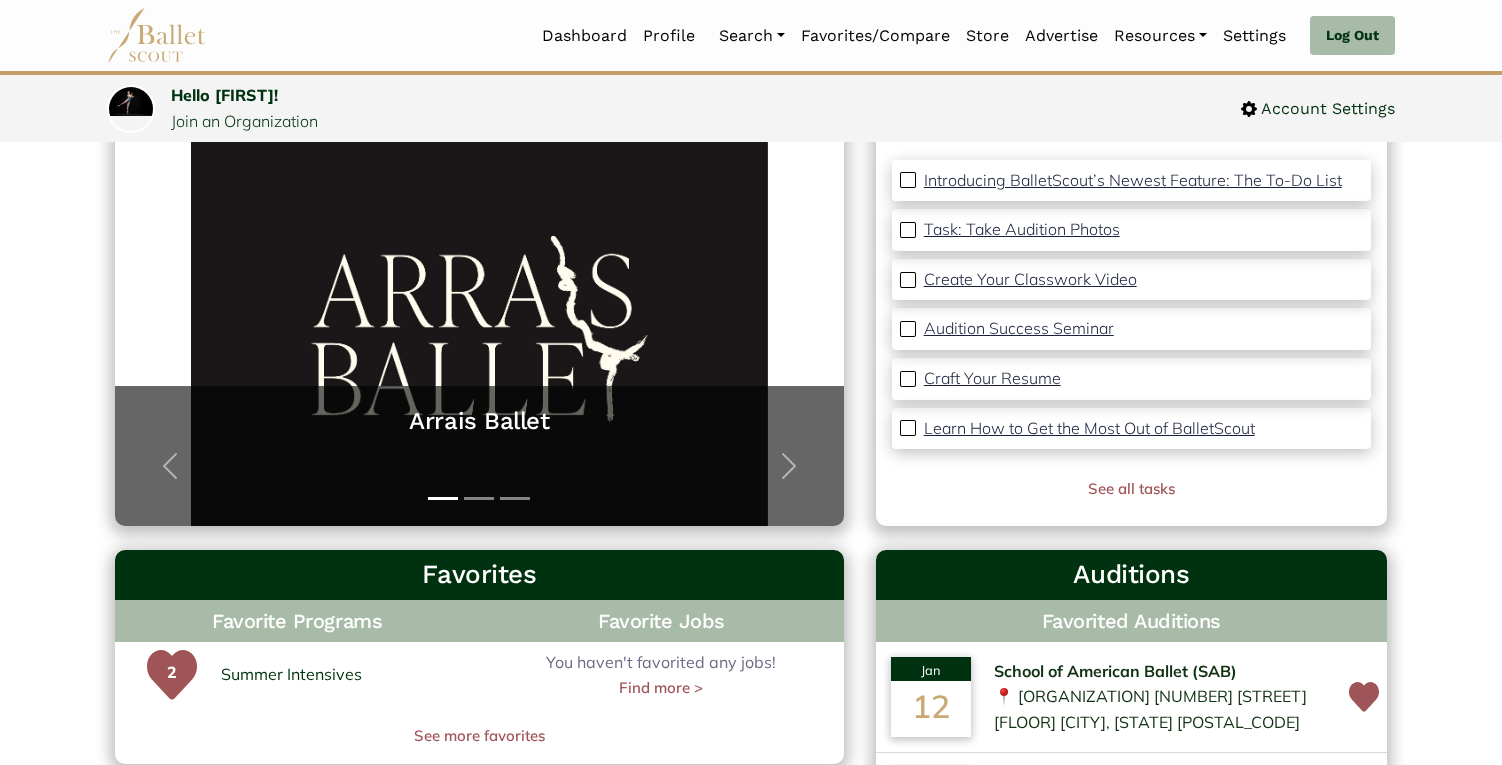 scroll, scrollTop: 0, scrollLeft: 0, axis: both 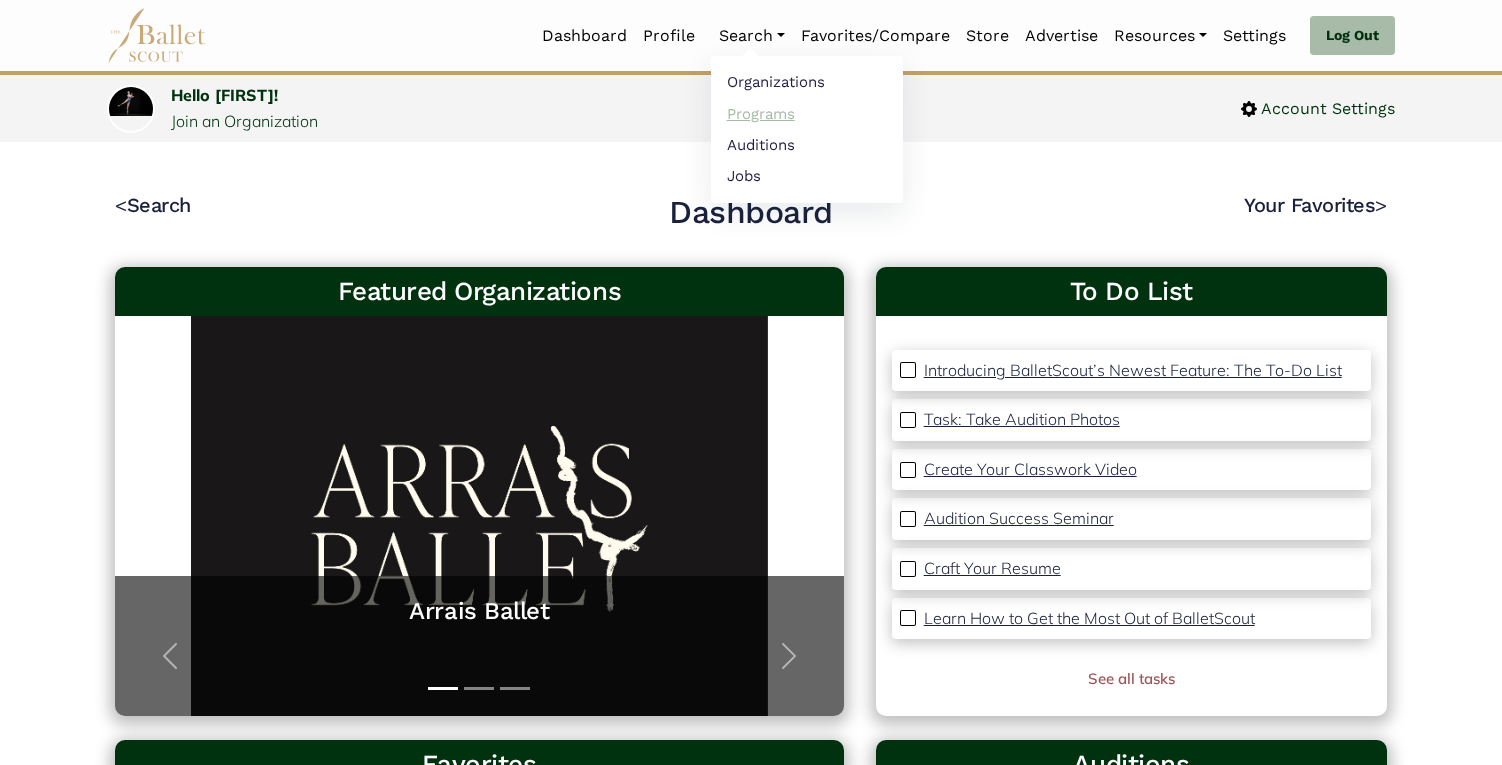 click on "Programs" at bounding box center [807, 113] 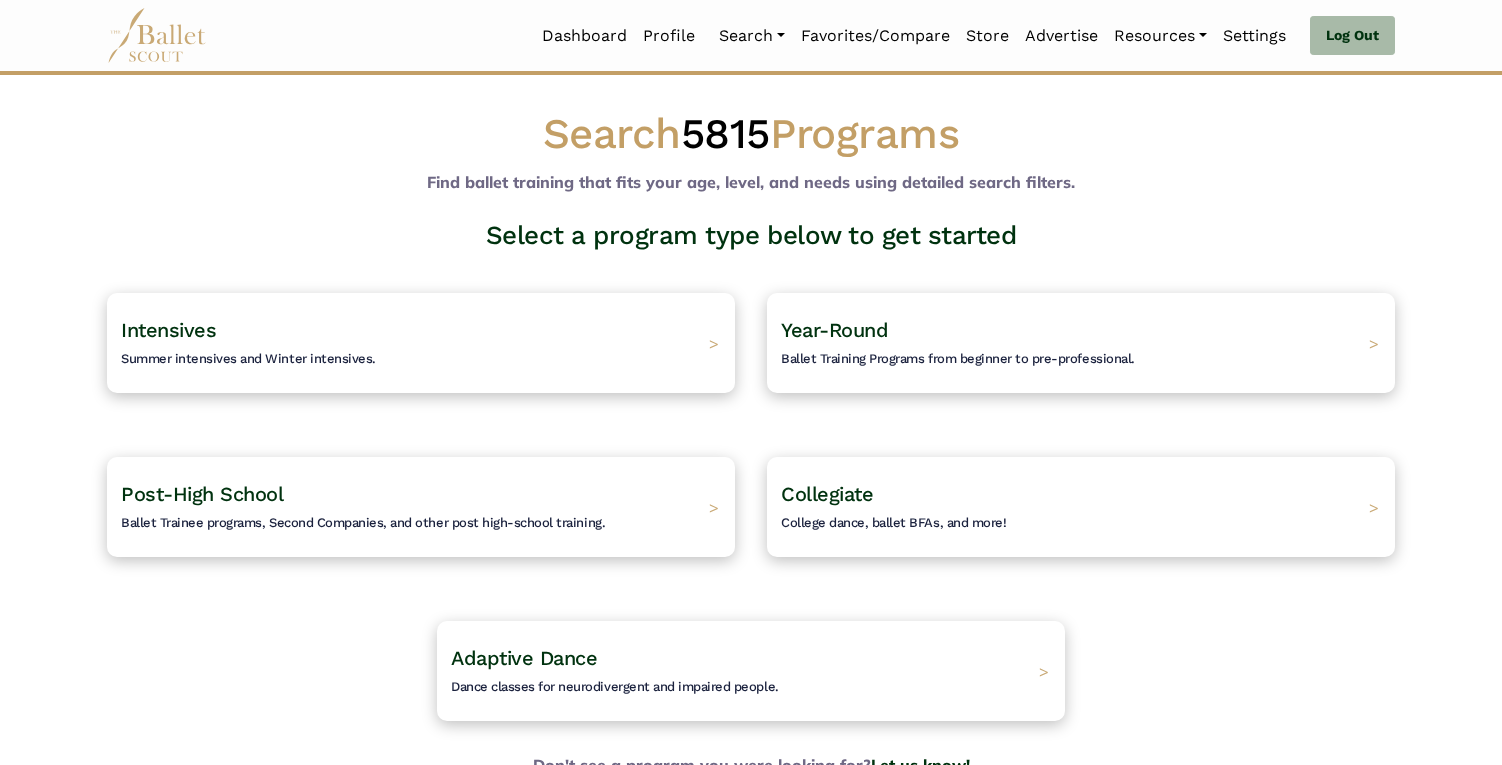 scroll, scrollTop: 0, scrollLeft: 0, axis: both 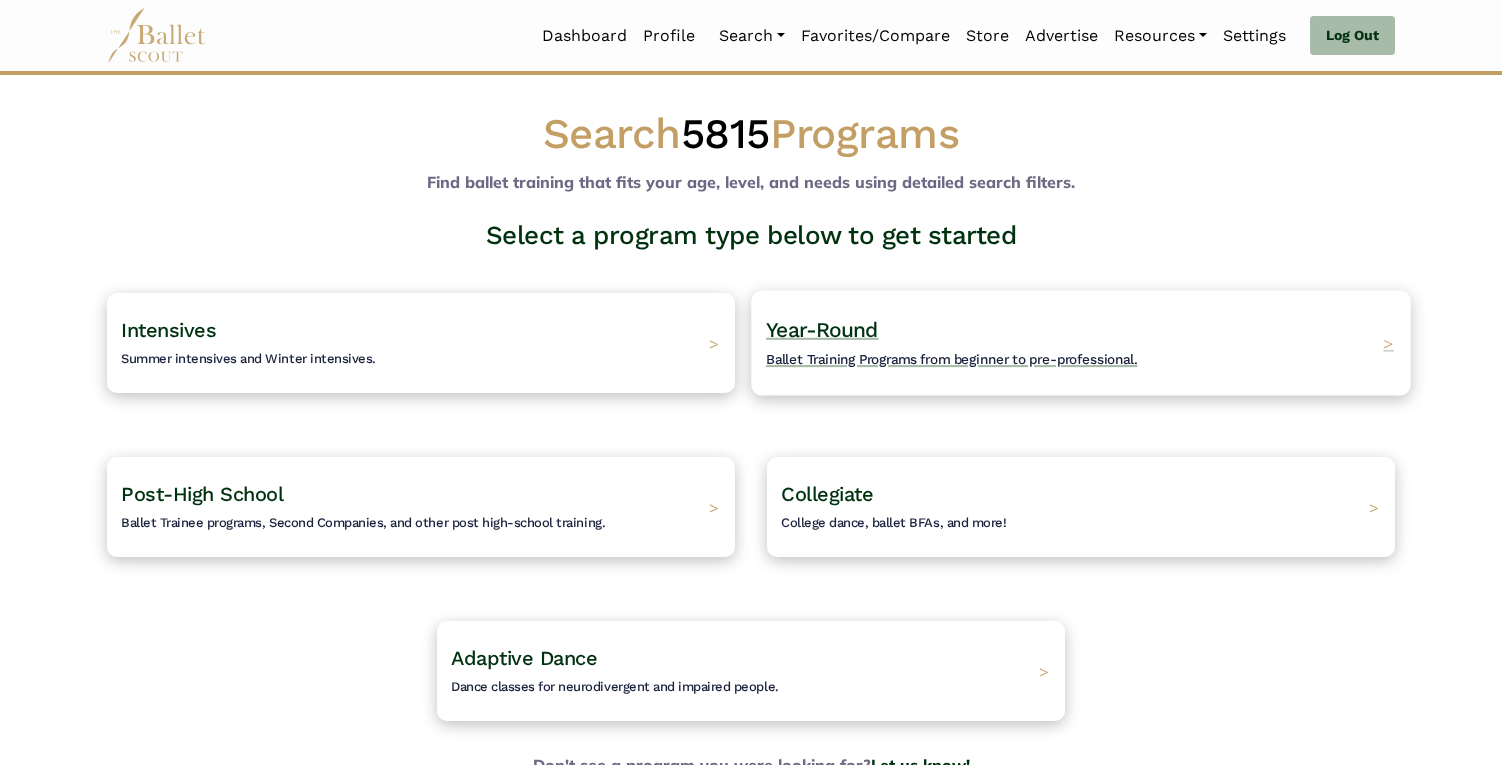 click on "Year-Round Ballet Training
Programs from beginner to pre-professional.
>" at bounding box center [1080, 342] 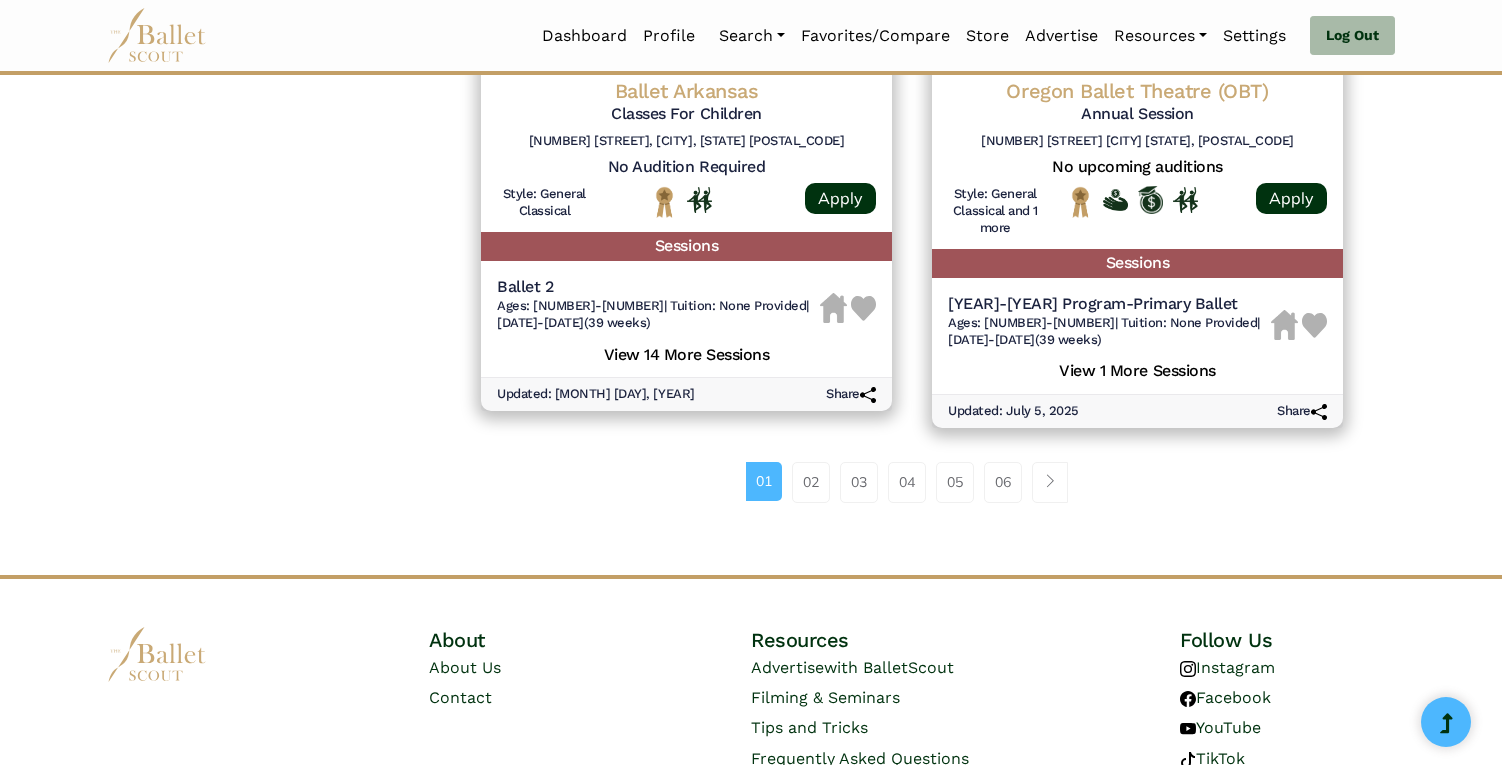 scroll, scrollTop: 2737, scrollLeft: 0, axis: vertical 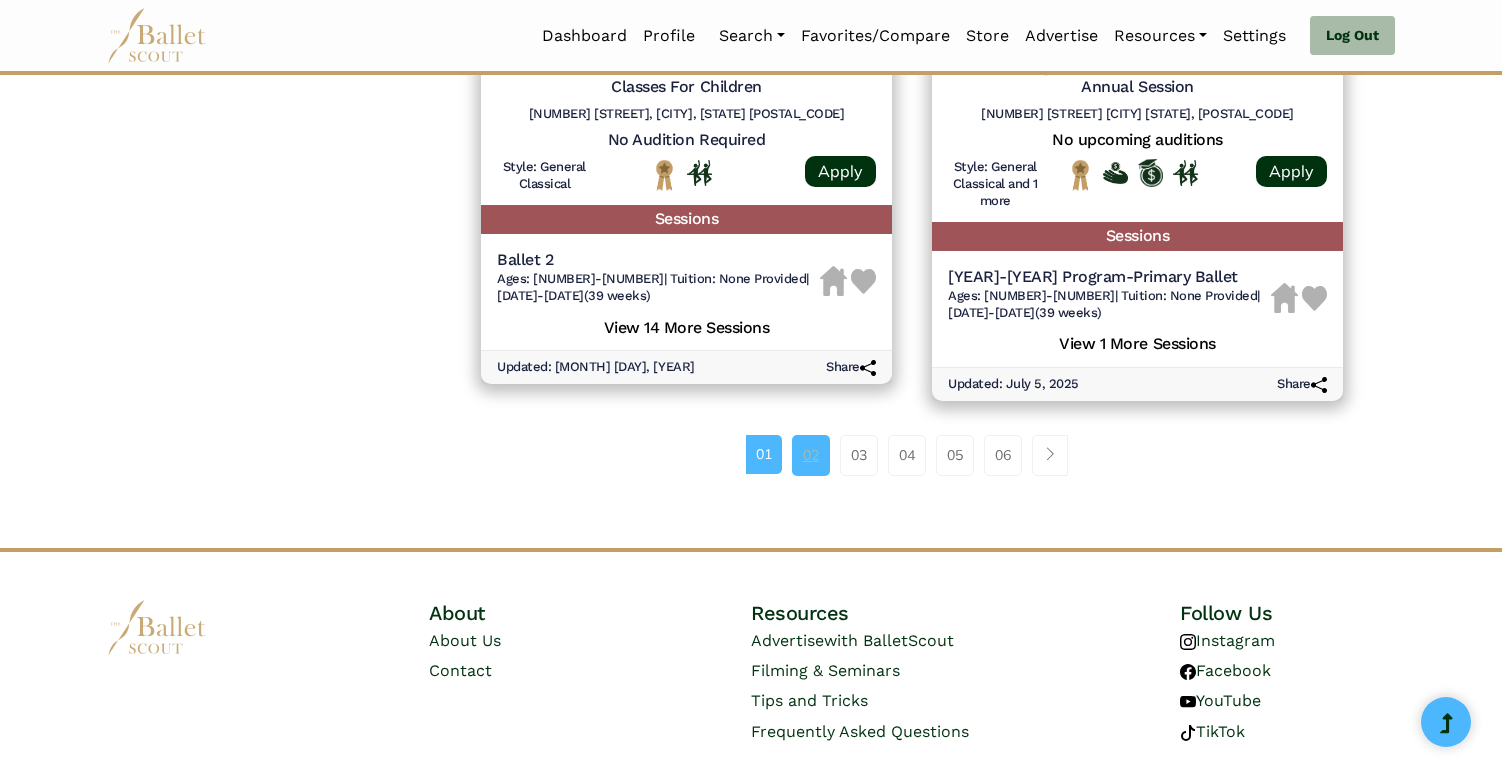 click on "02" at bounding box center (811, 455) 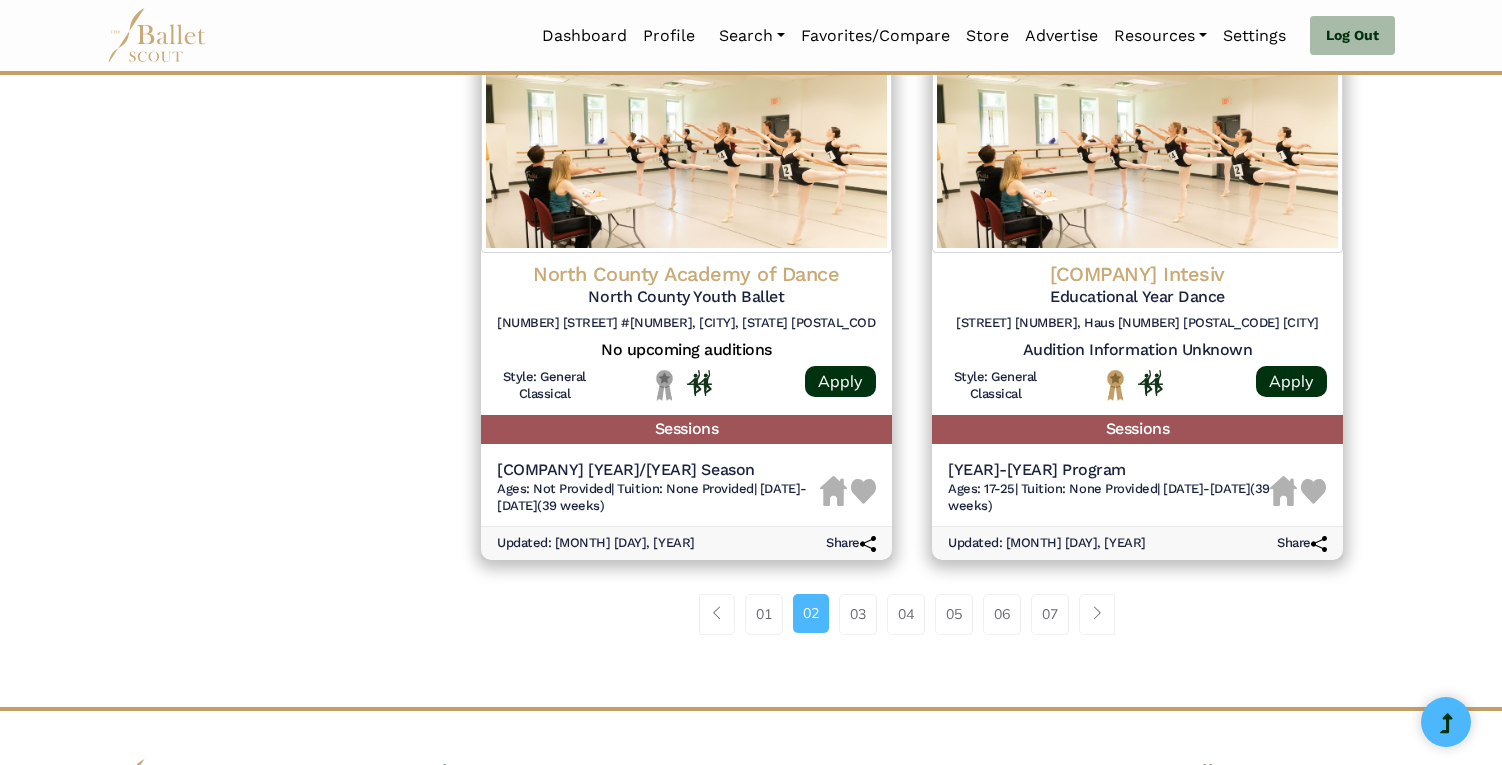 scroll, scrollTop: 2546, scrollLeft: 0, axis: vertical 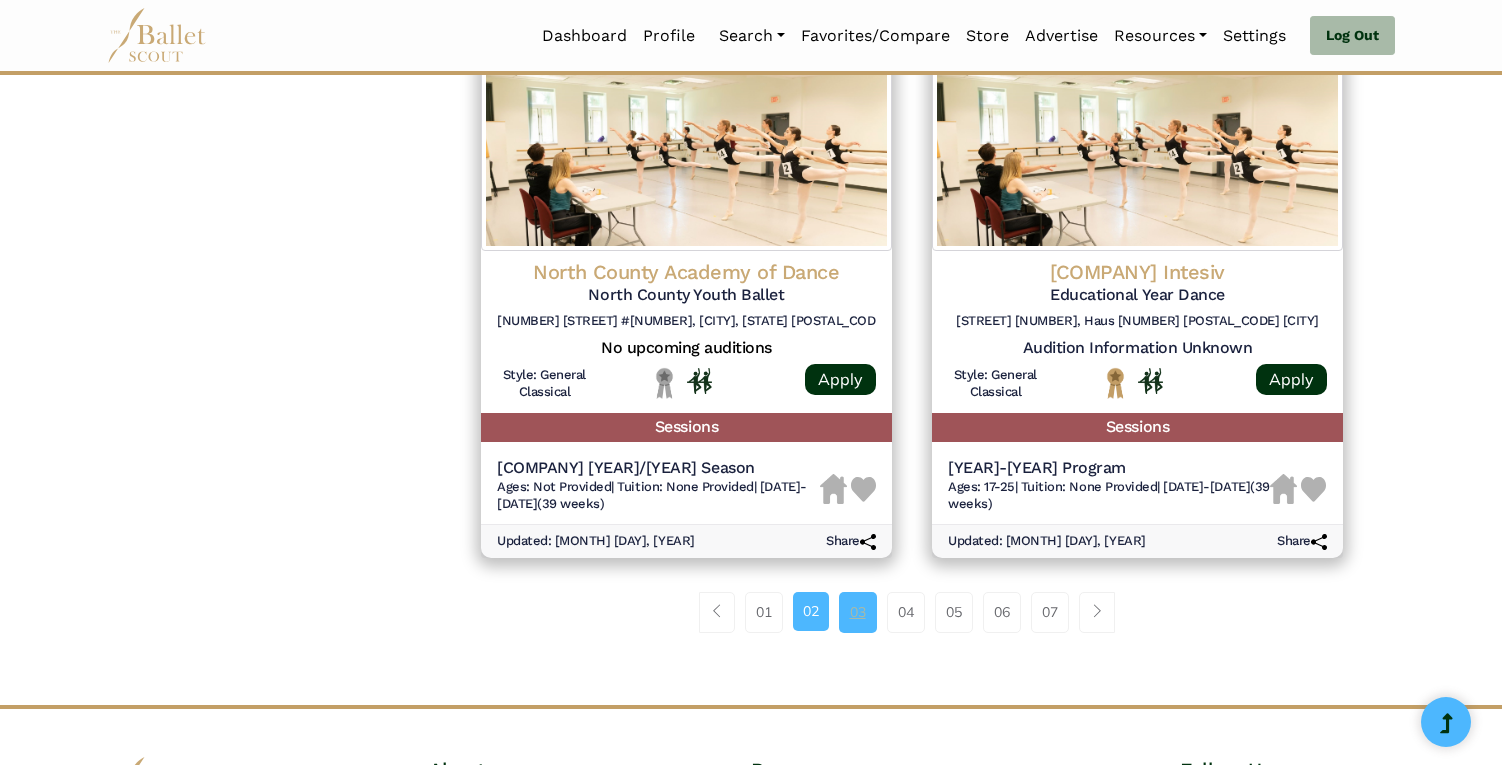 click on "03" at bounding box center (858, 612) 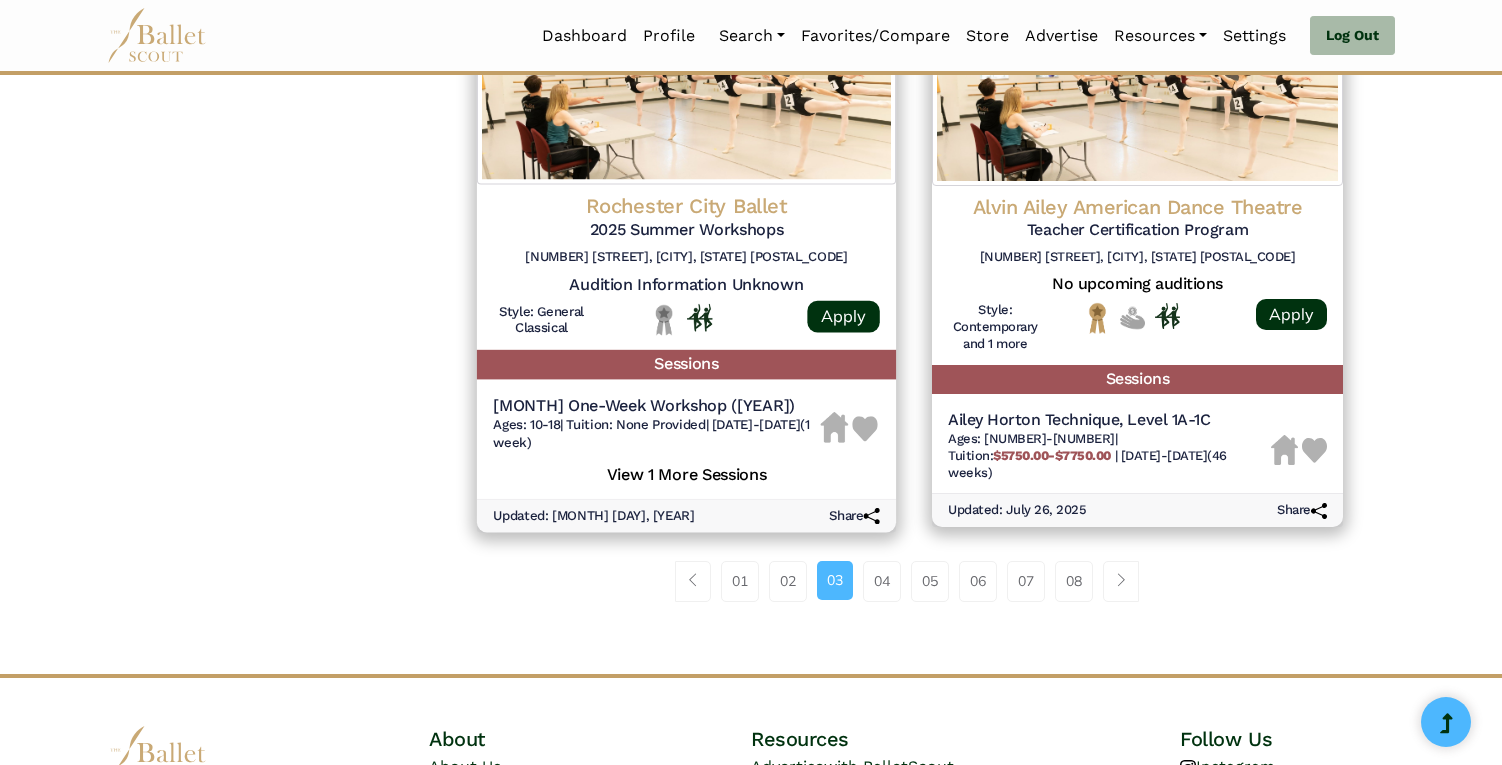 scroll, scrollTop: 2565, scrollLeft: 0, axis: vertical 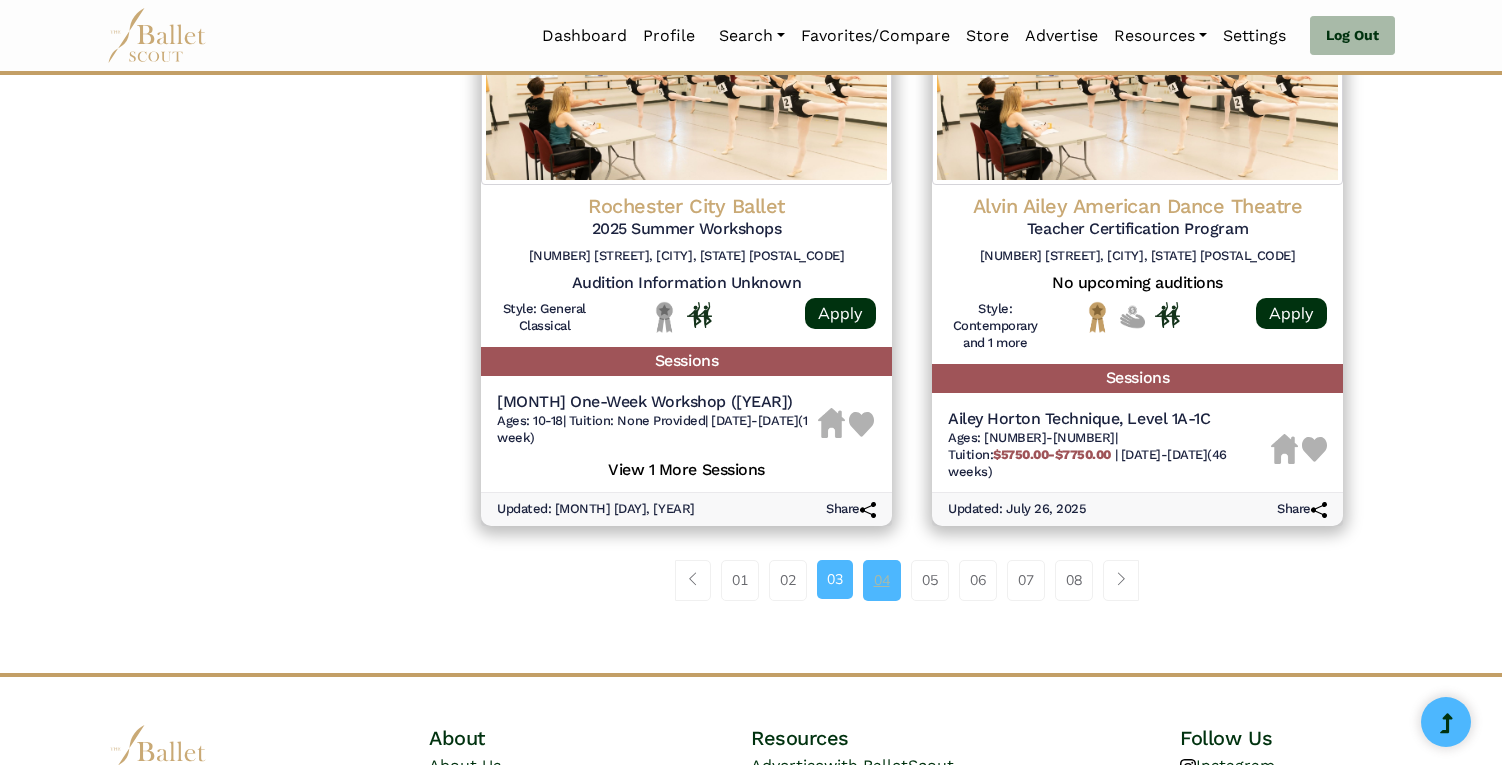 click on "04" at bounding box center [882, 580] 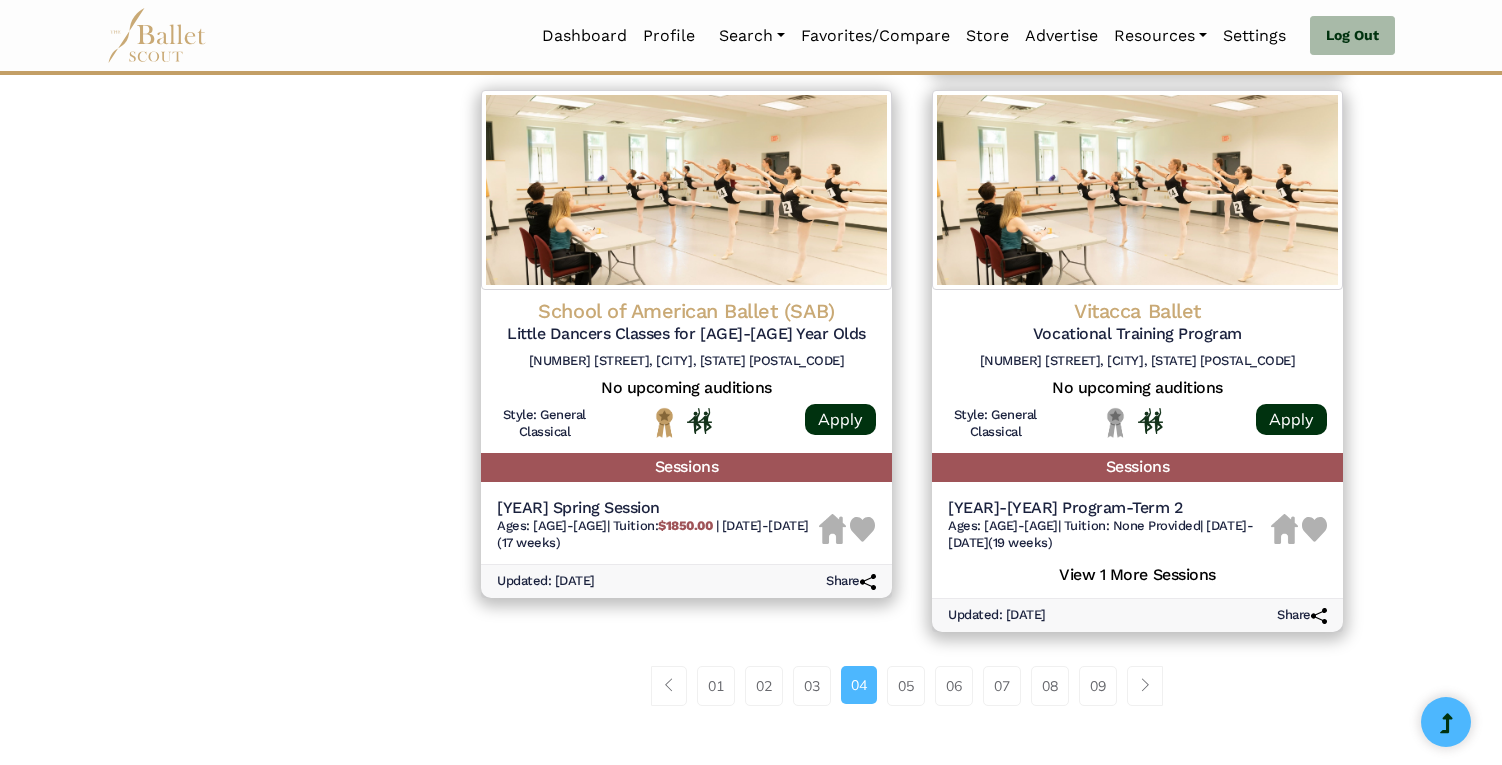 scroll, scrollTop: 2547, scrollLeft: 0, axis: vertical 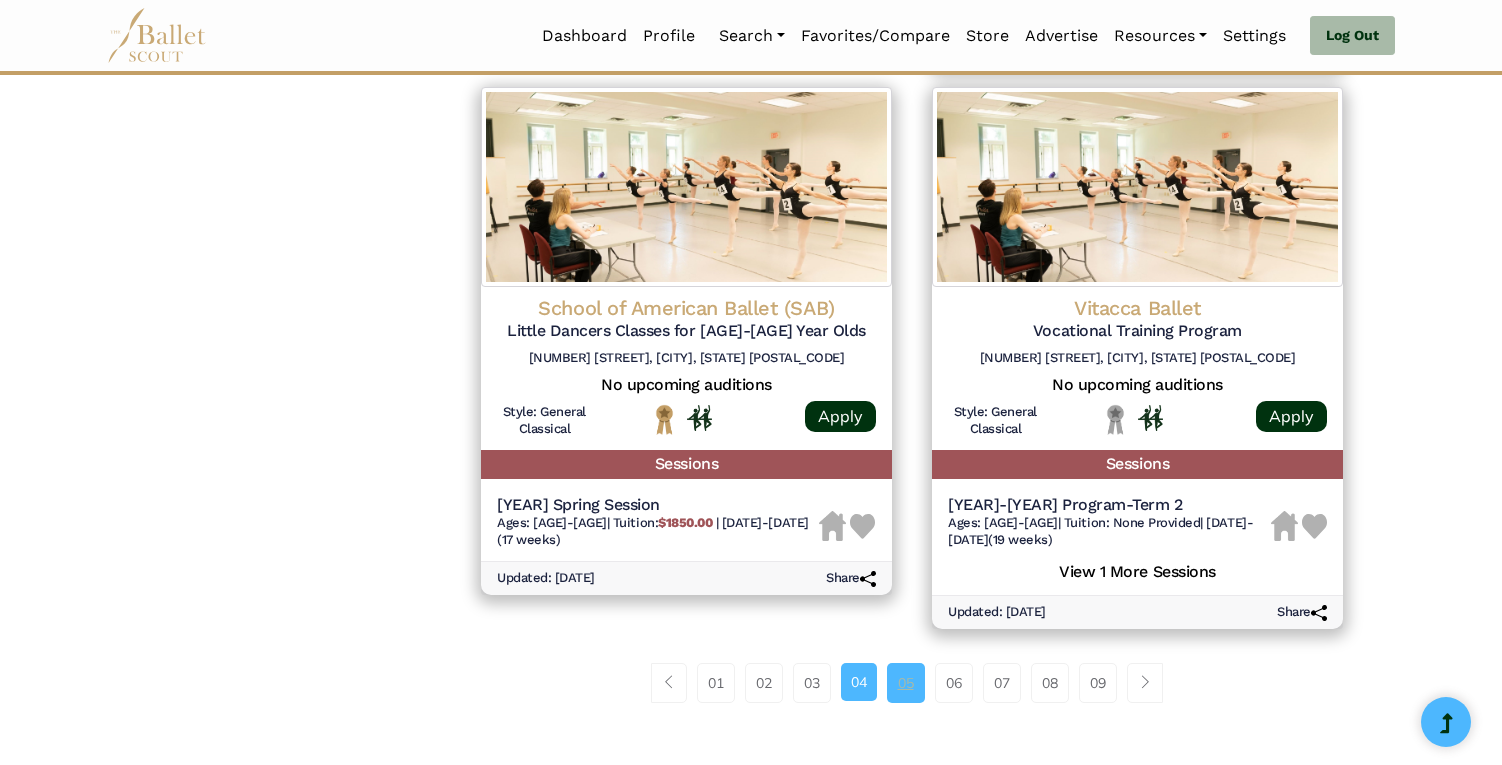 click on "05" at bounding box center [906, 683] 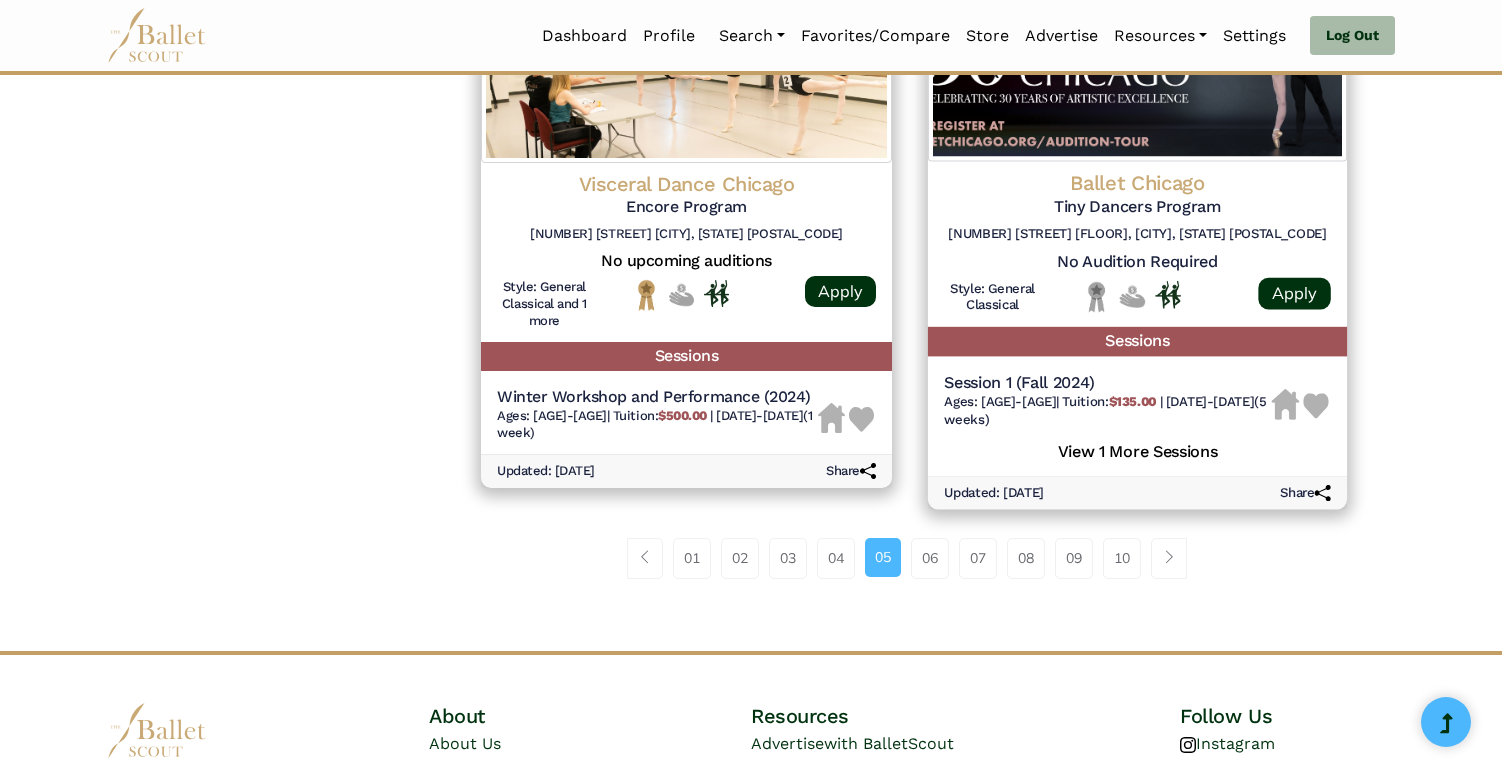 scroll, scrollTop: 2740, scrollLeft: 0, axis: vertical 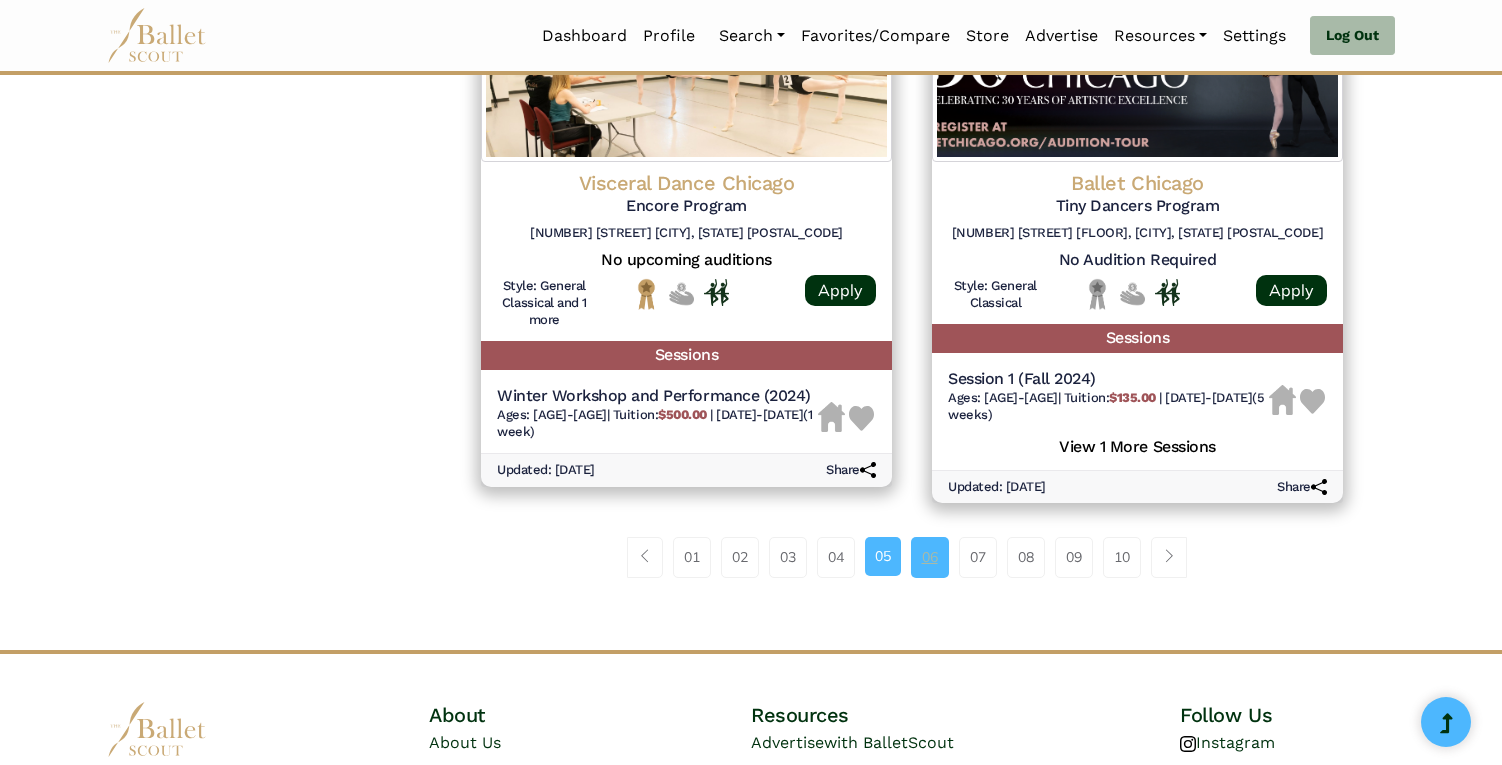 click on "06" at bounding box center (930, 557) 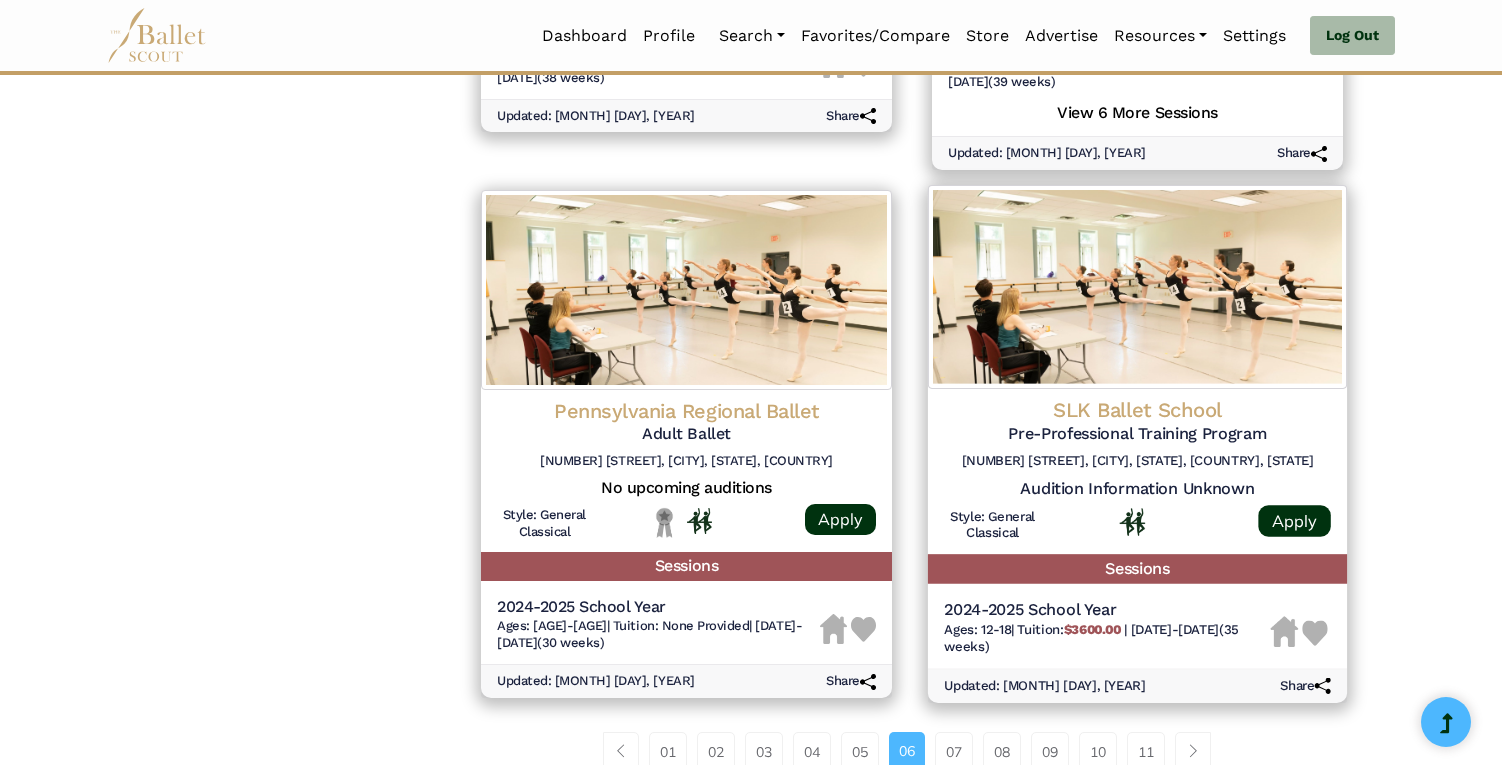 scroll, scrollTop: 2464, scrollLeft: 0, axis: vertical 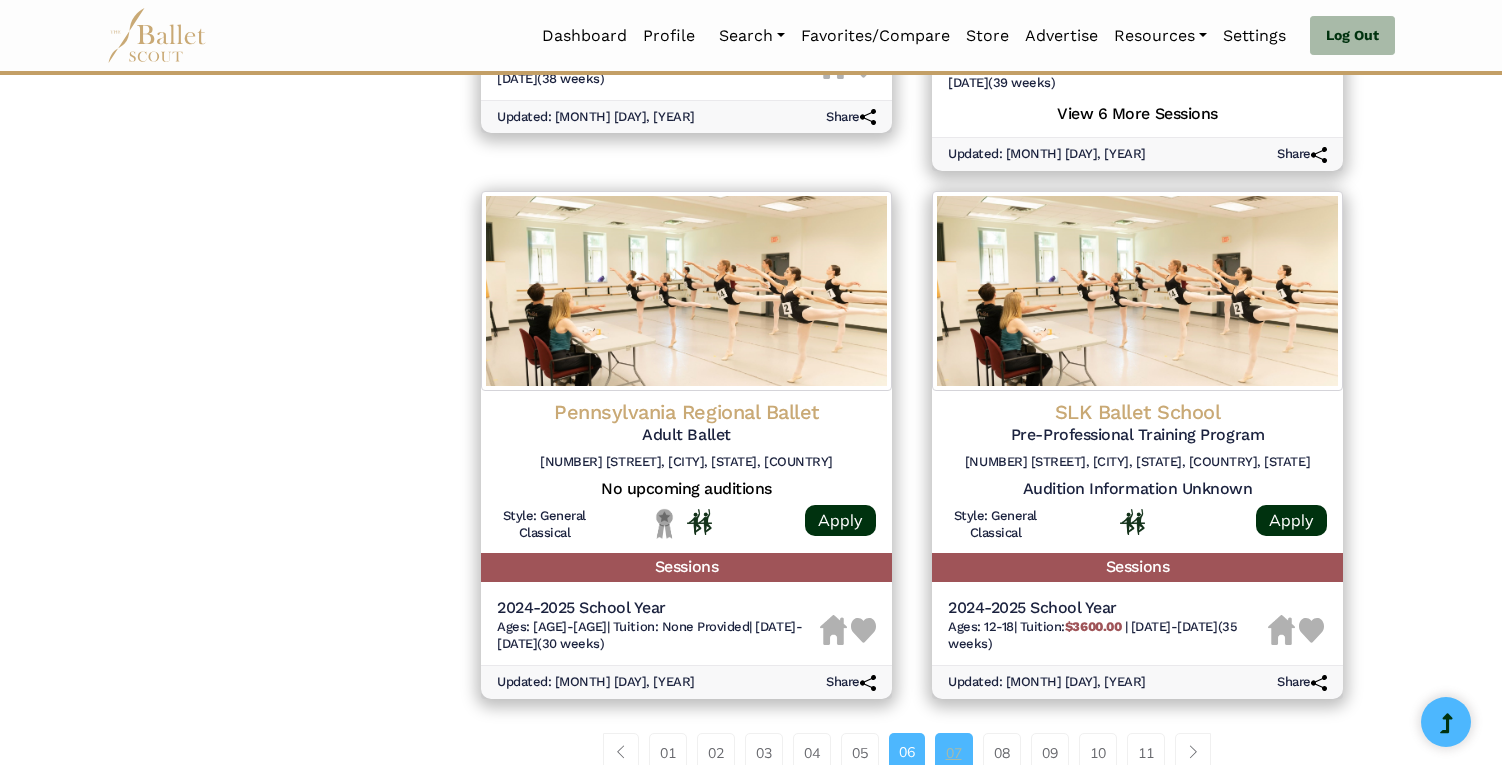 click on "07" at bounding box center [954, 753] 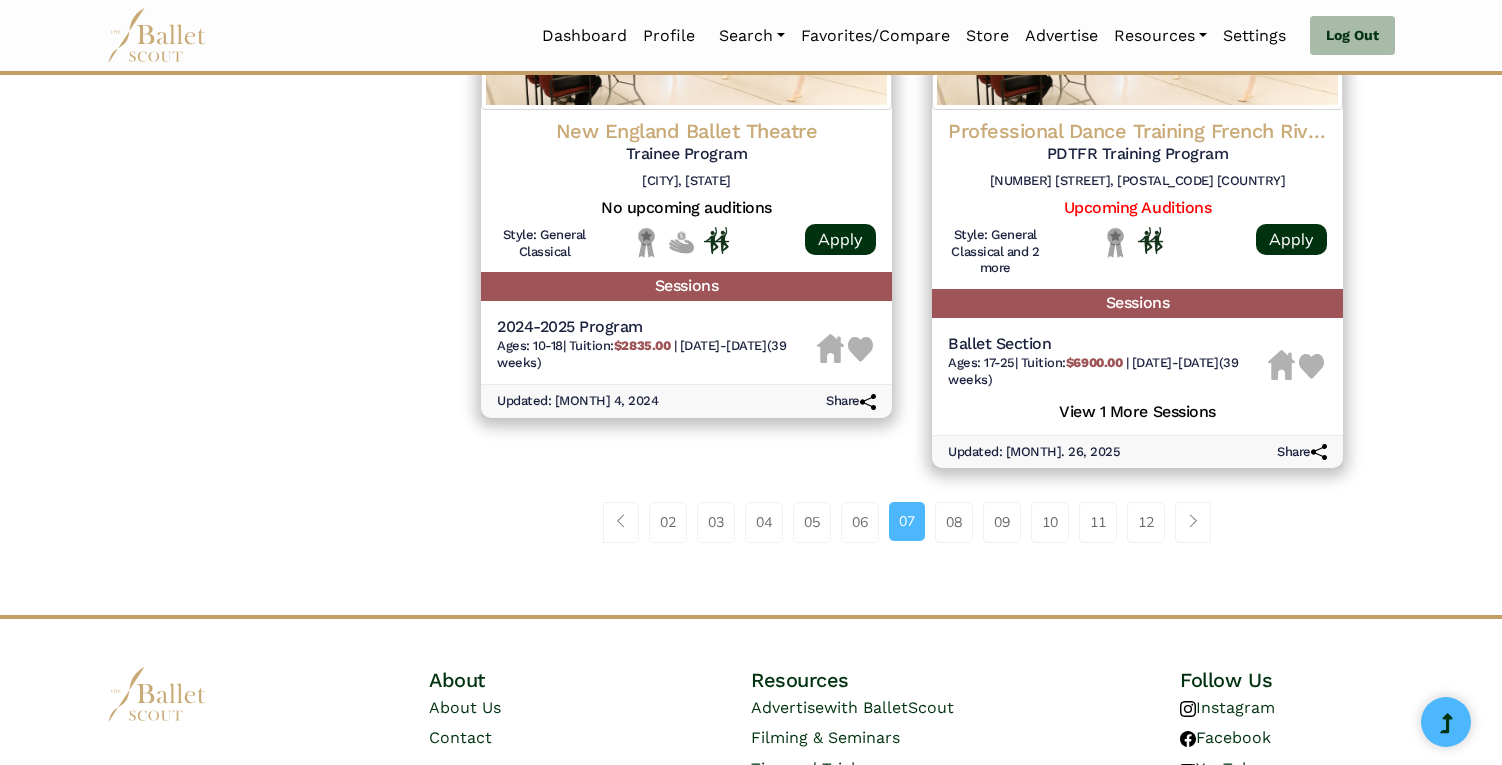scroll, scrollTop: 2807, scrollLeft: 0, axis: vertical 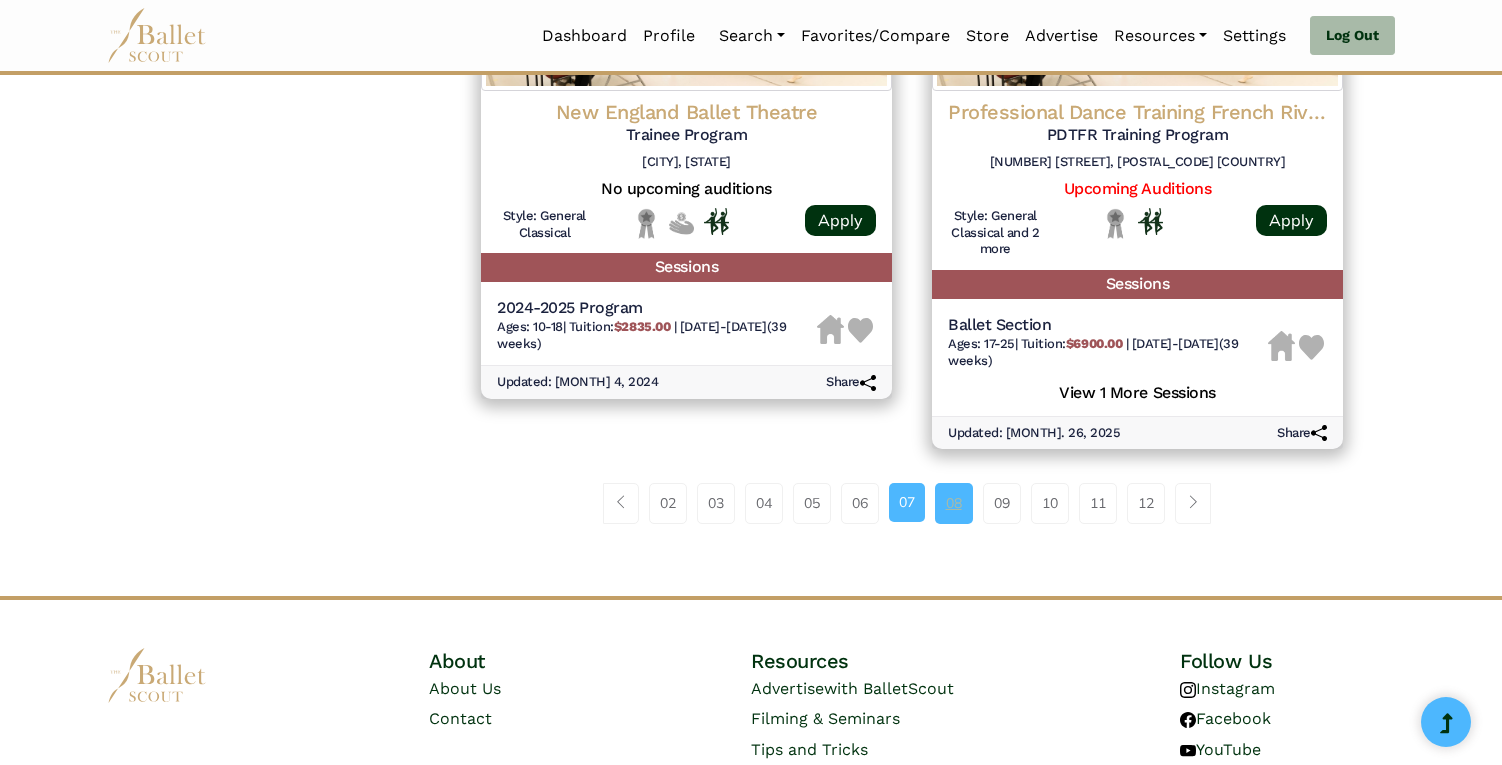 click on "08" at bounding box center [954, 503] 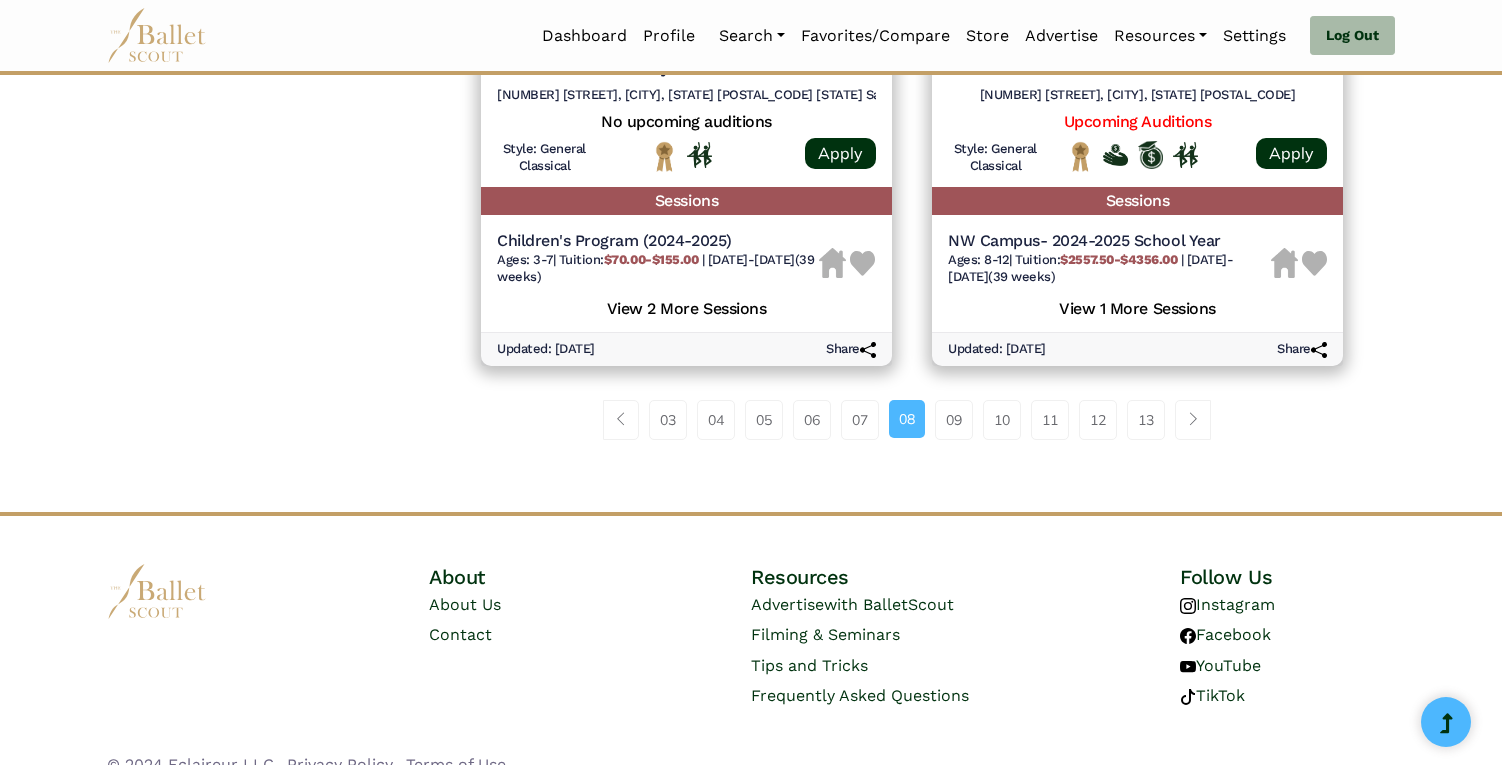 scroll, scrollTop: 2837, scrollLeft: 0, axis: vertical 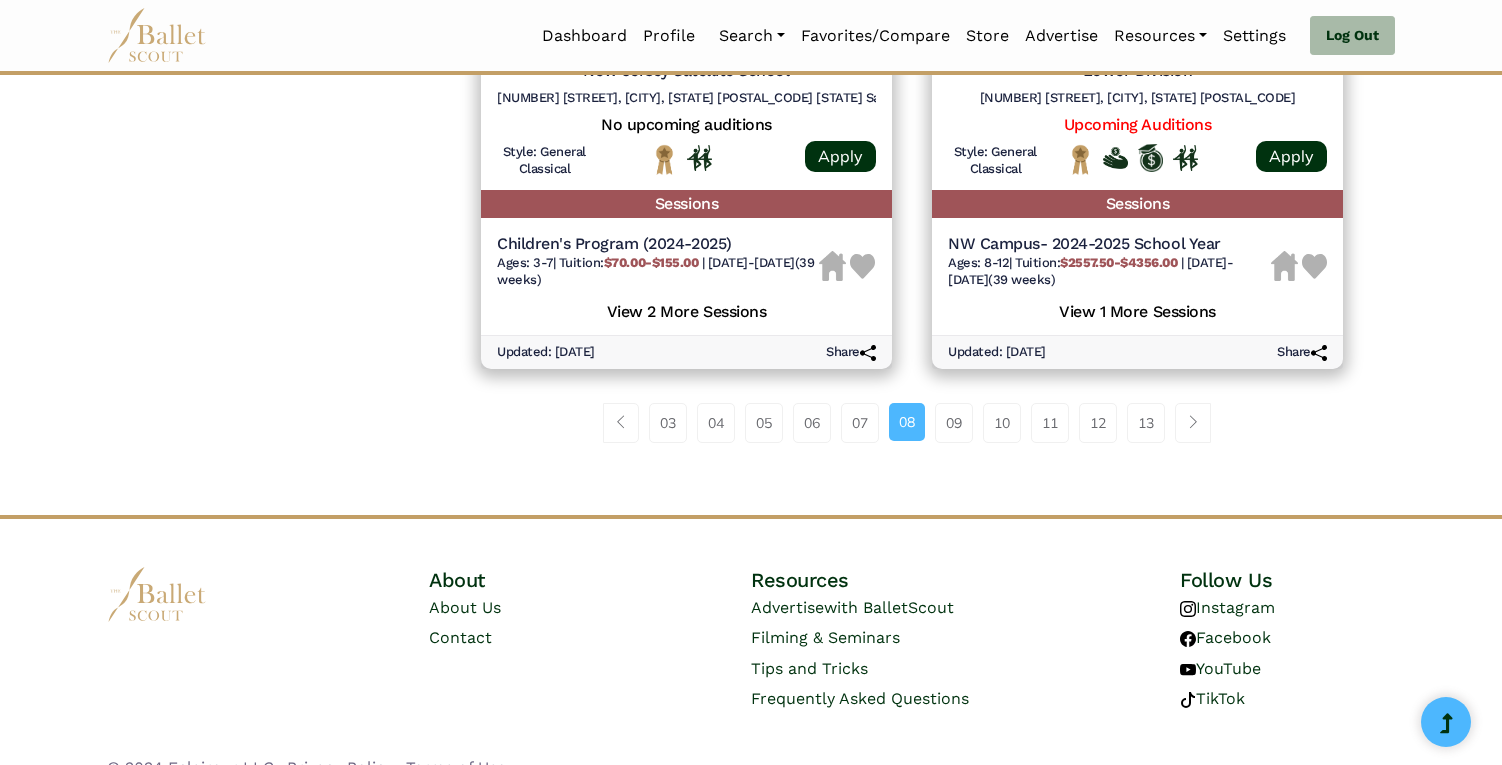 click on "13" at bounding box center [1152, 423] 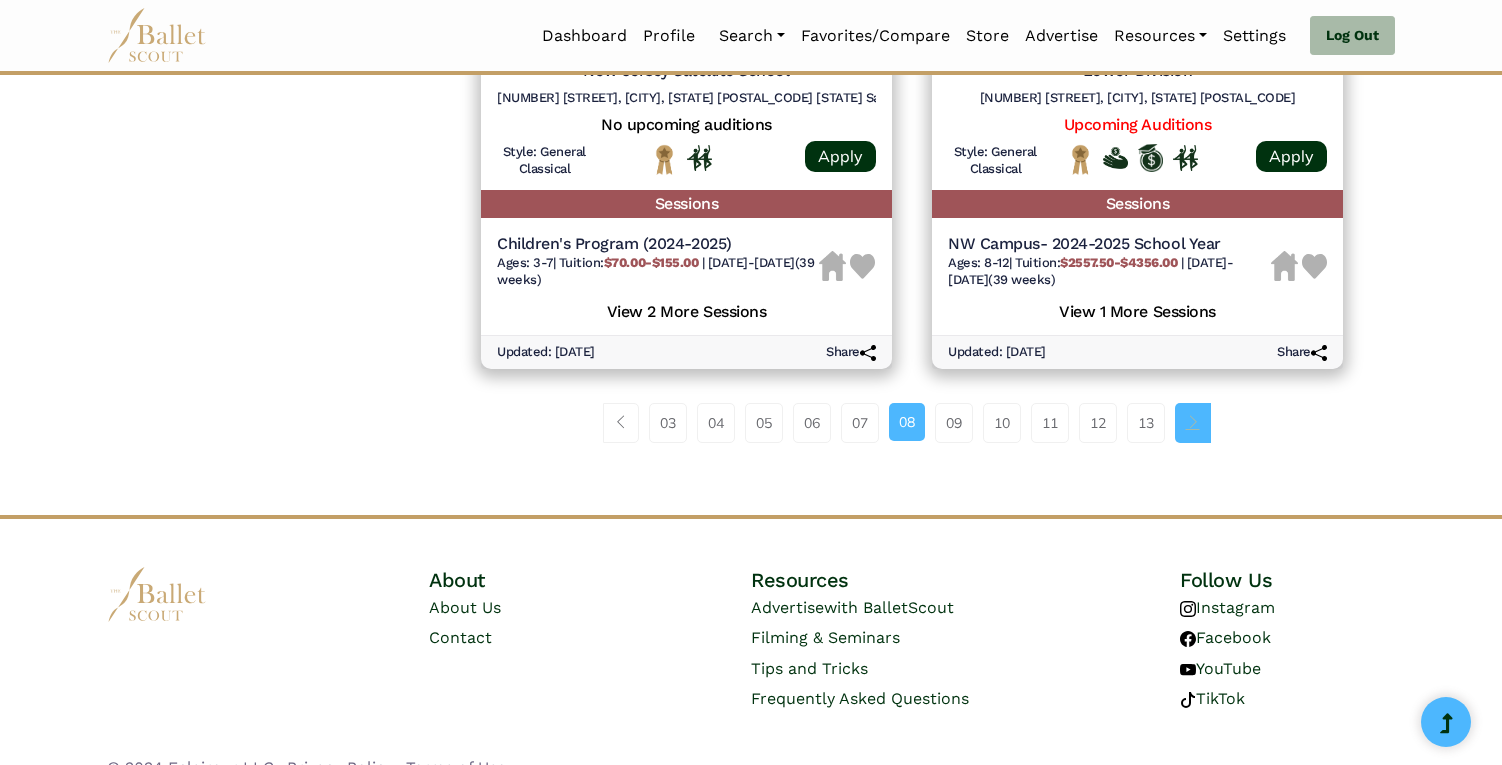 click at bounding box center (1193, 423) 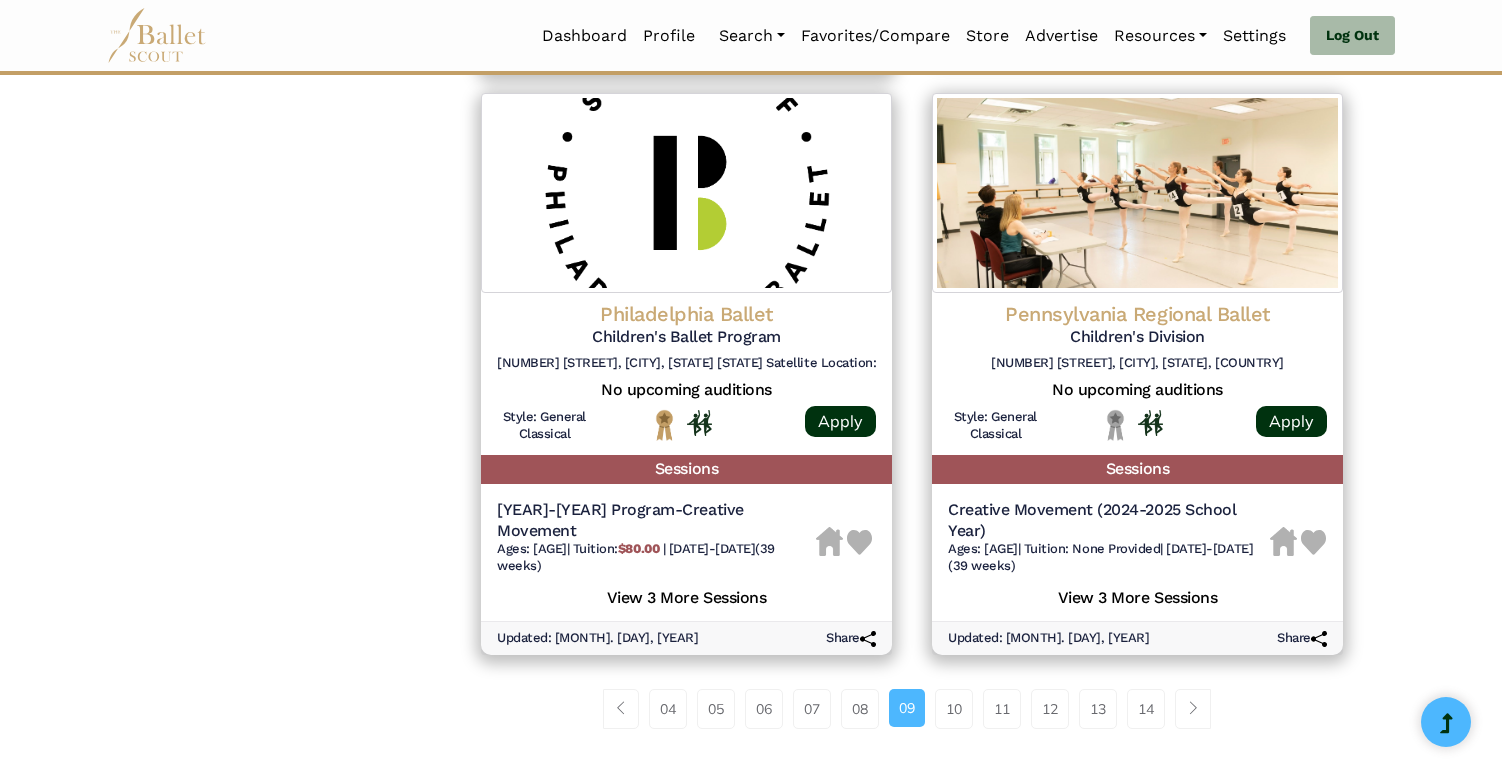 scroll, scrollTop: 2657, scrollLeft: 0, axis: vertical 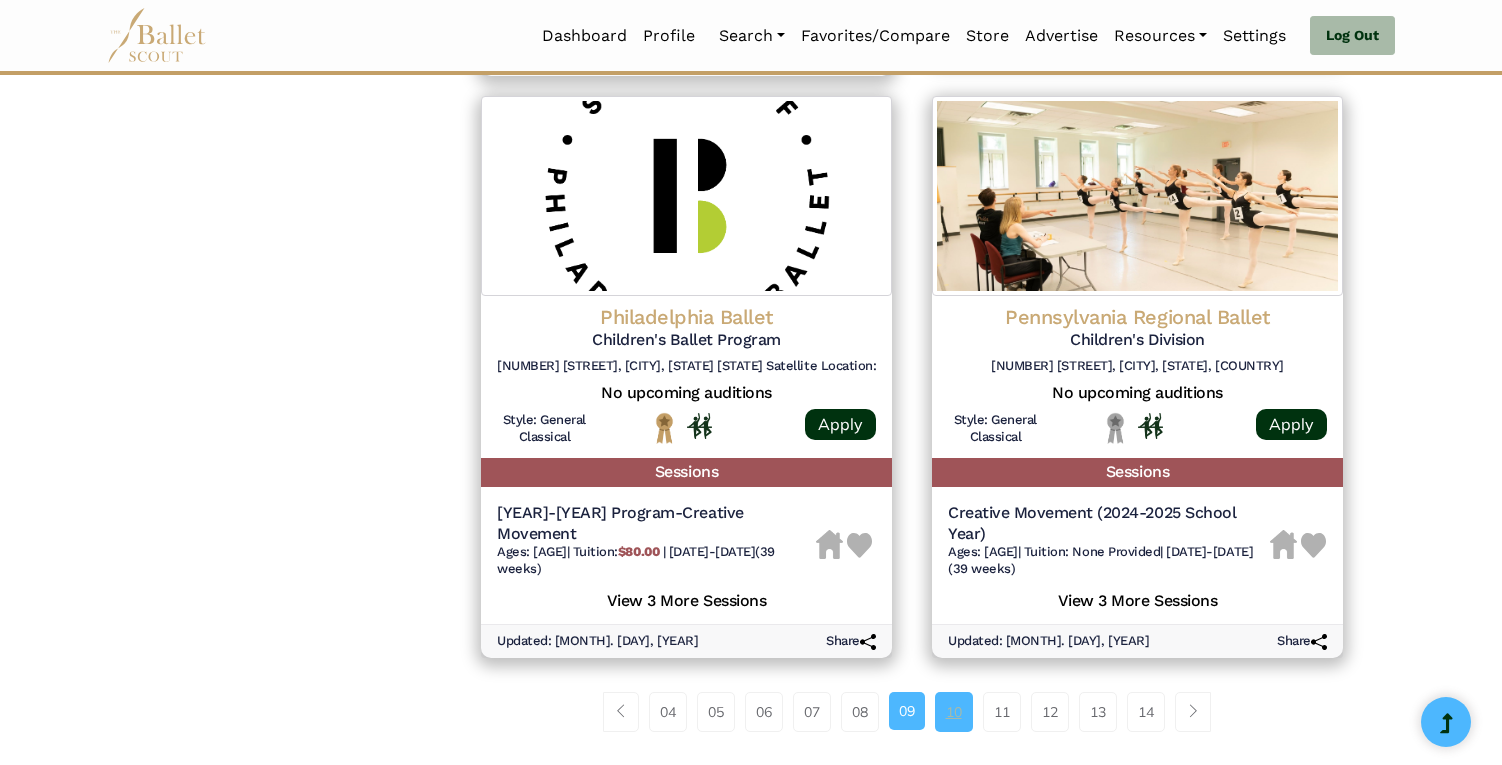 click on "10" at bounding box center [954, 712] 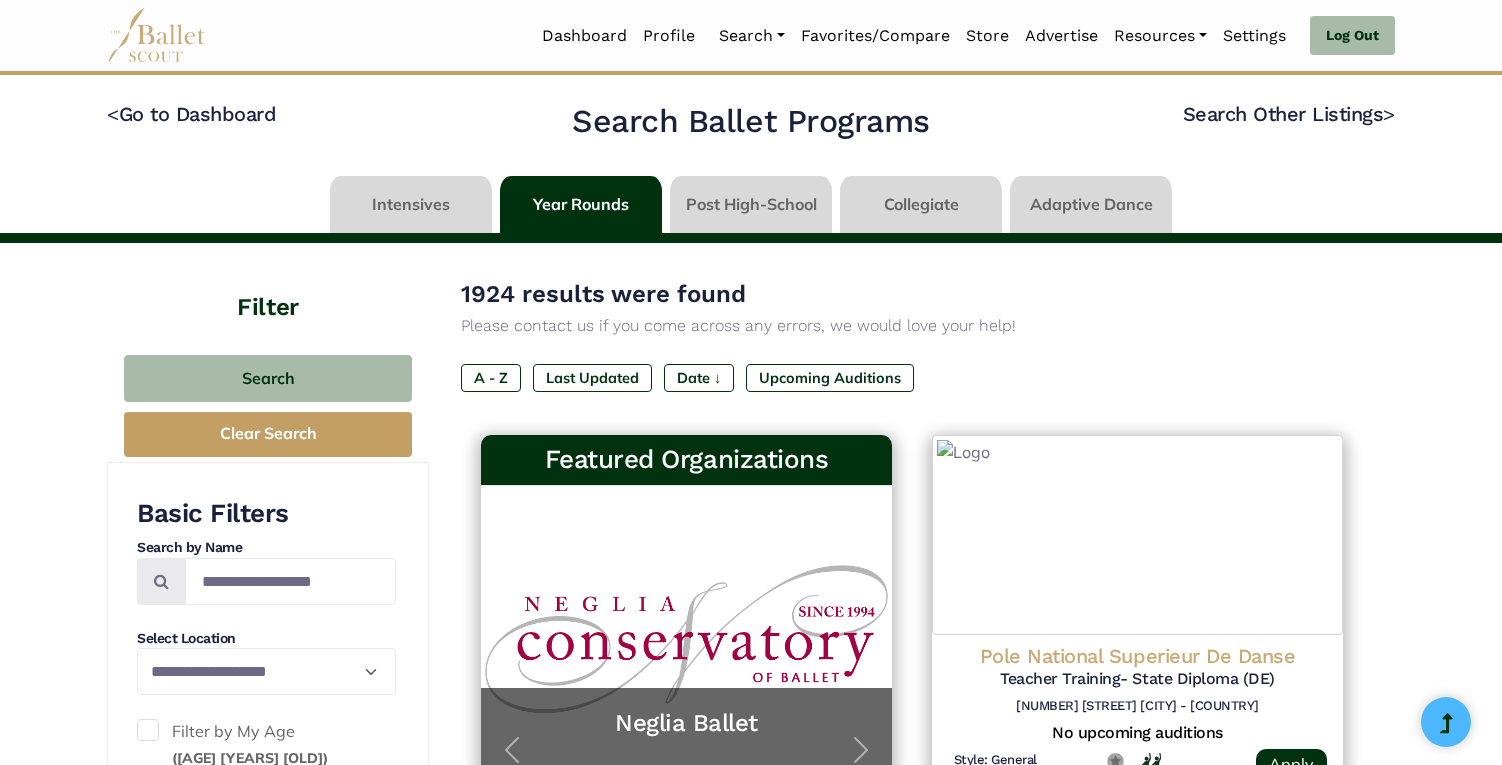 scroll, scrollTop: 0, scrollLeft: 0, axis: both 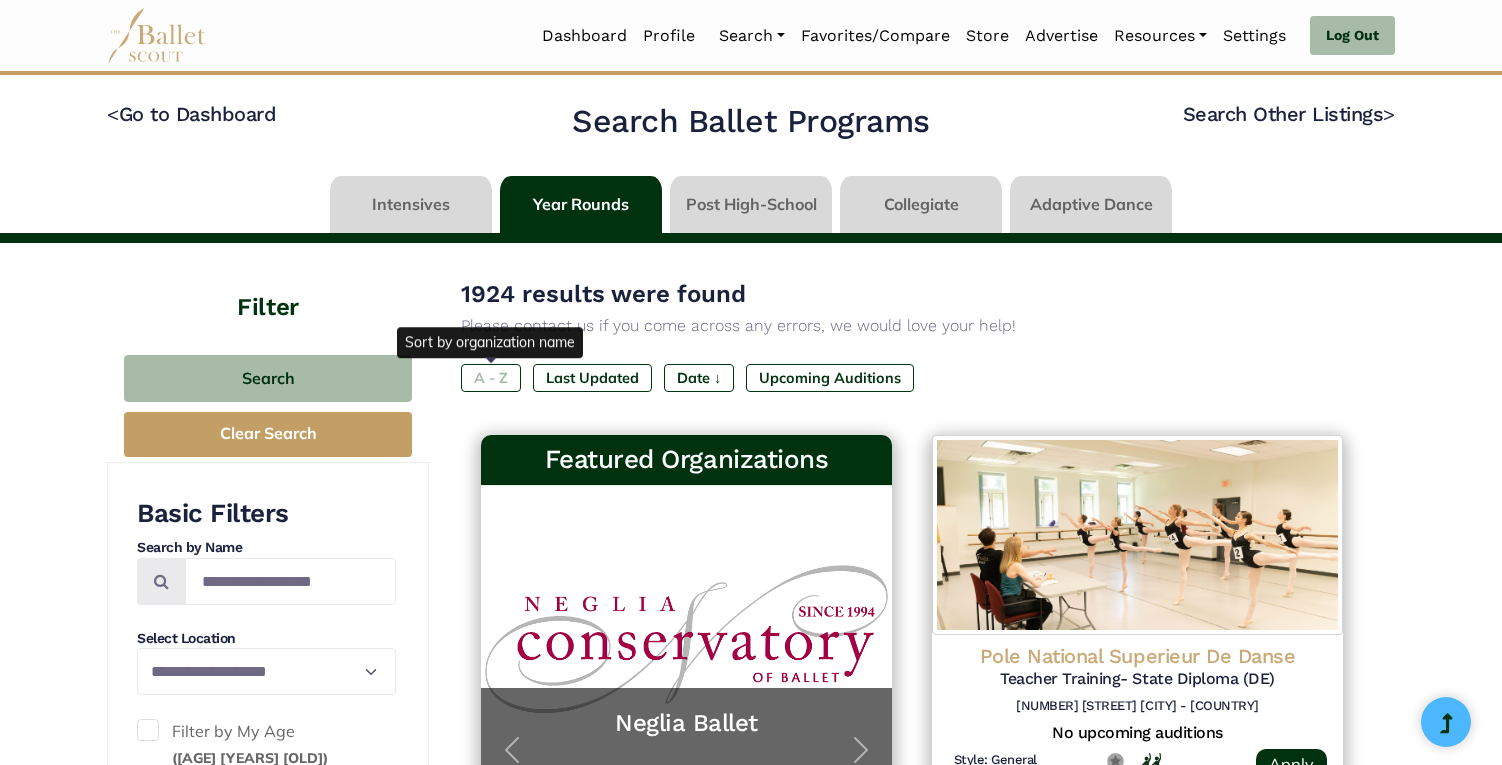 click on "A - Z" at bounding box center [491, 378] 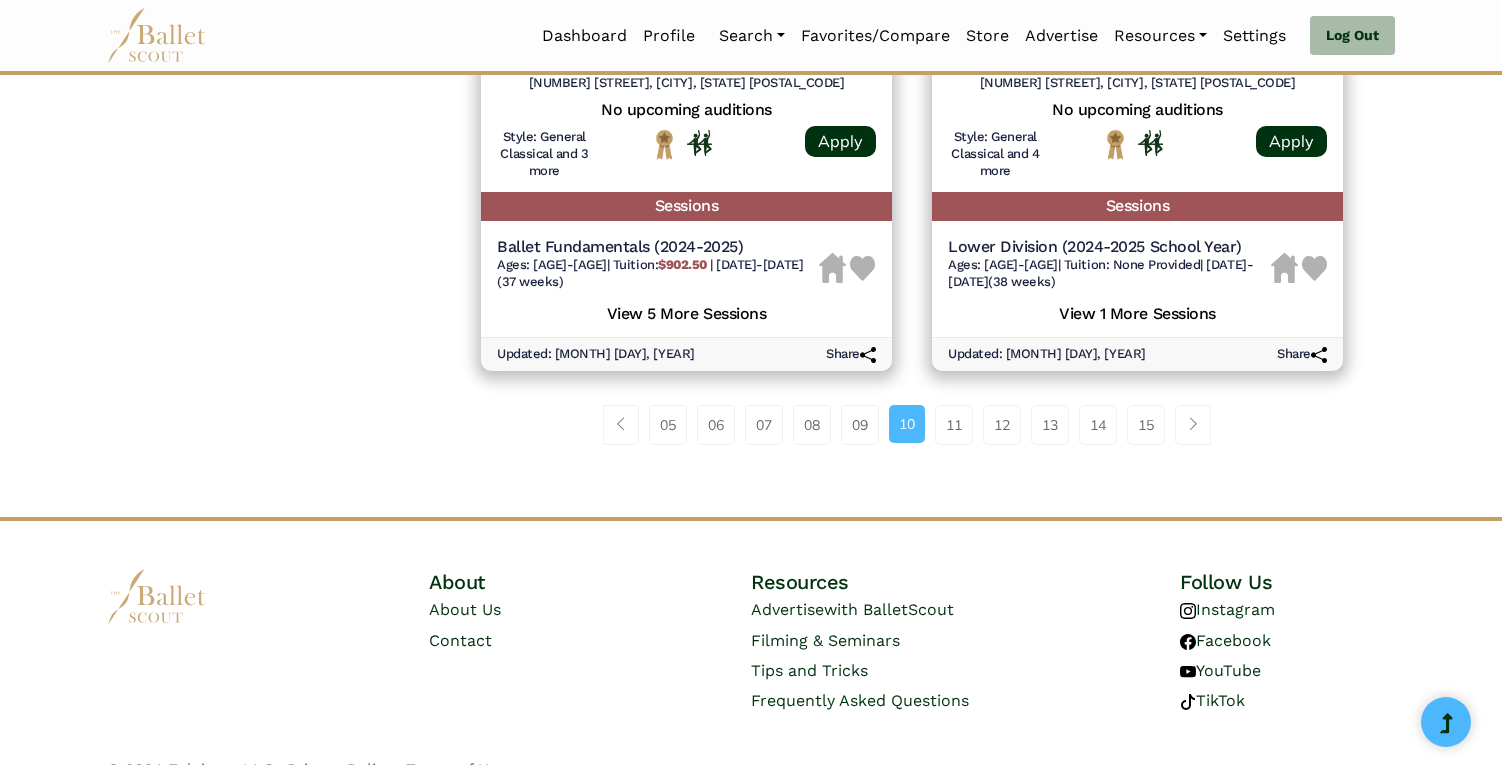 scroll, scrollTop: 2836, scrollLeft: 0, axis: vertical 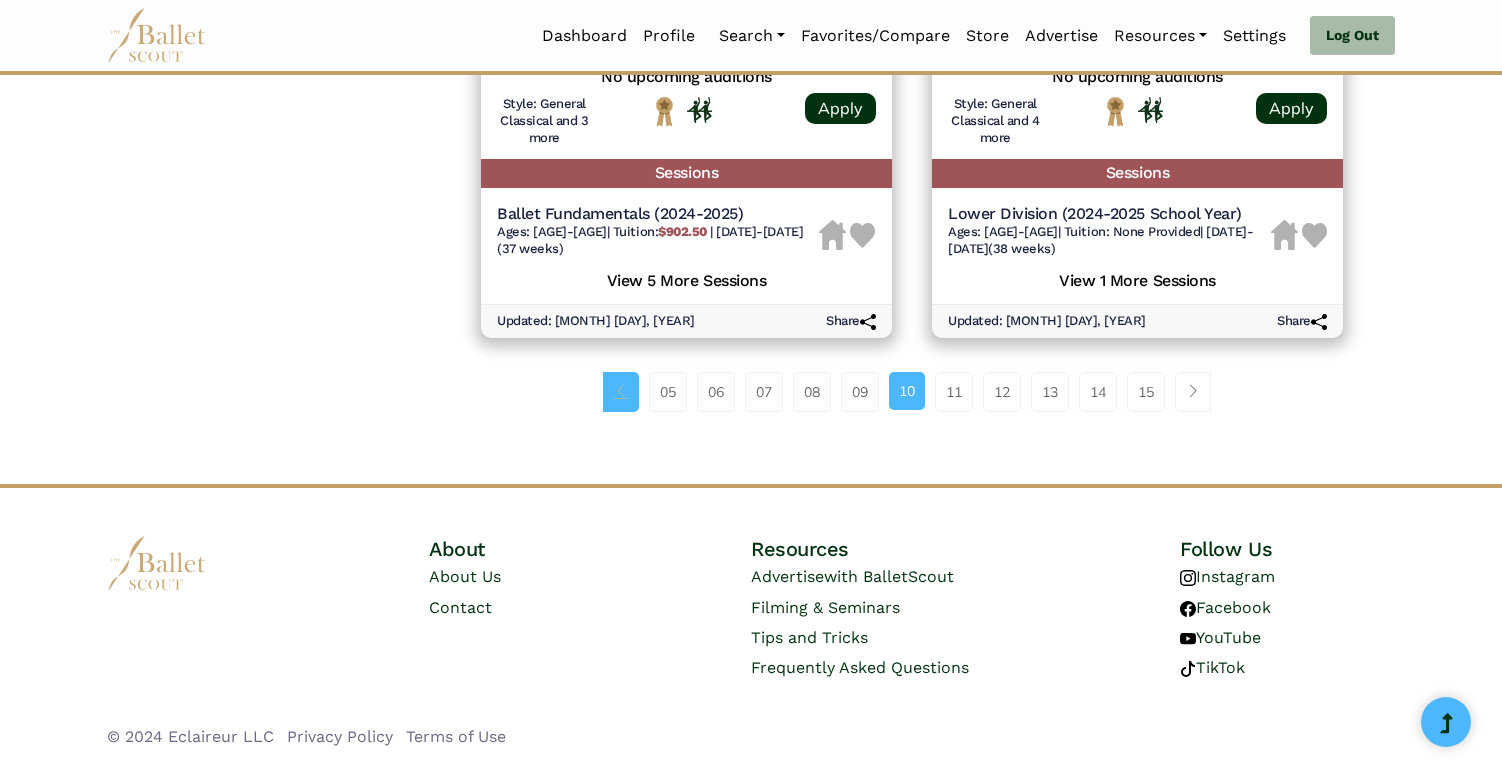 click at bounding box center [621, 392] 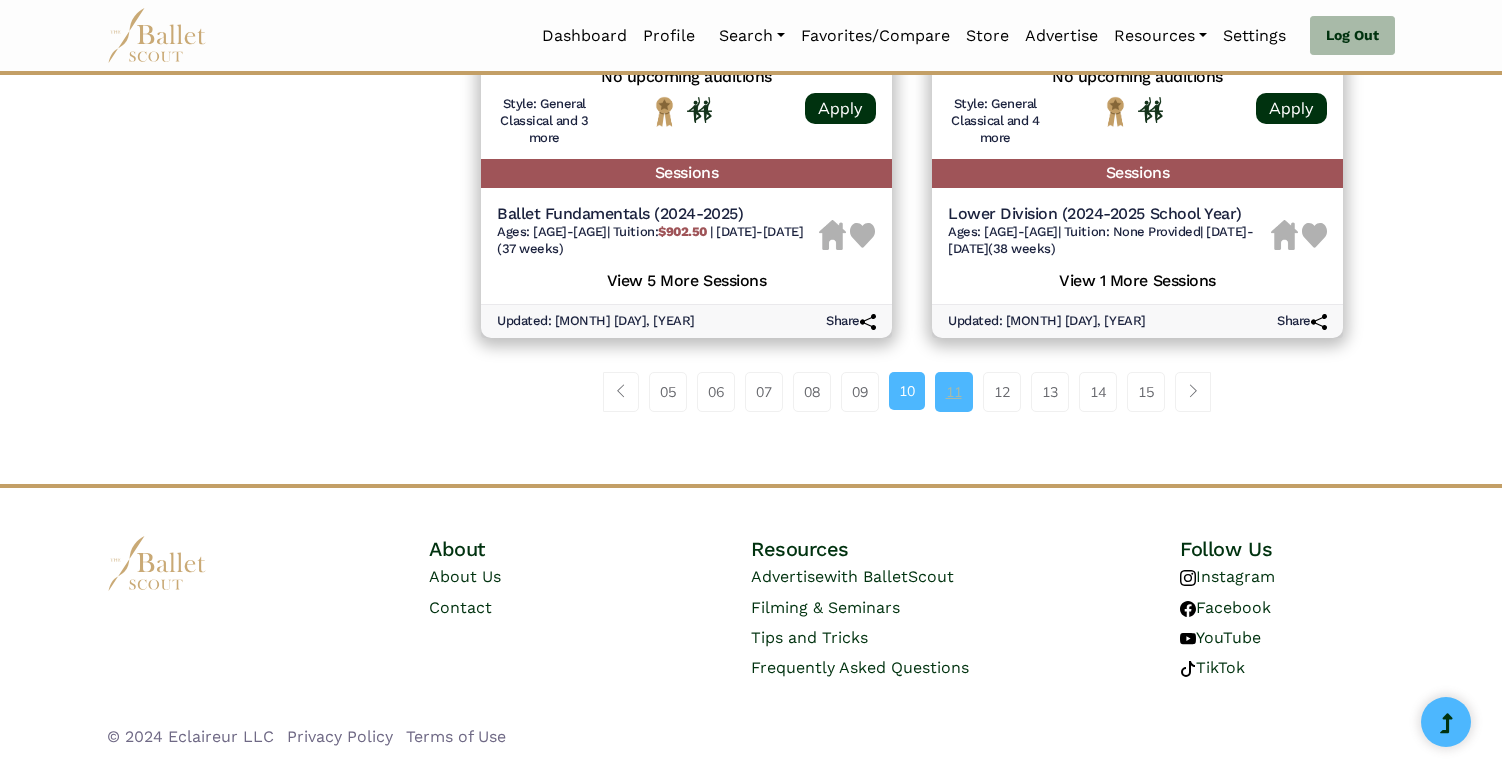 scroll, scrollTop: 1893, scrollLeft: 0, axis: vertical 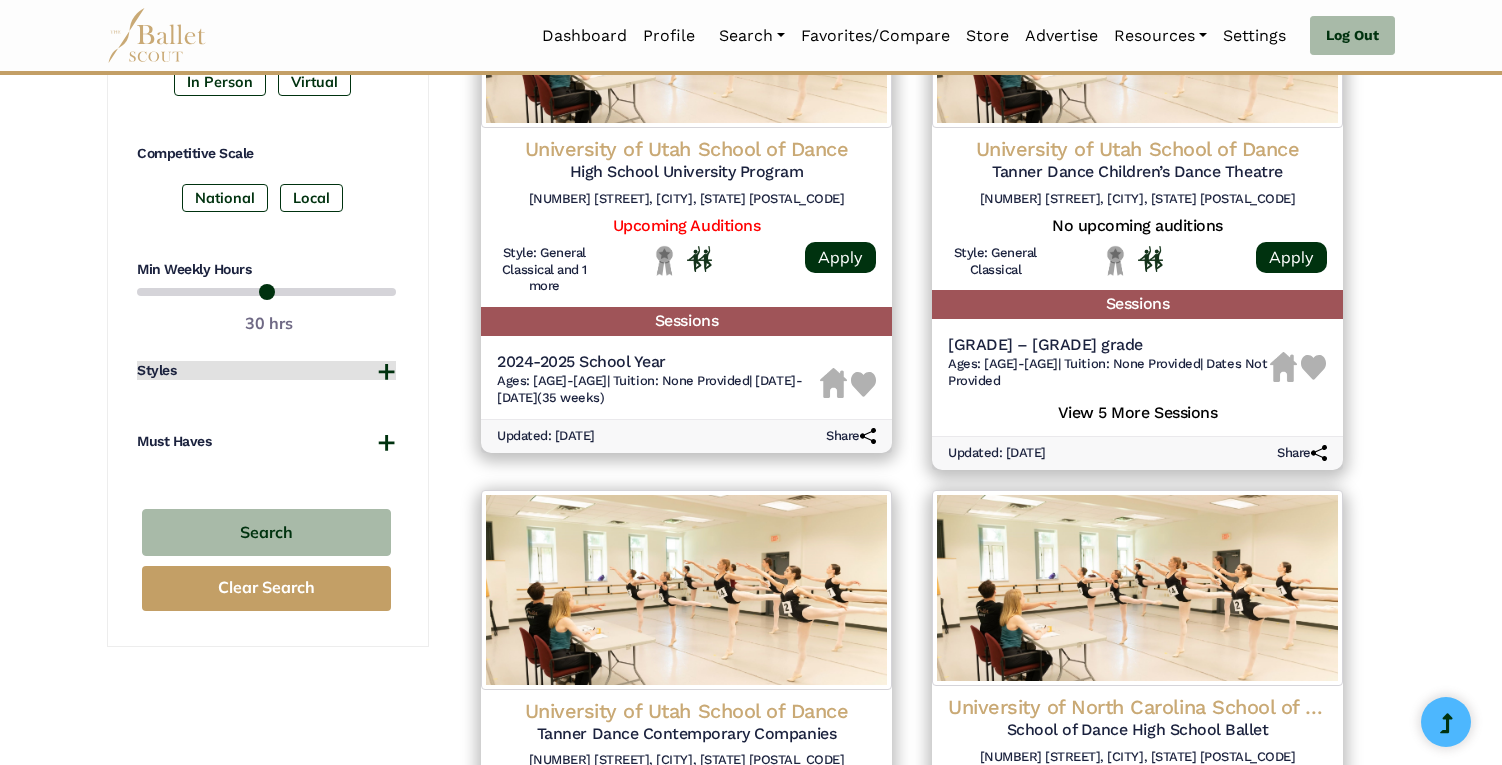 click on "Styles" at bounding box center (266, 371) 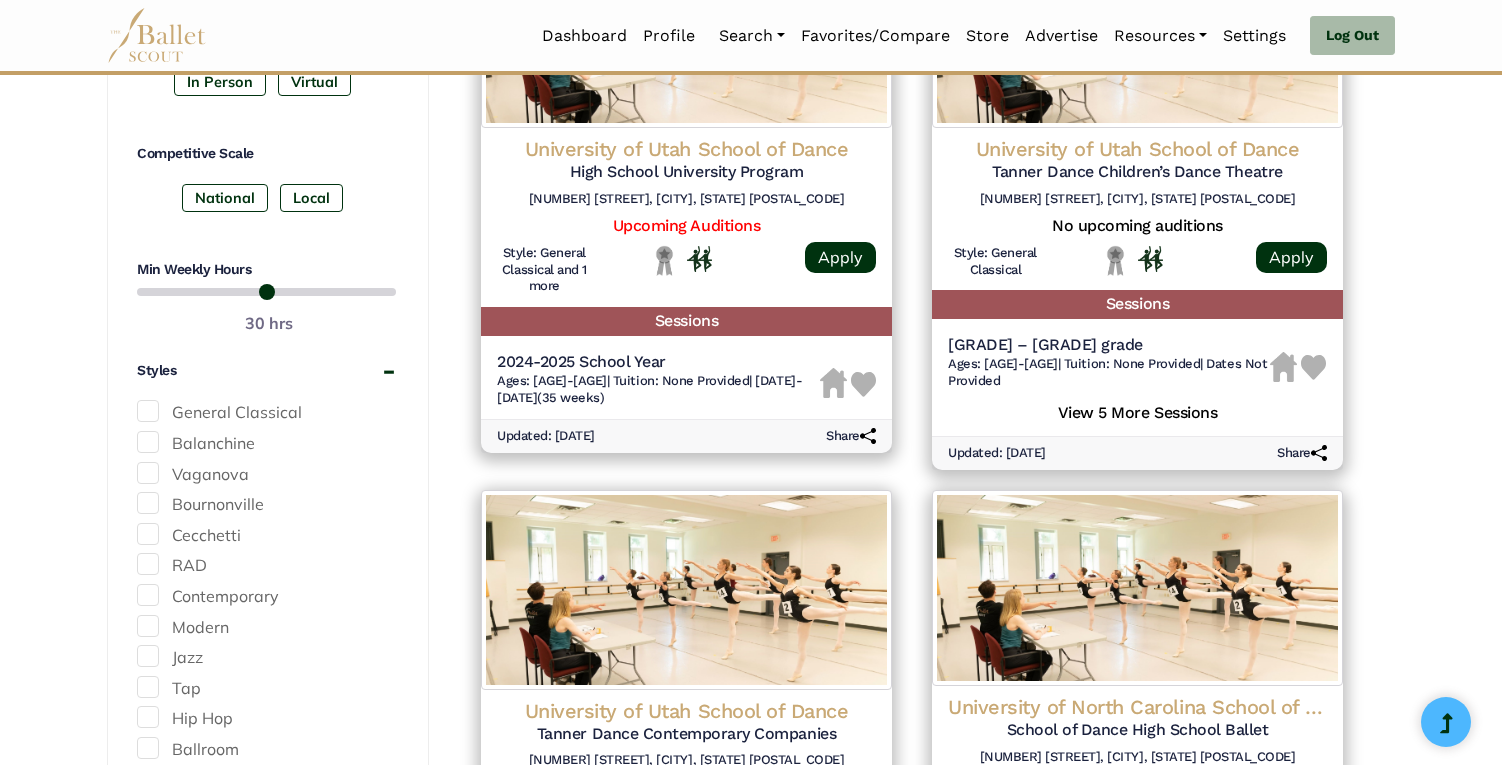 click on "Balanchine" at bounding box center [266, 444] 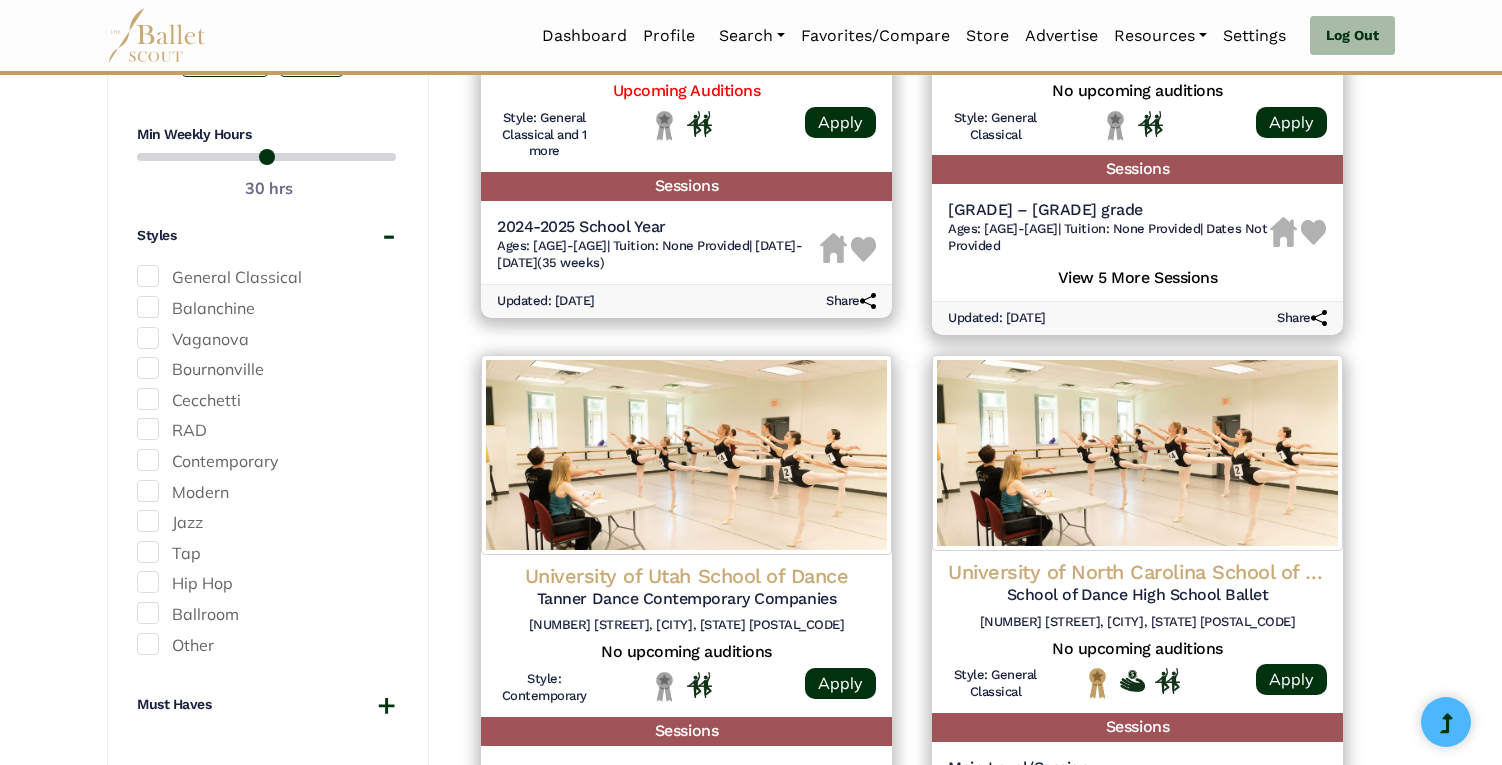 scroll, scrollTop: 1171, scrollLeft: 0, axis: vertical 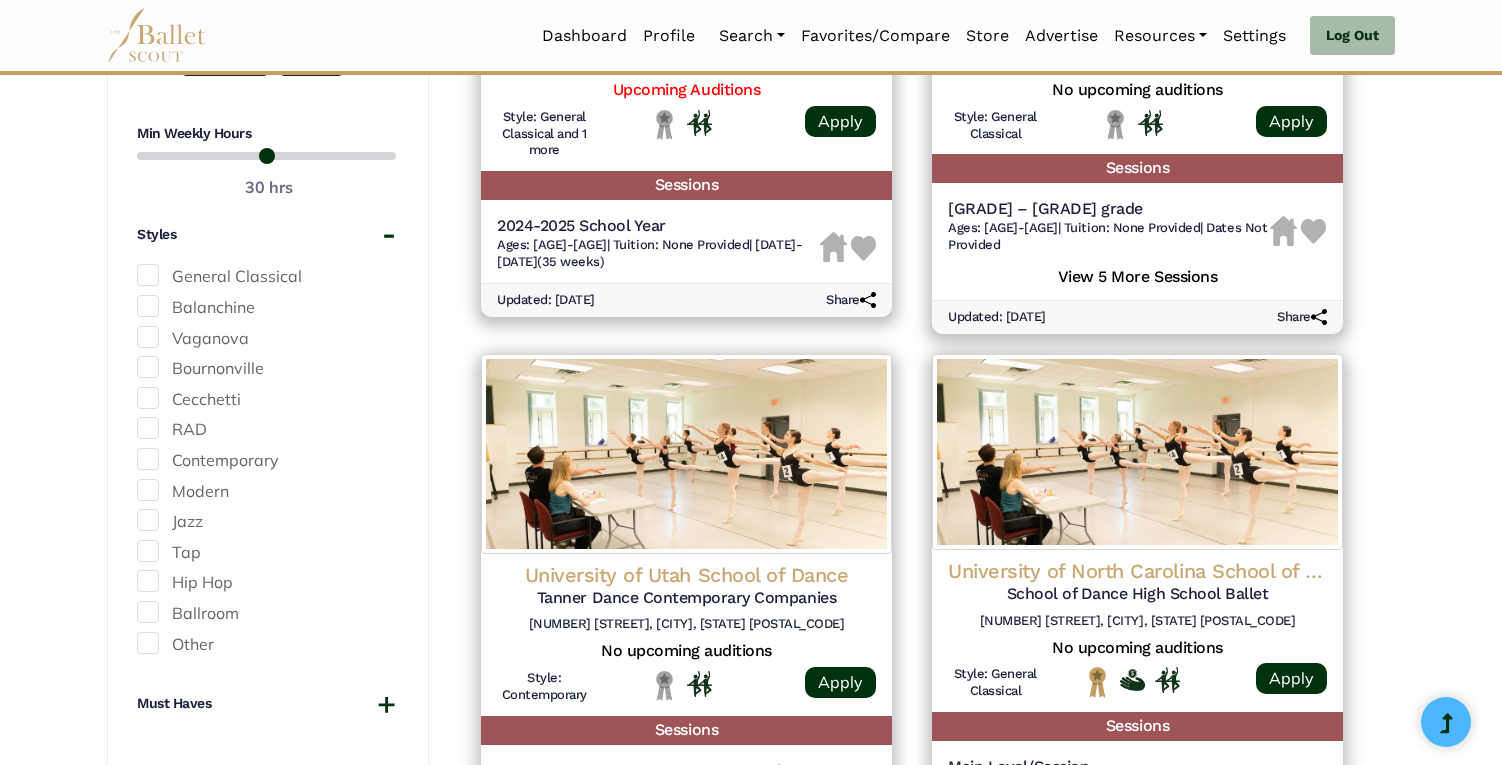 click at bounding box center [148, 275] 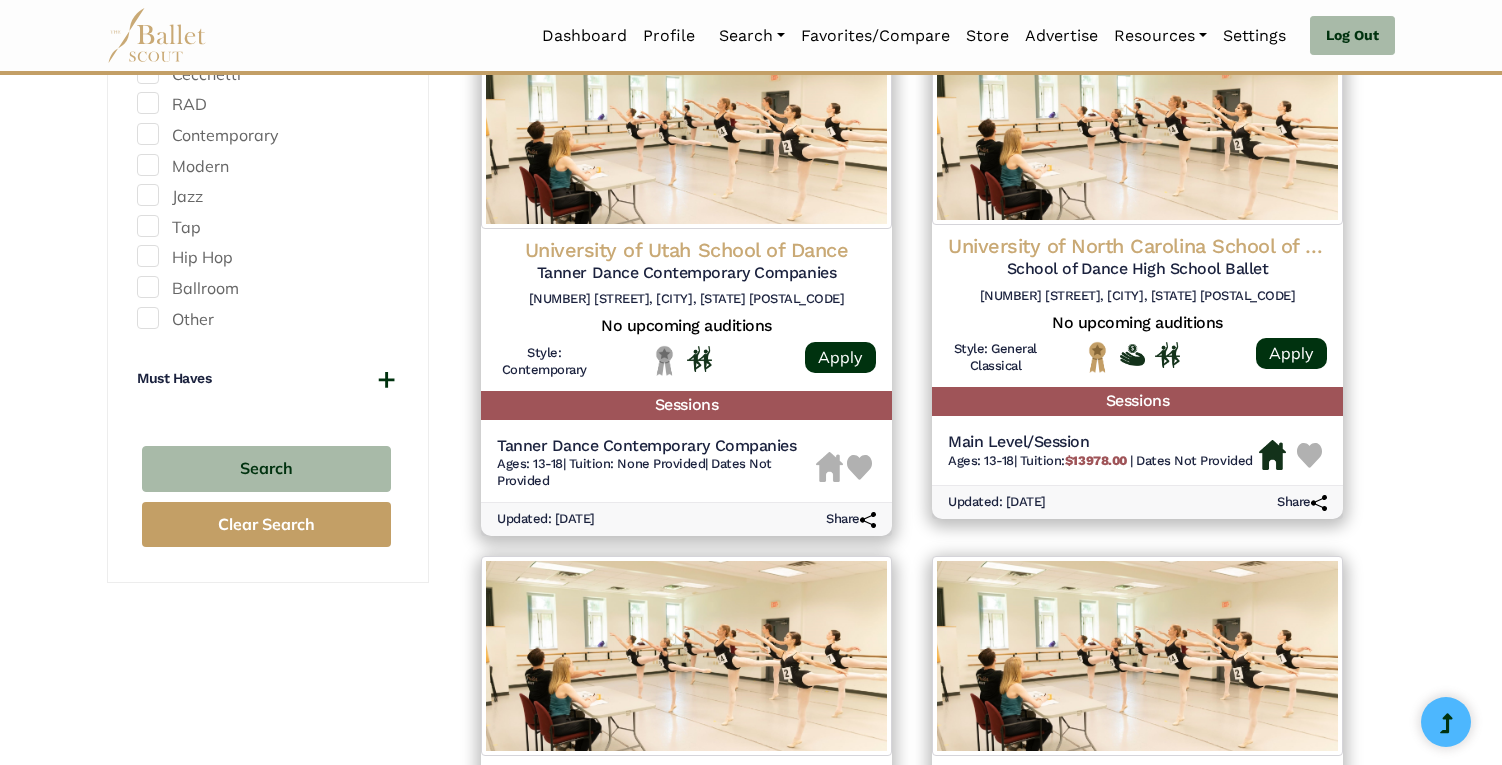 scroll, scrollTop: 1490, scrollLeft: 0, axis: vertical 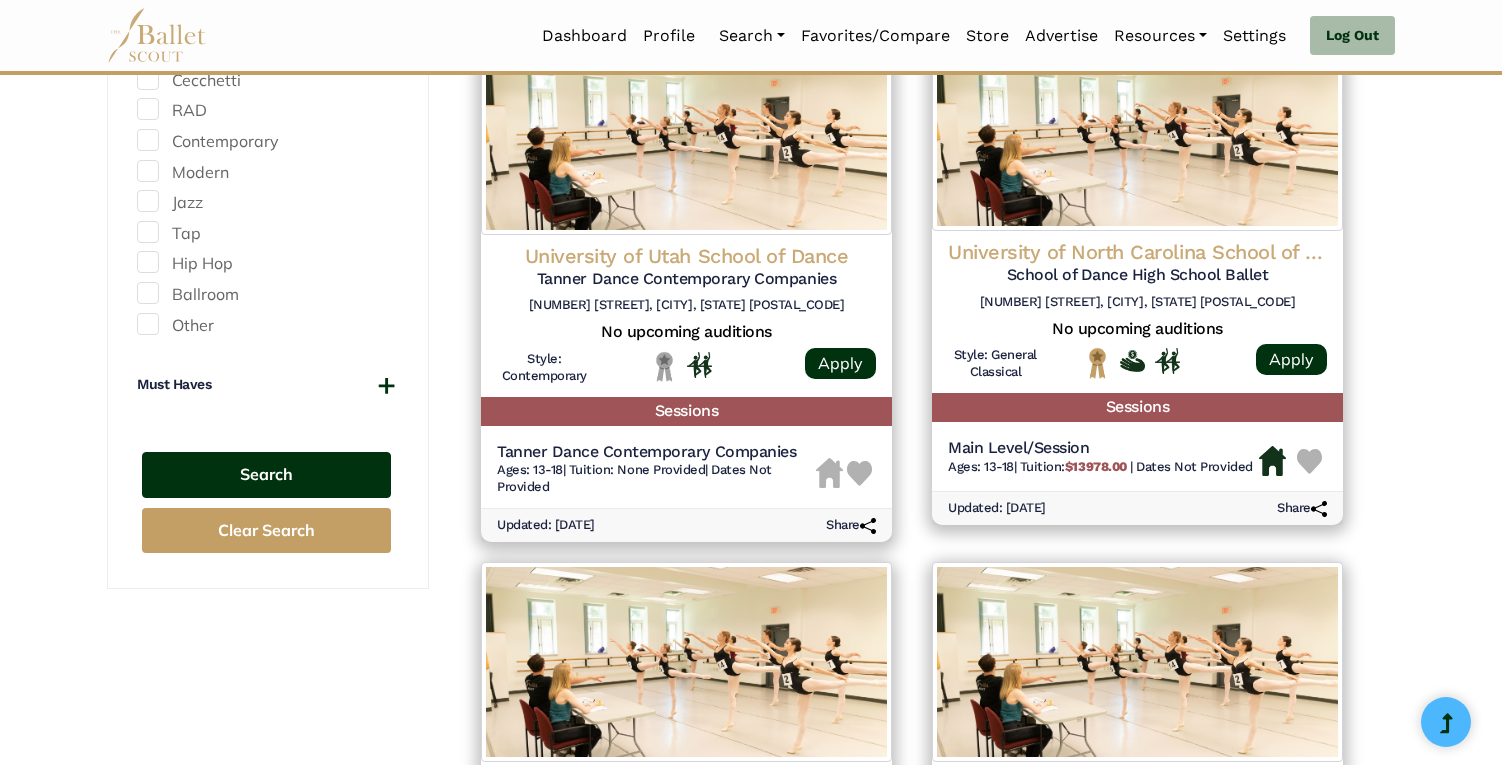 click on "Search" at bounding box center (266, 475) 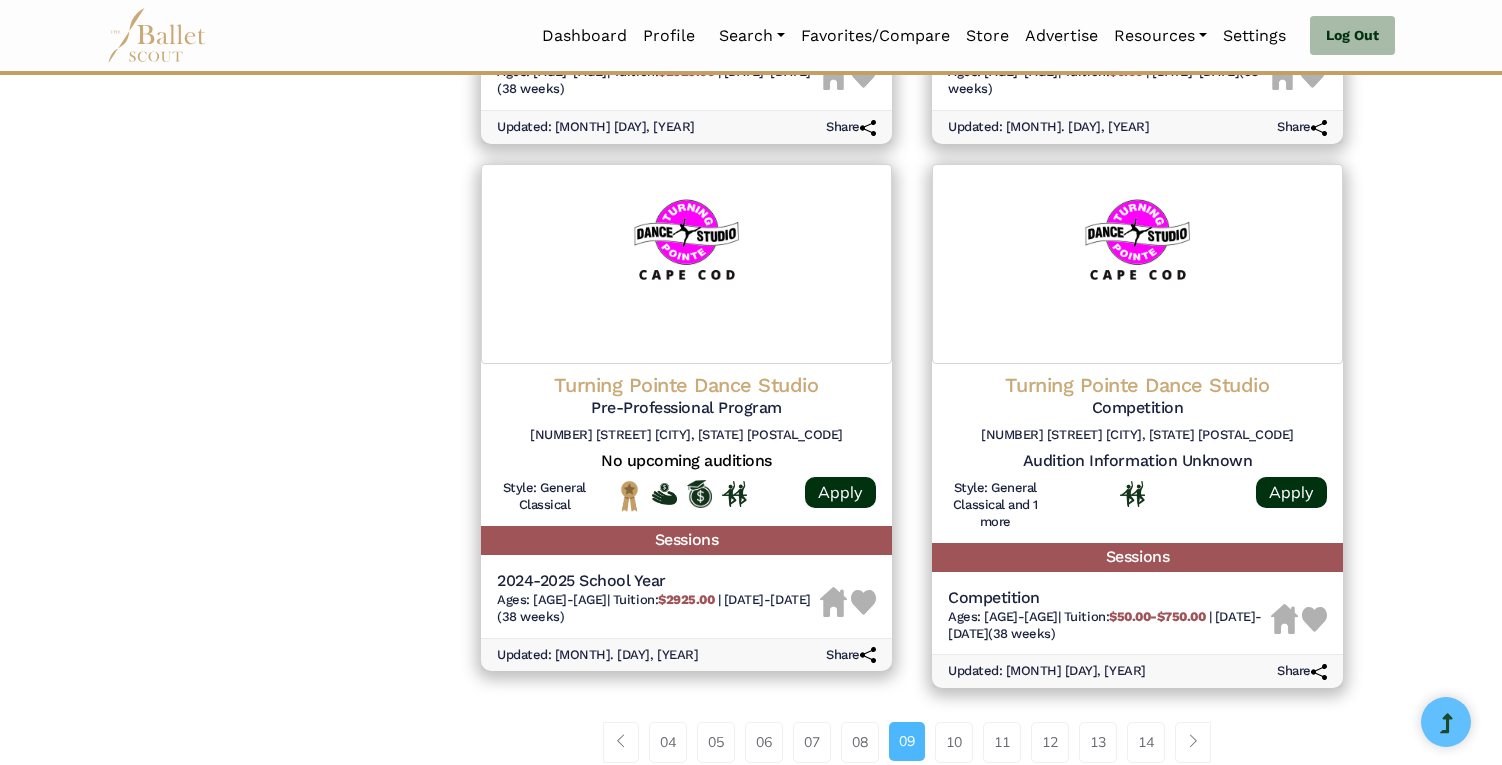 scroll, scrollTop: 2539, scrollLeft: 0, axis: vertical 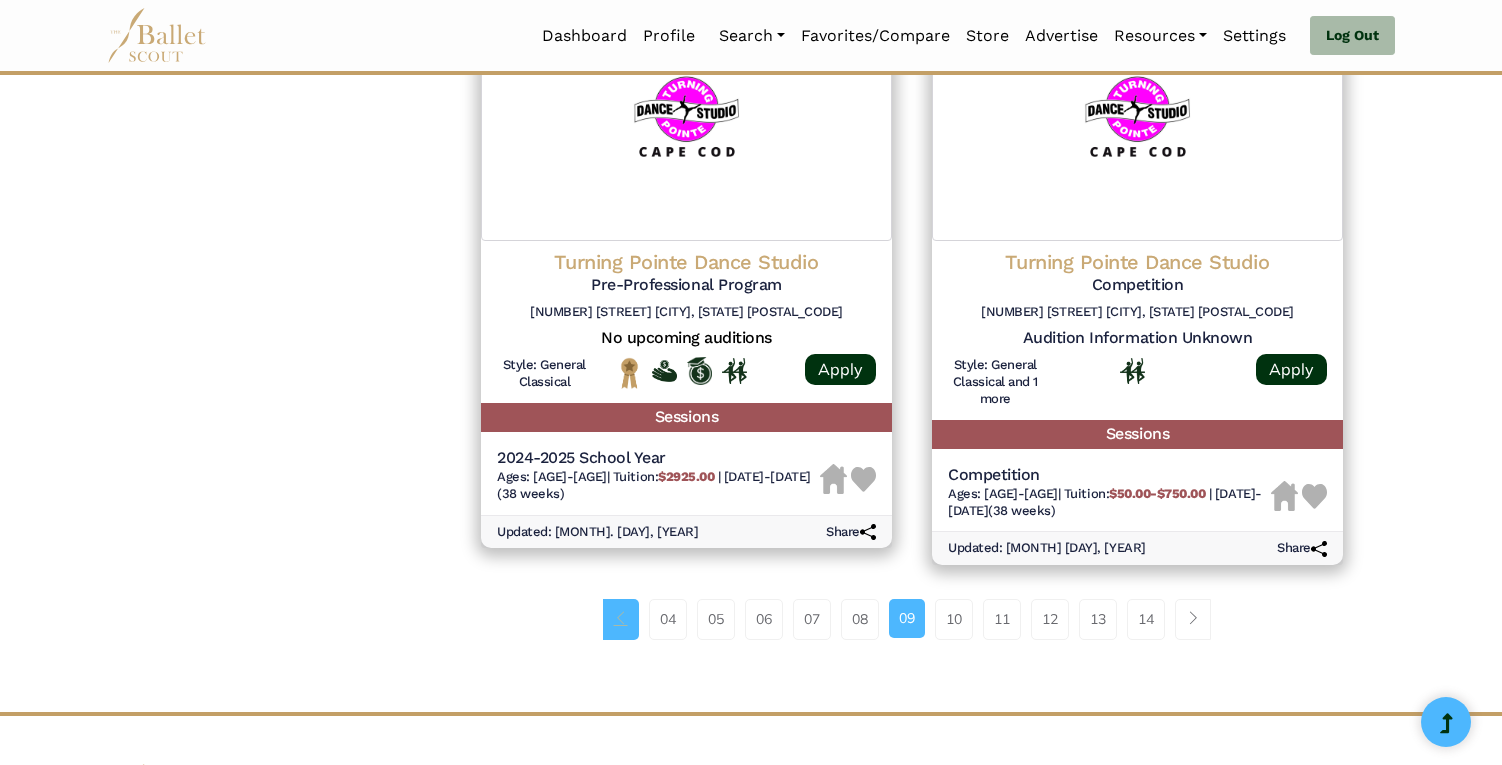 click at bounding box center (621, 619) 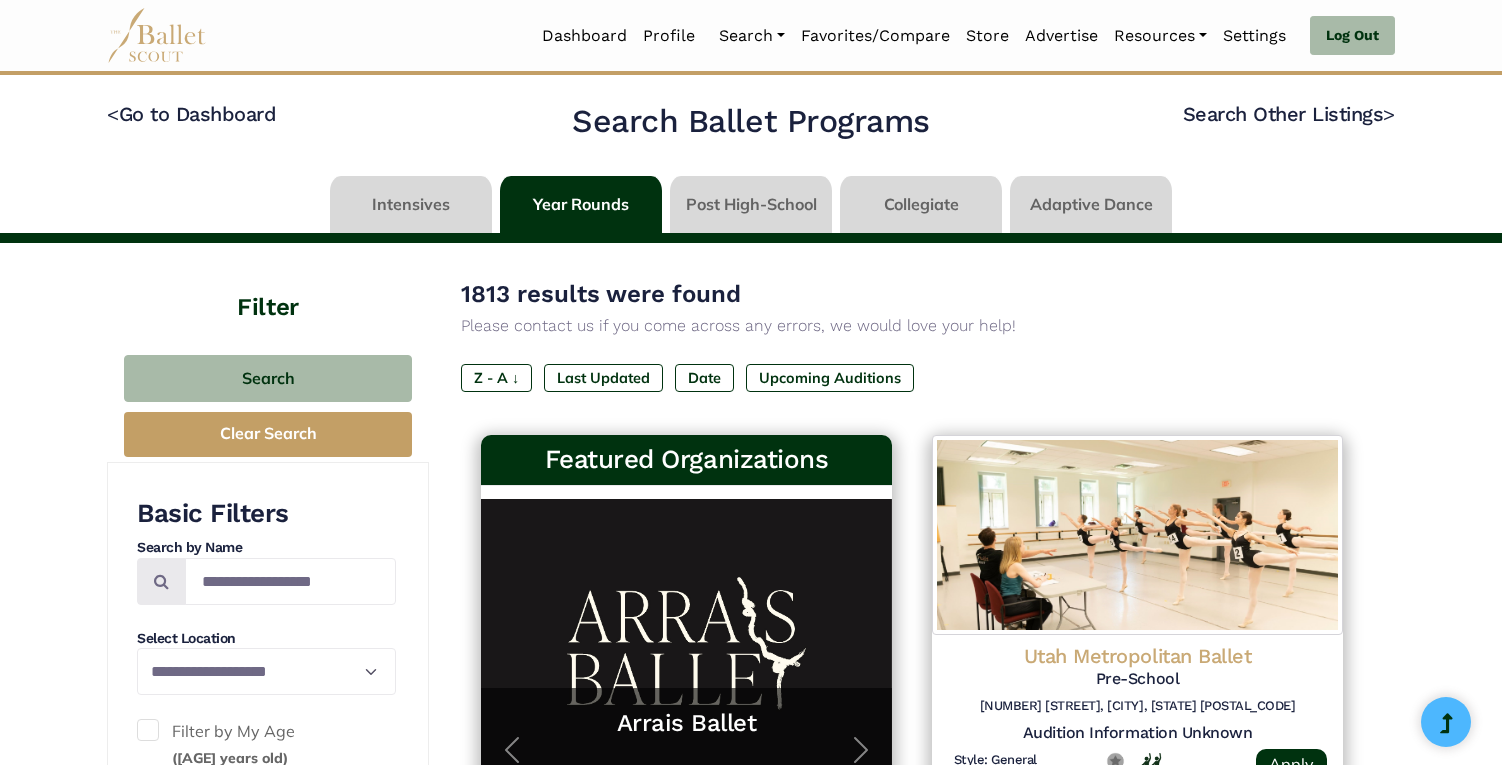 scroll, scrollTop: 0, scrollLeft: 0, axis: both 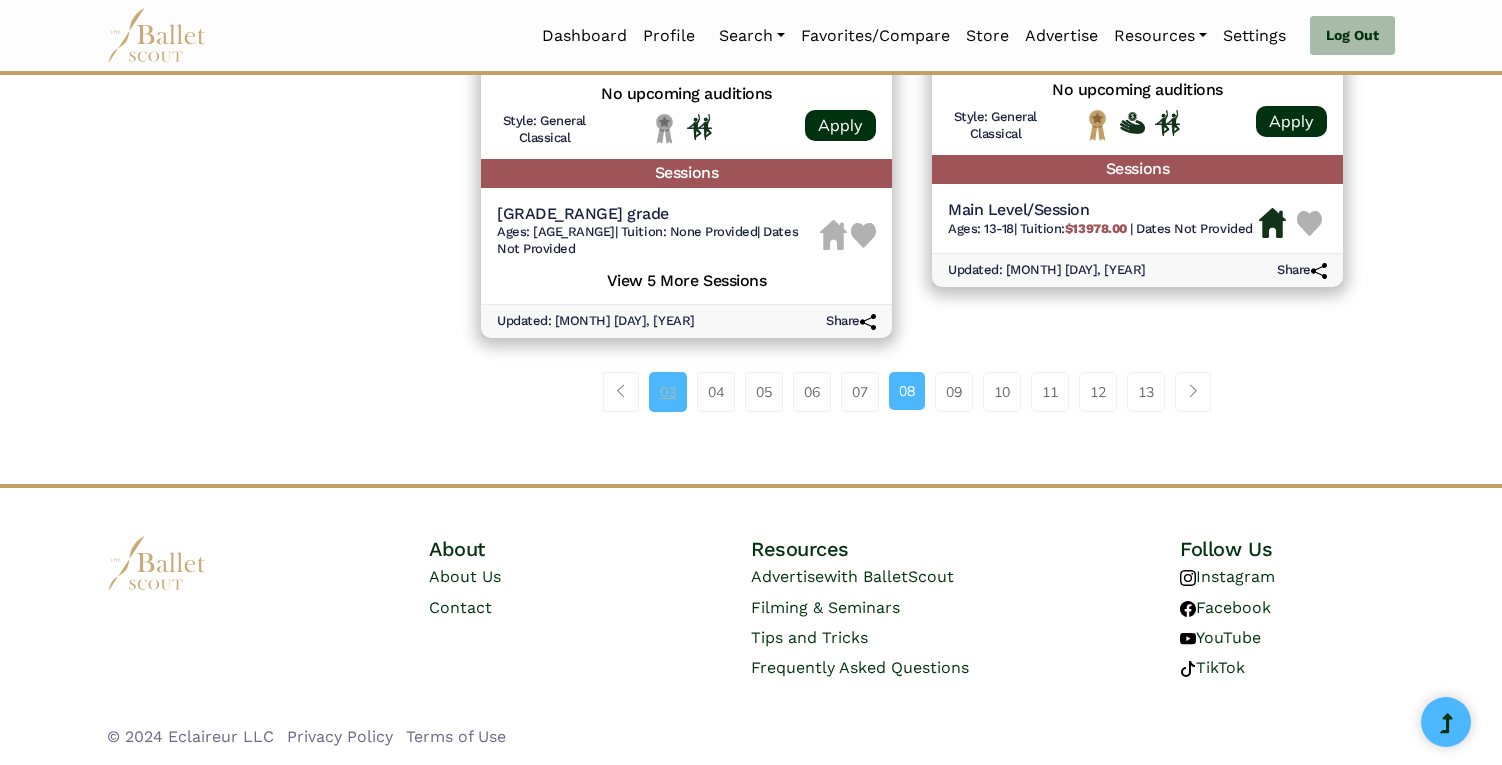 click on "03" at bounding box center [668, 392] 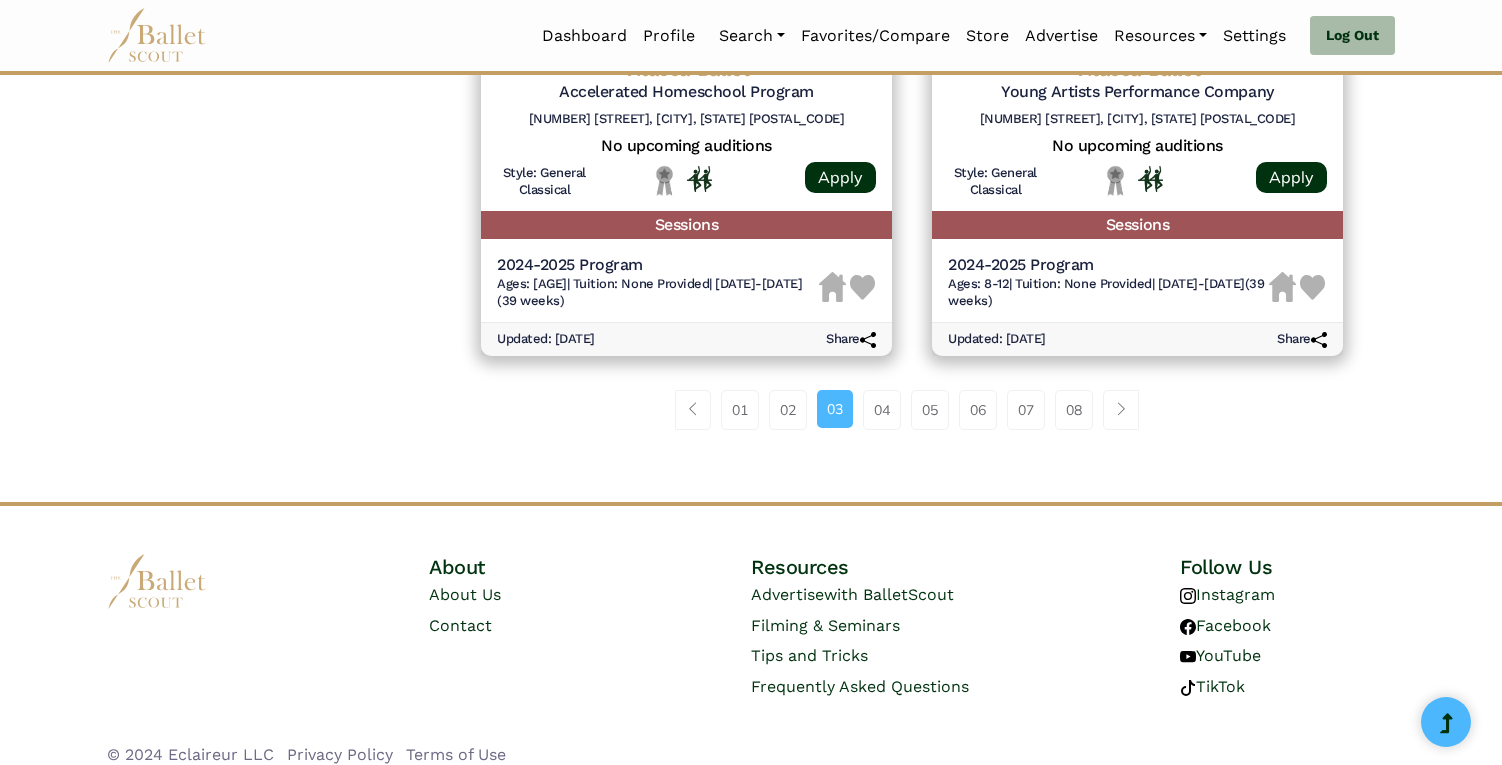 scroll, scrollTop: 2819, scrollLeft: 0, axis: vertical 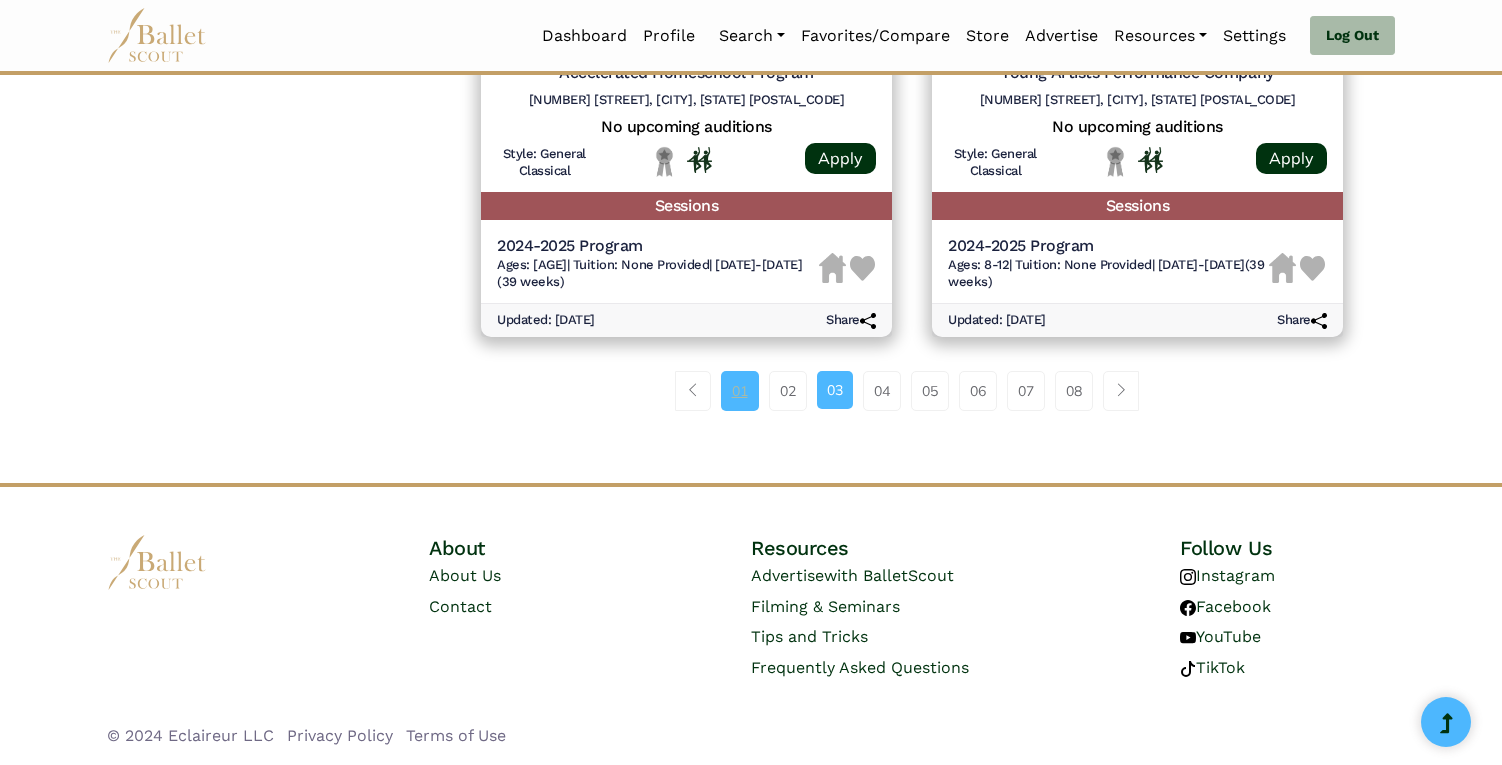 click on "01" at bounding box center [740, 391] 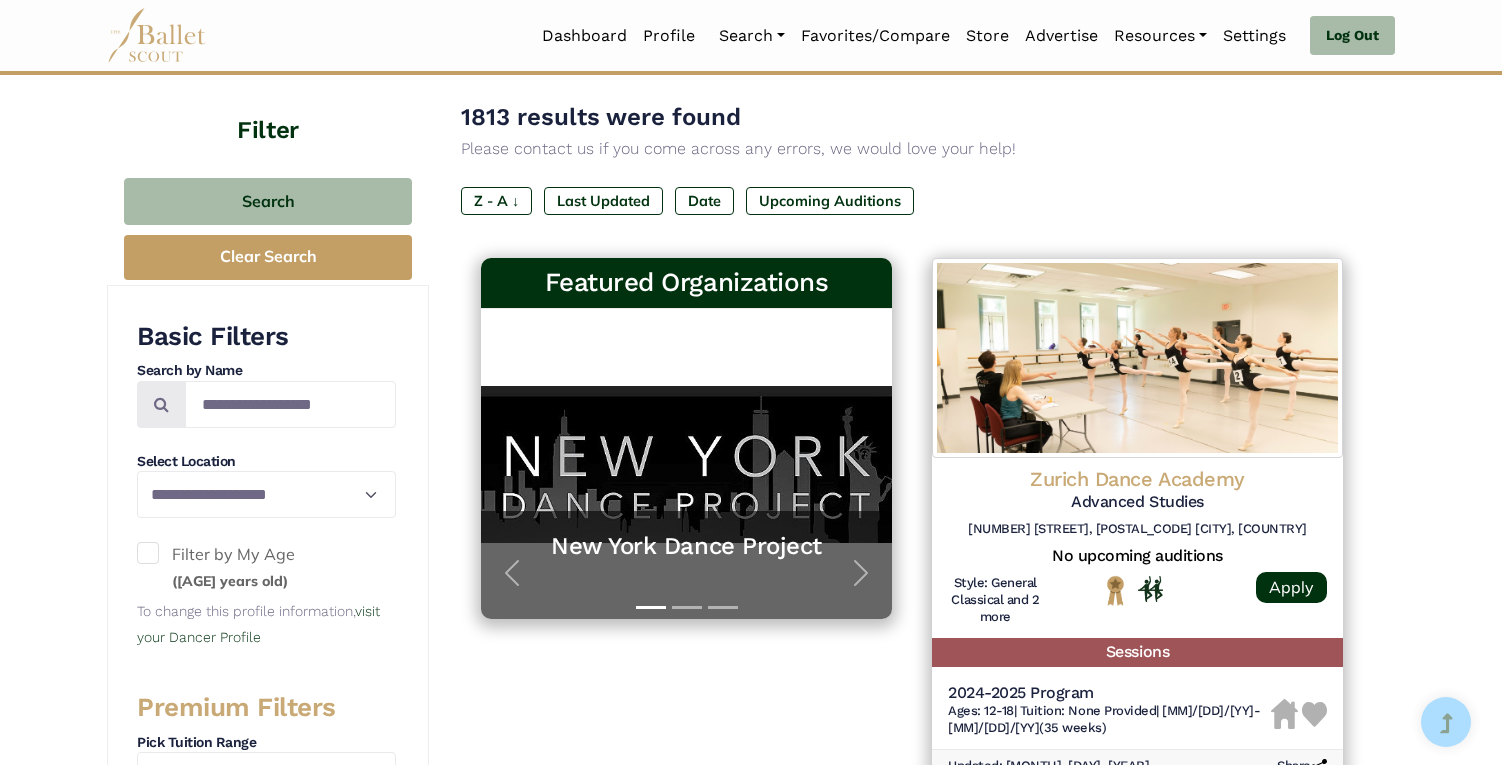 scroll, scrollTop: 199, scrollLeft: 0, axis: vertical 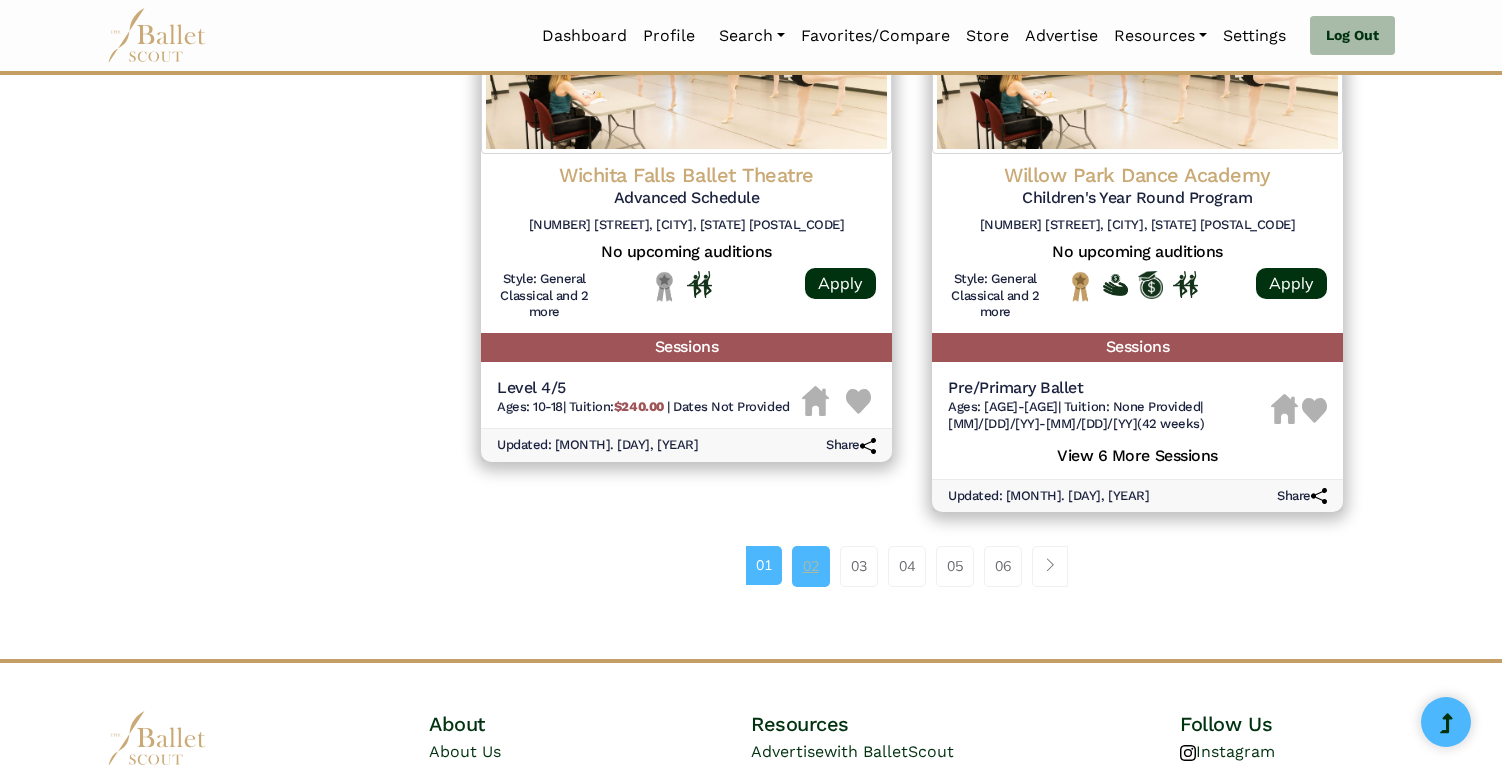 click on "02" at bounding box center [811, 566] 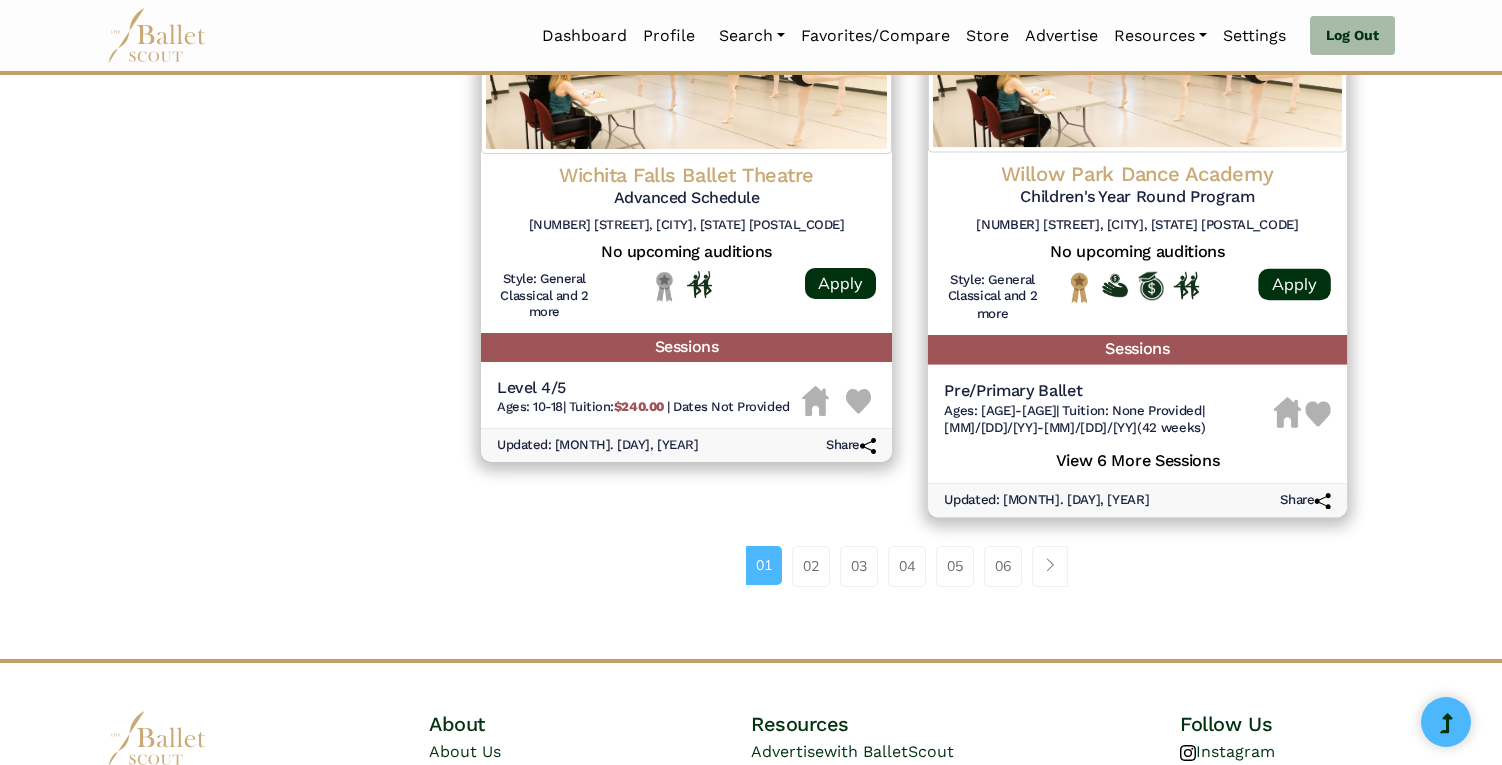 click at bounding box center (1137, 51) 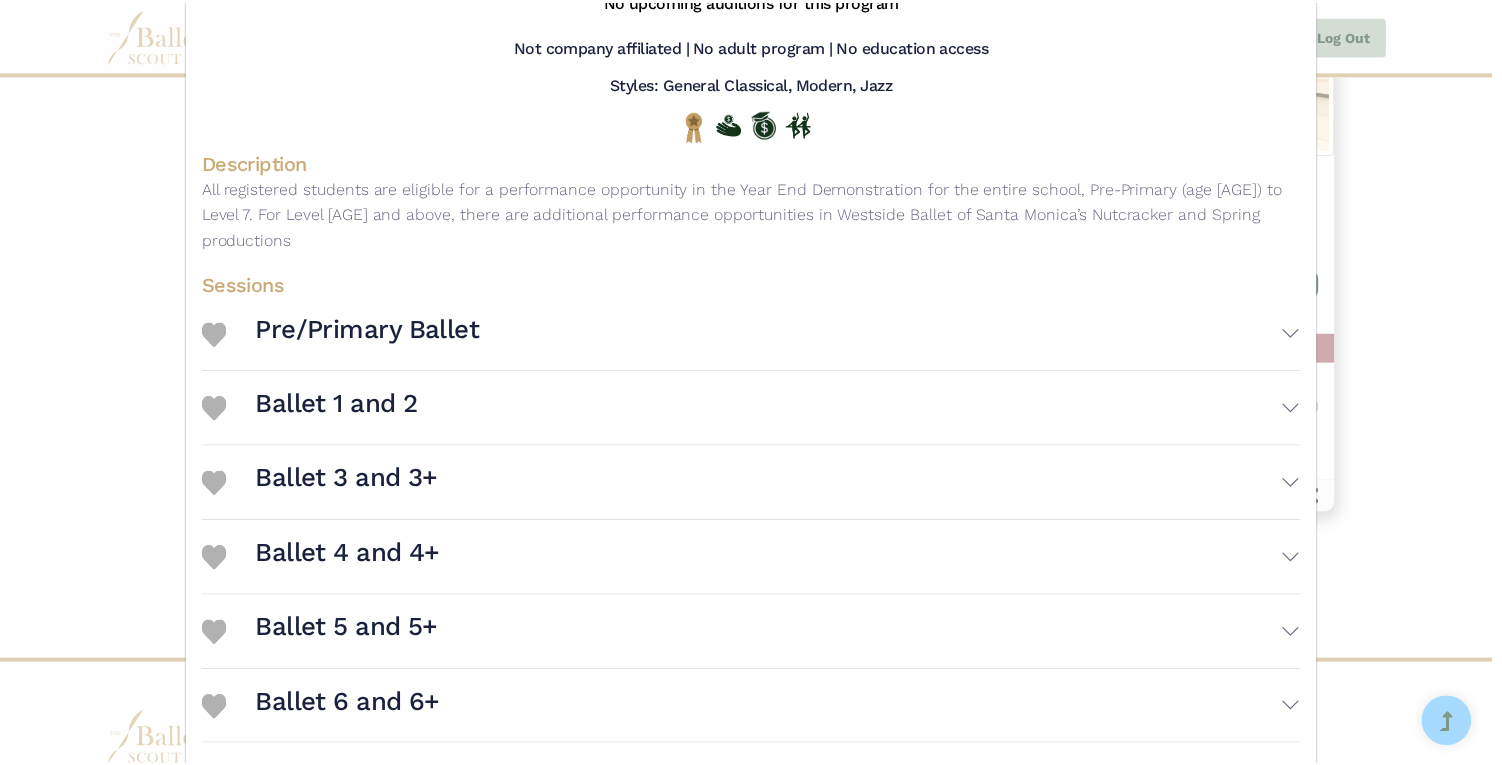 scroll, scrollTop: 0, scrollLeft: 0, axis: both 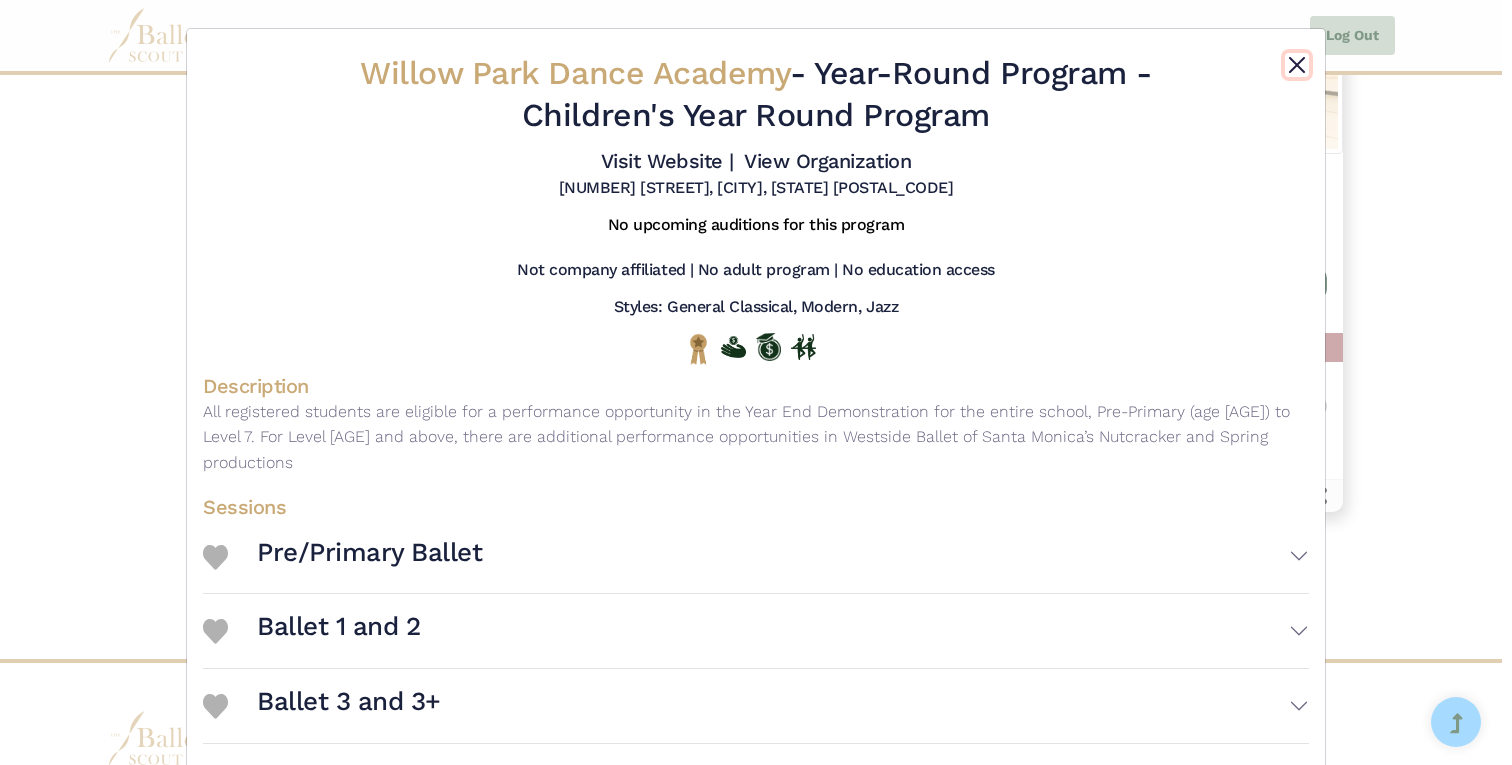 click at bounding box center [1297, 65] 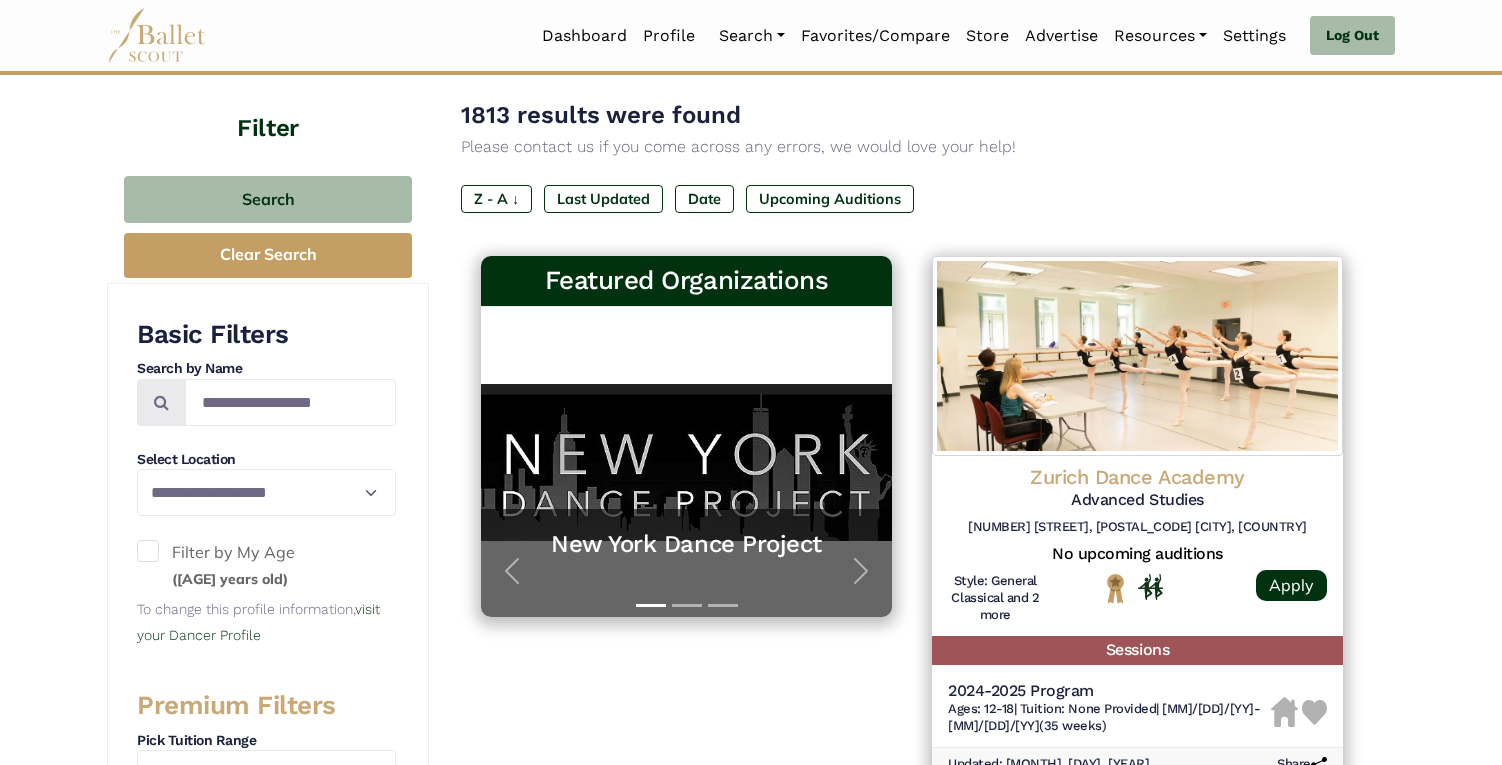 scroll, scrollTop: 178, scrollLeft: 0, axis: vertical 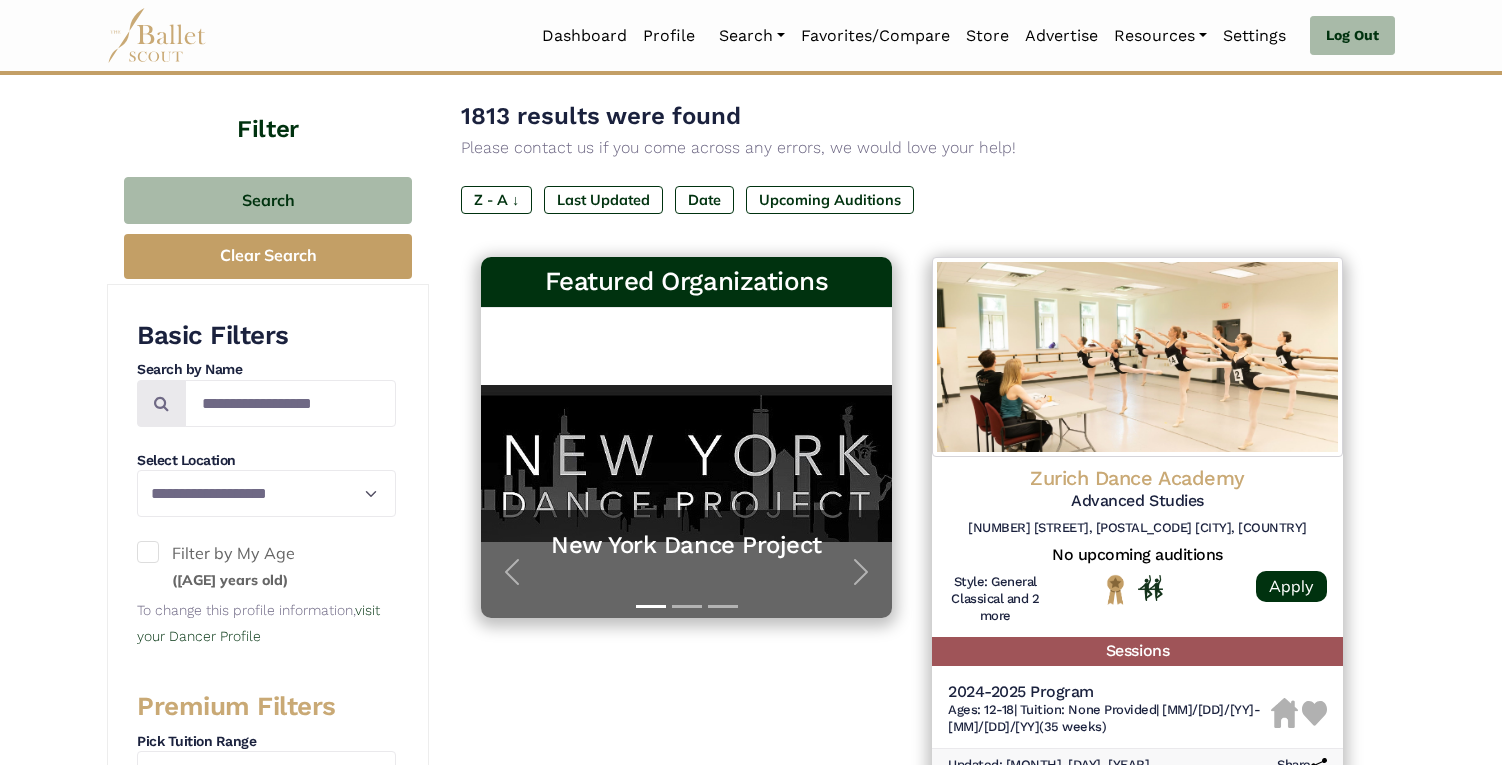 click on "Filter by My Age
(15 years old)" at bounding box center (266, 566) 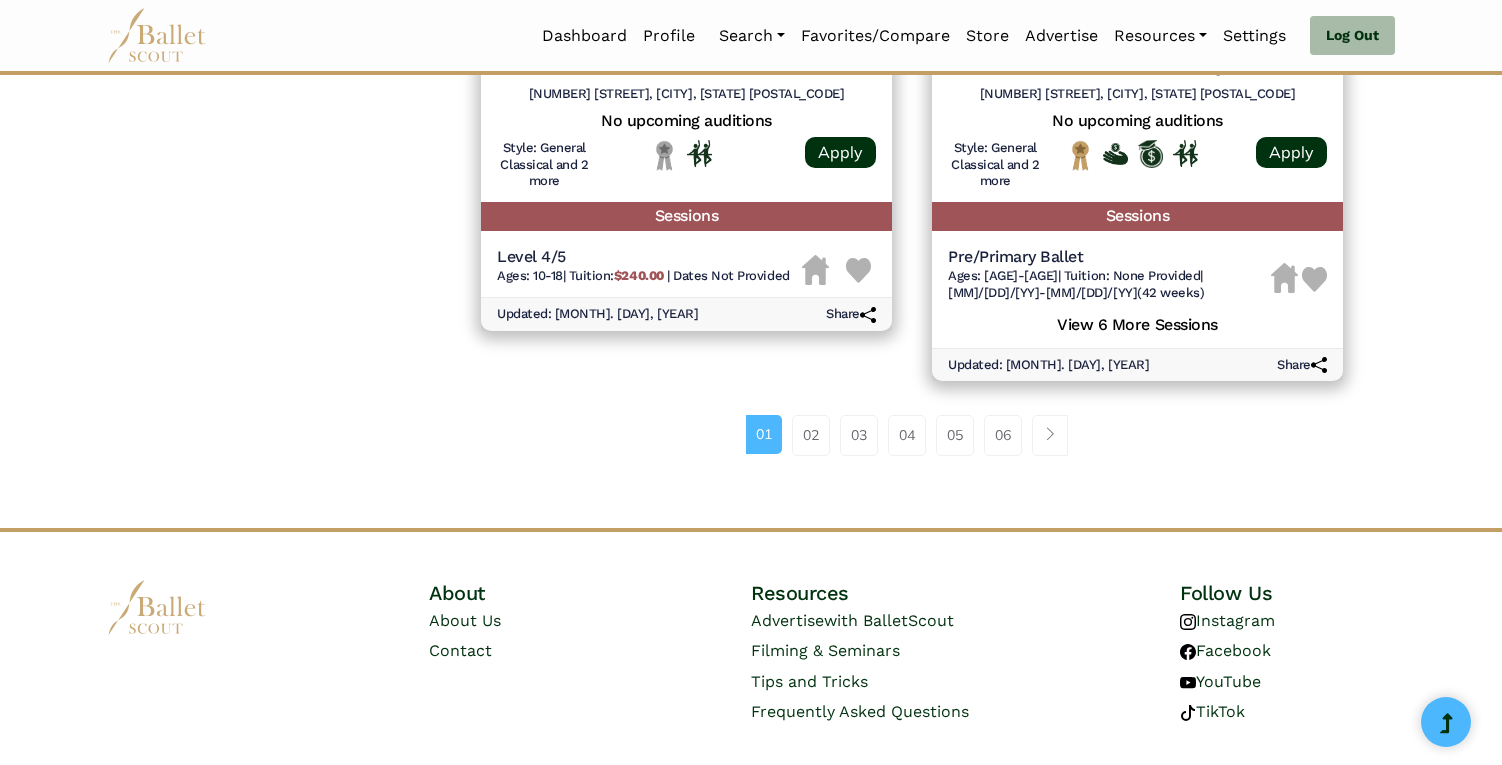 scroll, scrollTop: 2880, scrollLeft: 0, axis: vertical 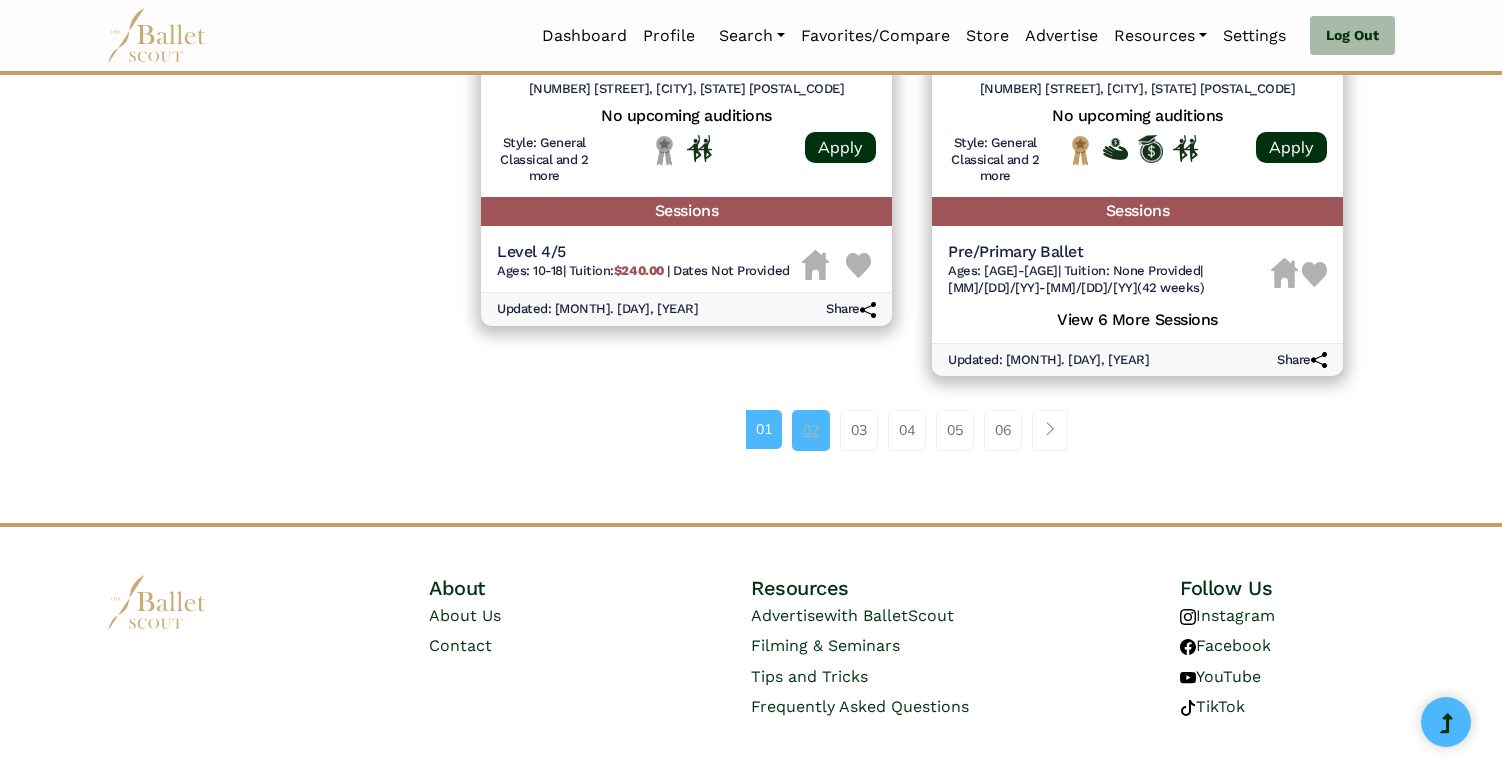 click on "02" at bounding box center (811, 430) 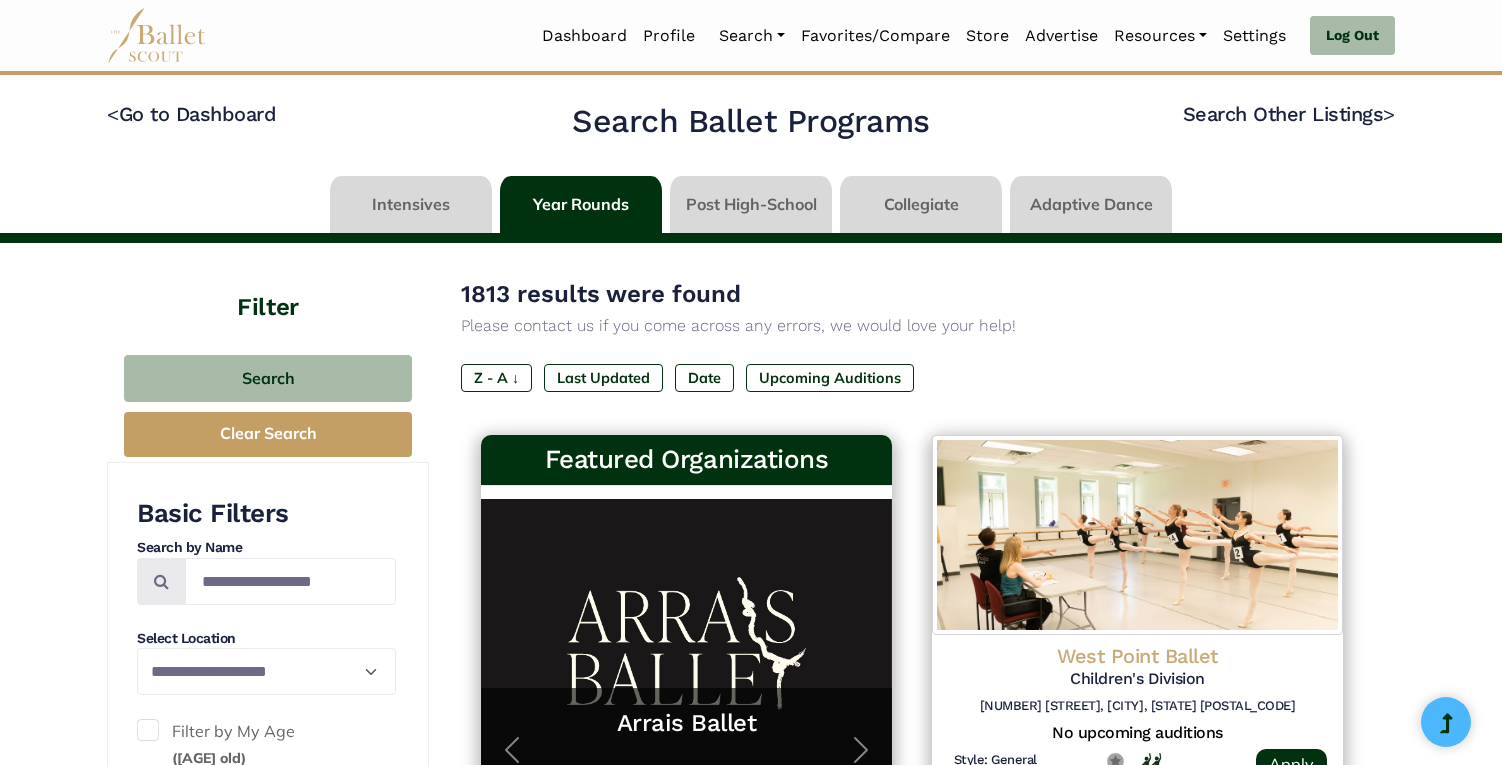 scroll, scrollTop: 0, scrollLeft: 0, axis: both 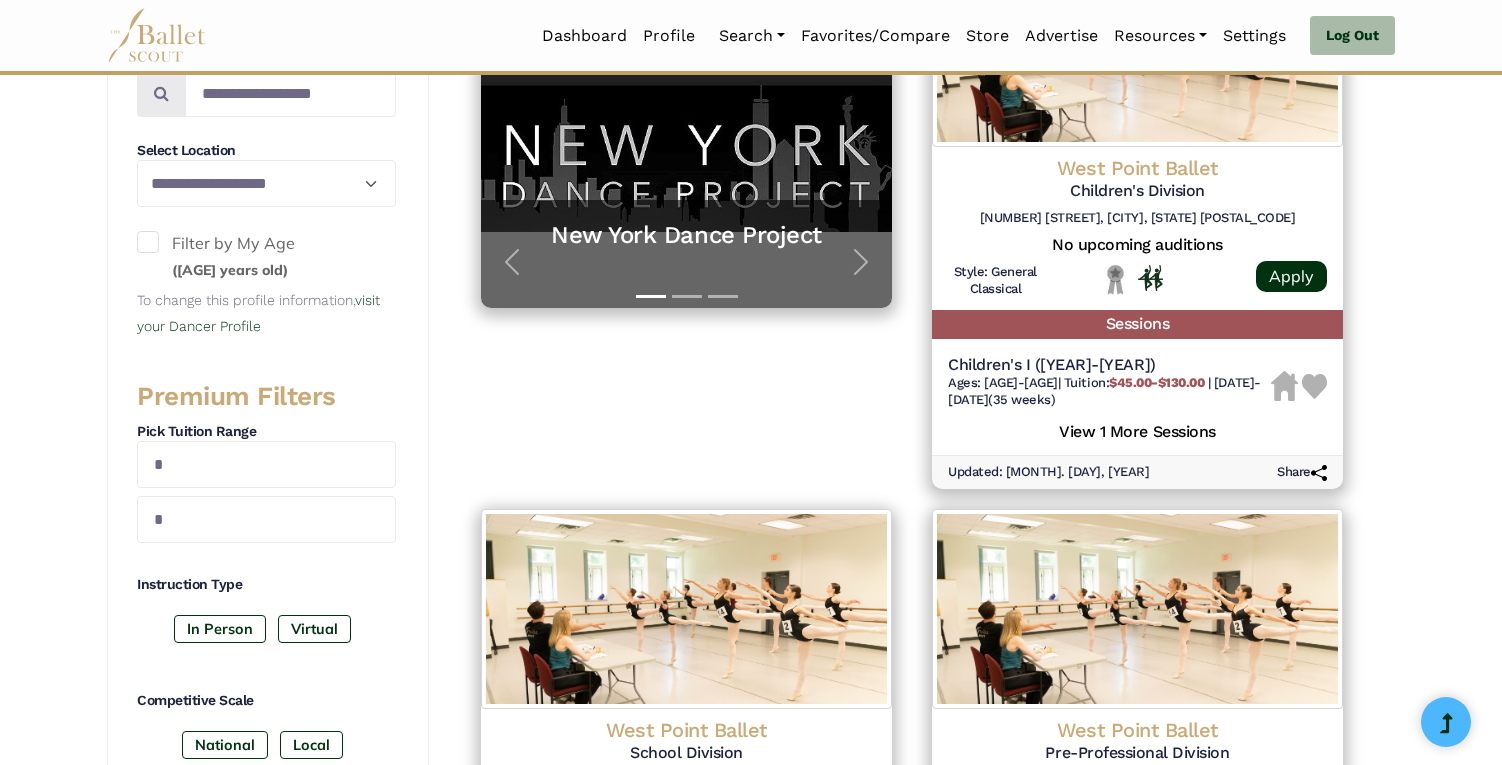 click at bounding box center [148, 242] 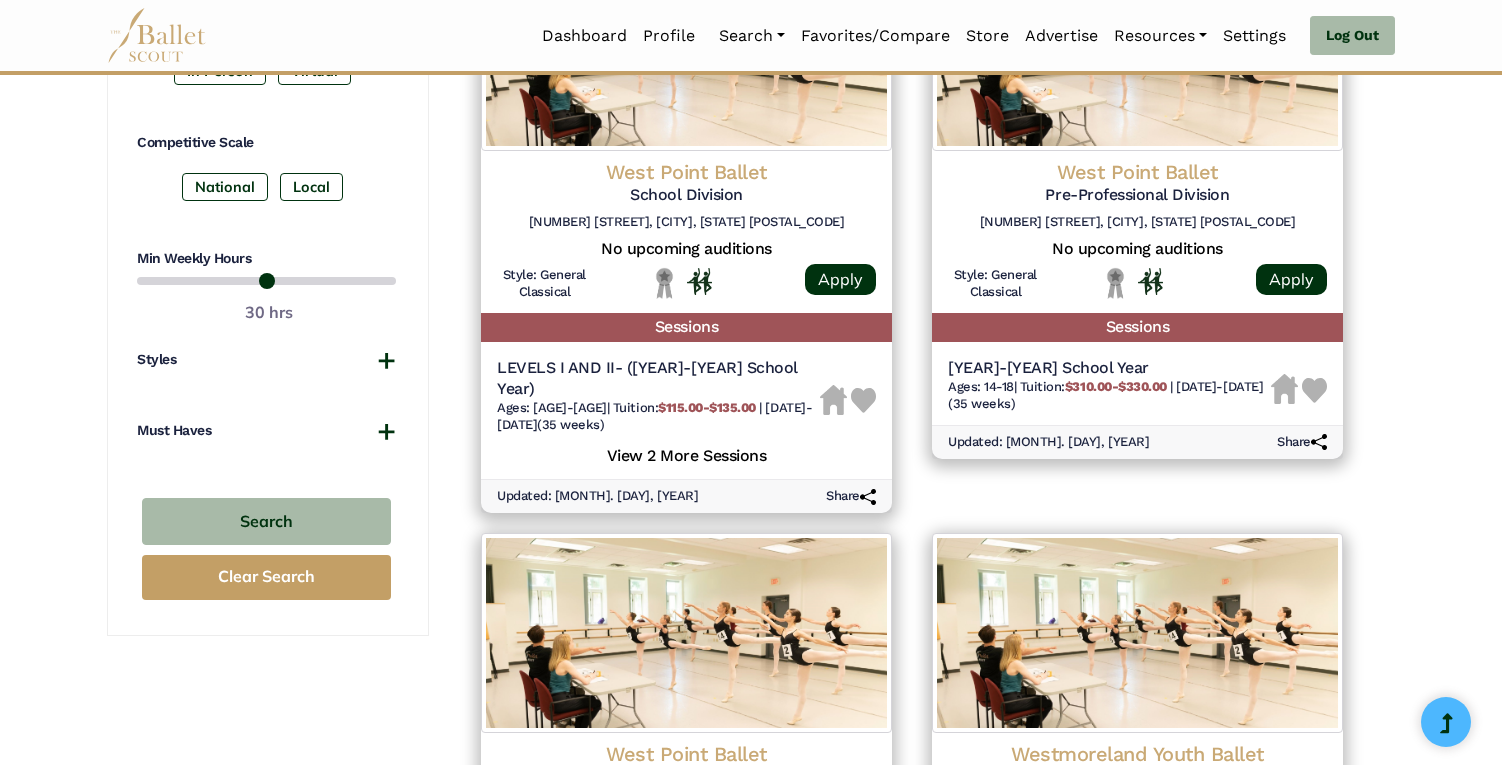 scroll, scrollTop: 1049, scrollLeft: 0, axis: vertical 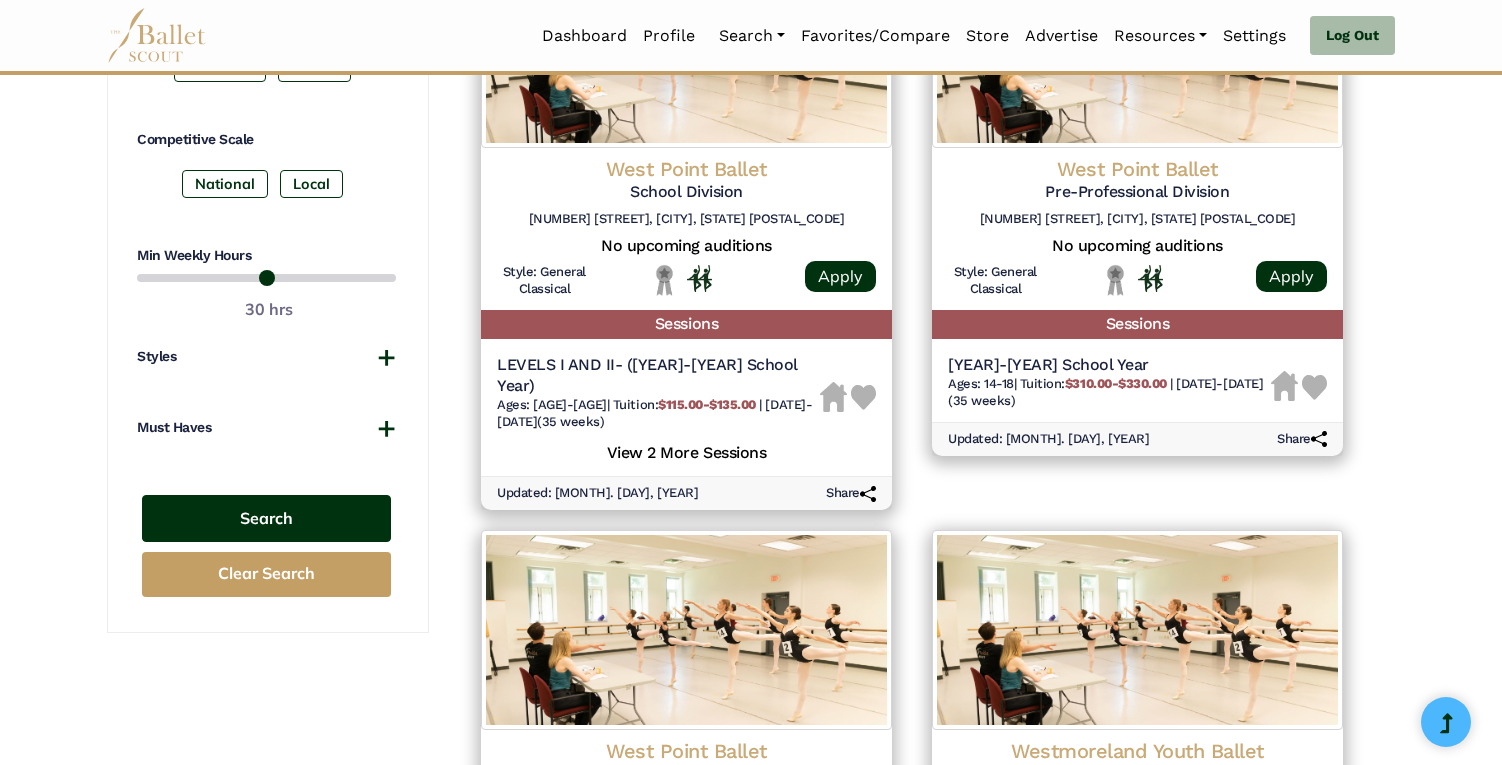 click on "Search" at bounding box center (266, 518) 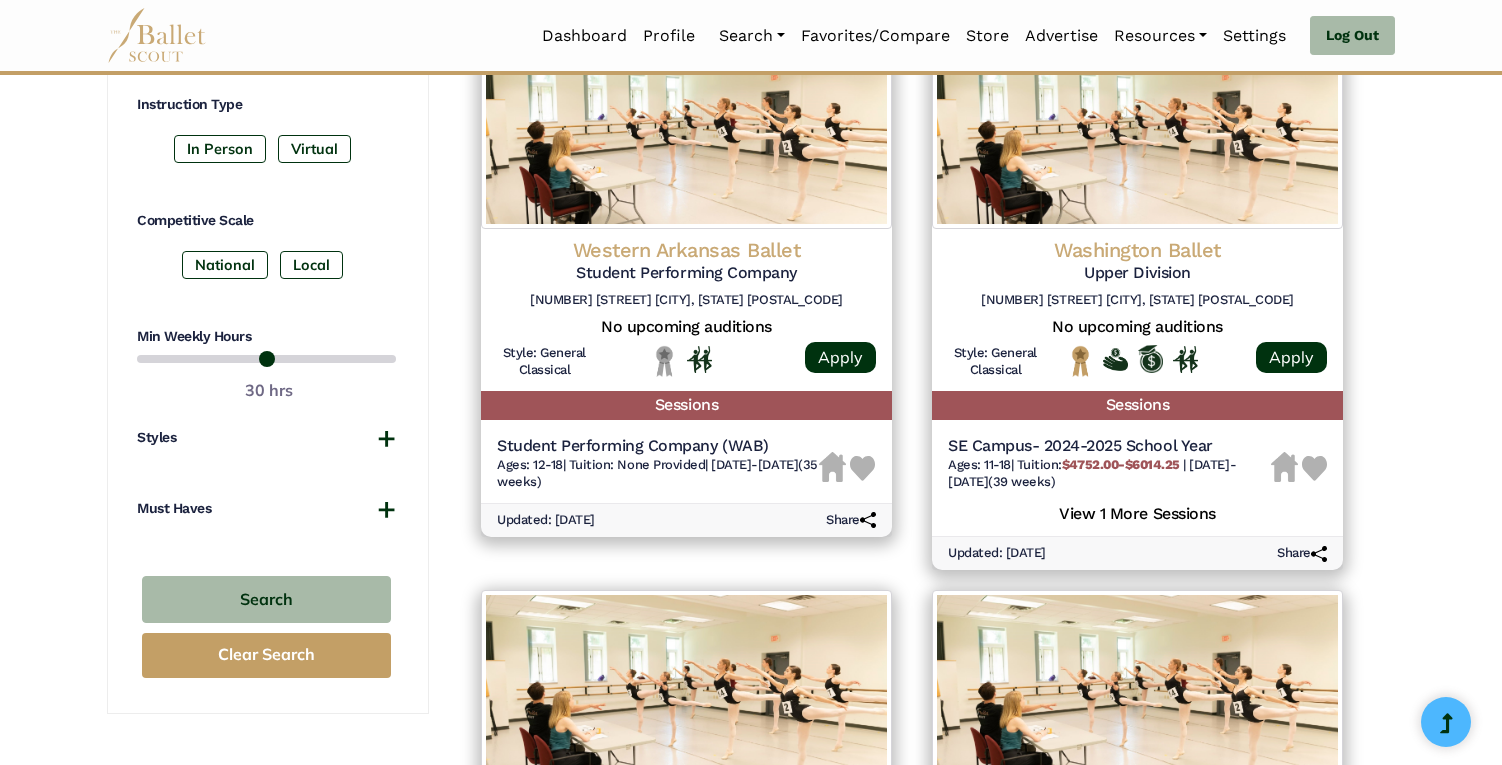 scroll, scrollTop: 966, scrollLeft: 0, axis: vertical 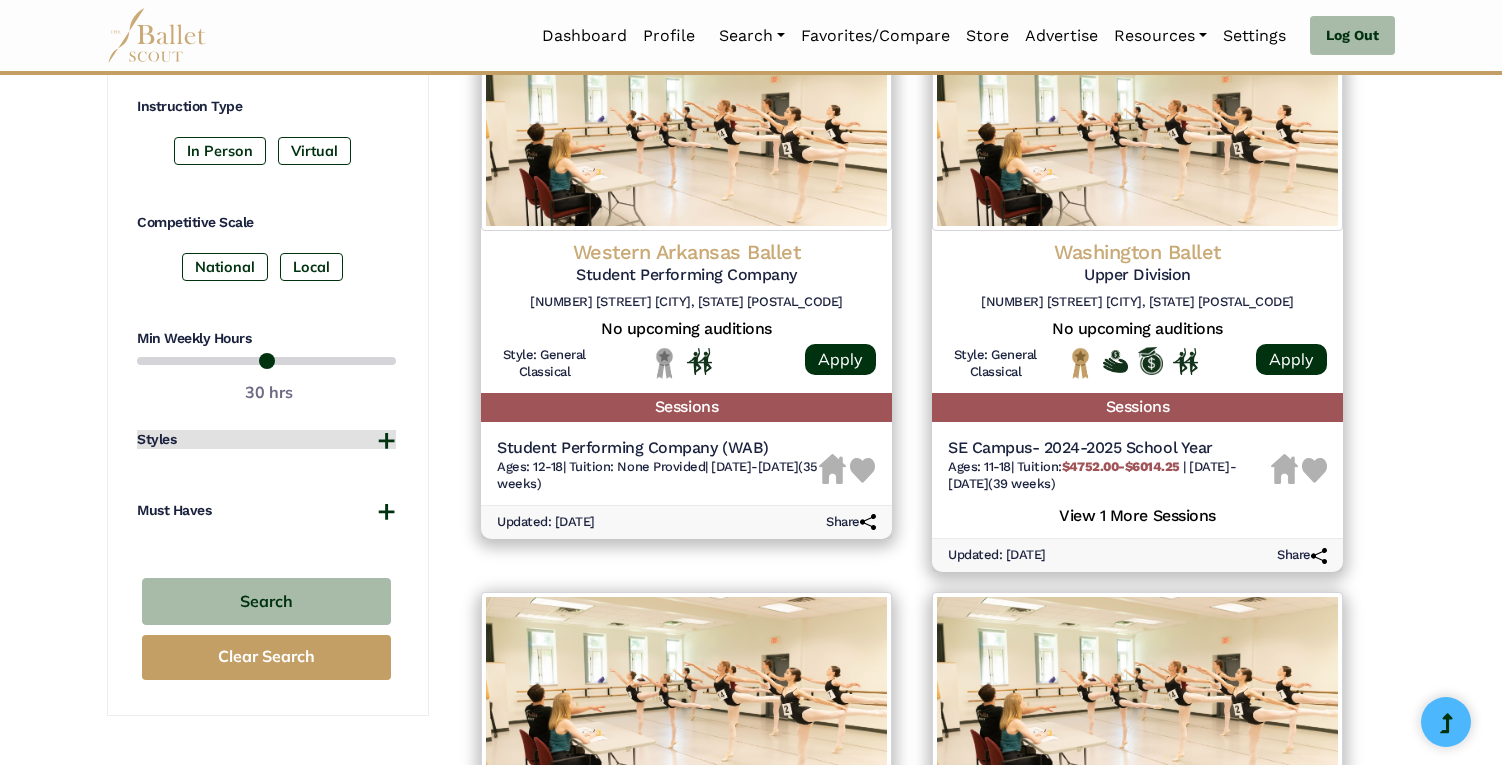 click on "Styles" at bounding box center [266, 440] 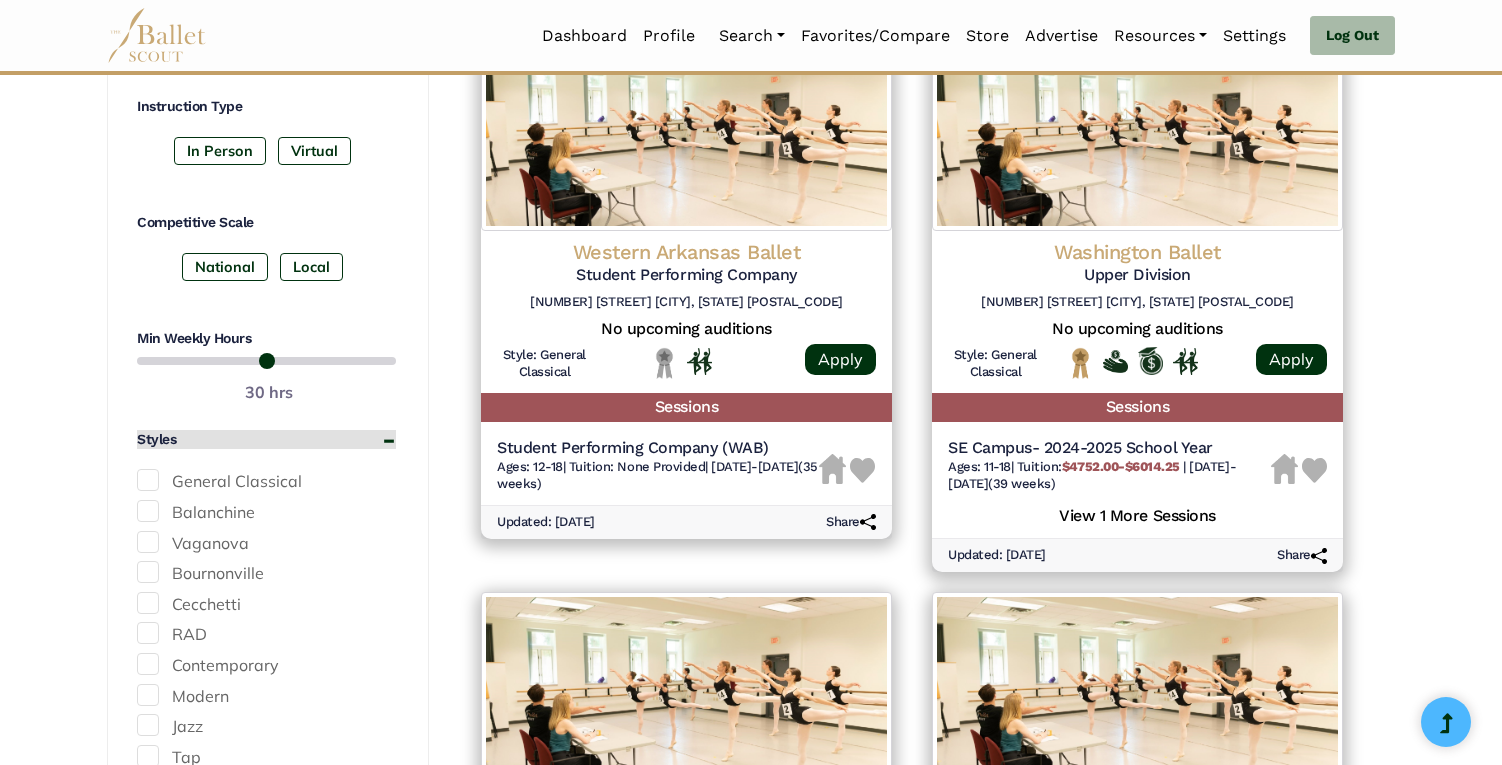 click on "Styles" at bounding box center [266, 440] 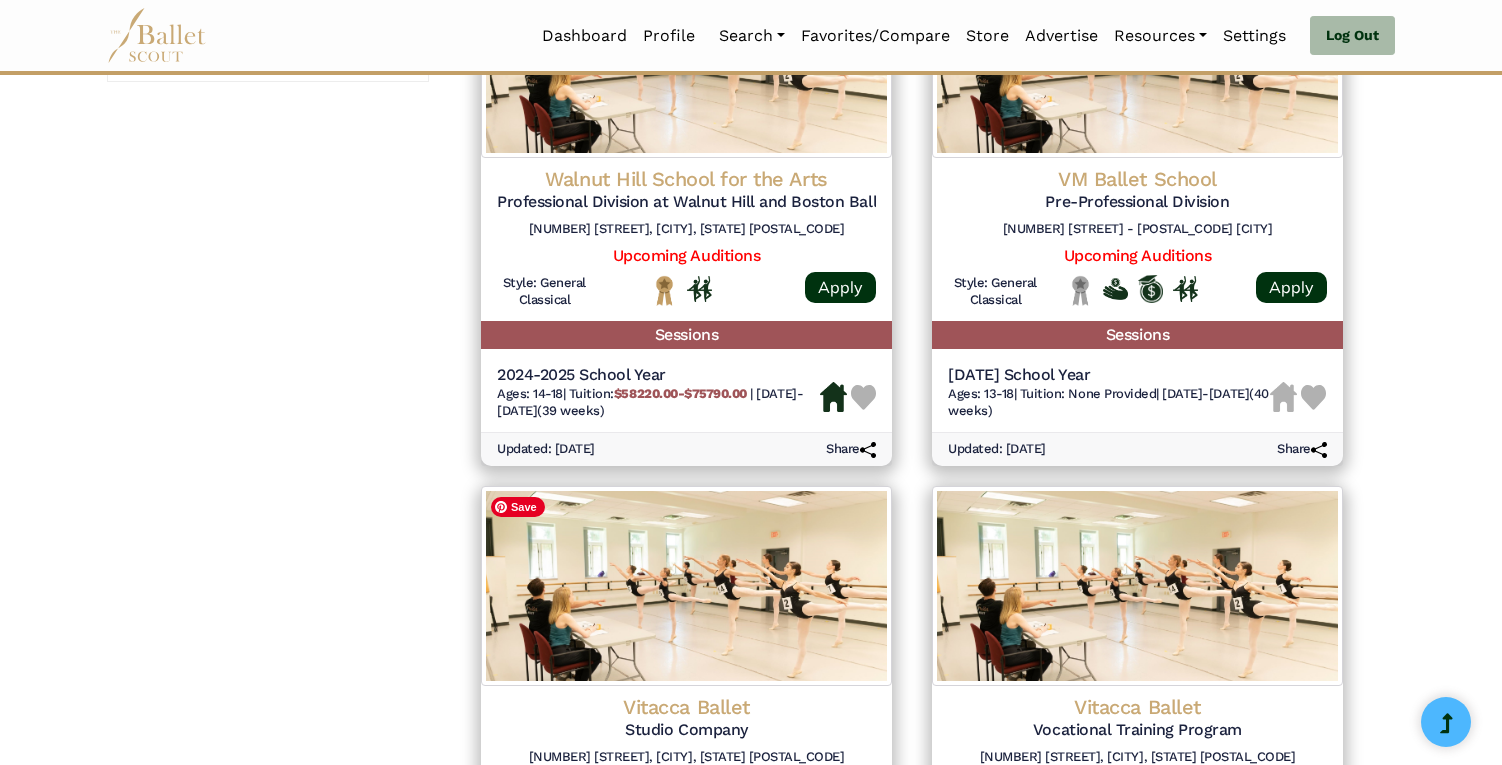 scroll, scrollTop: 1596, scrollLeft: 0, axis: vertical 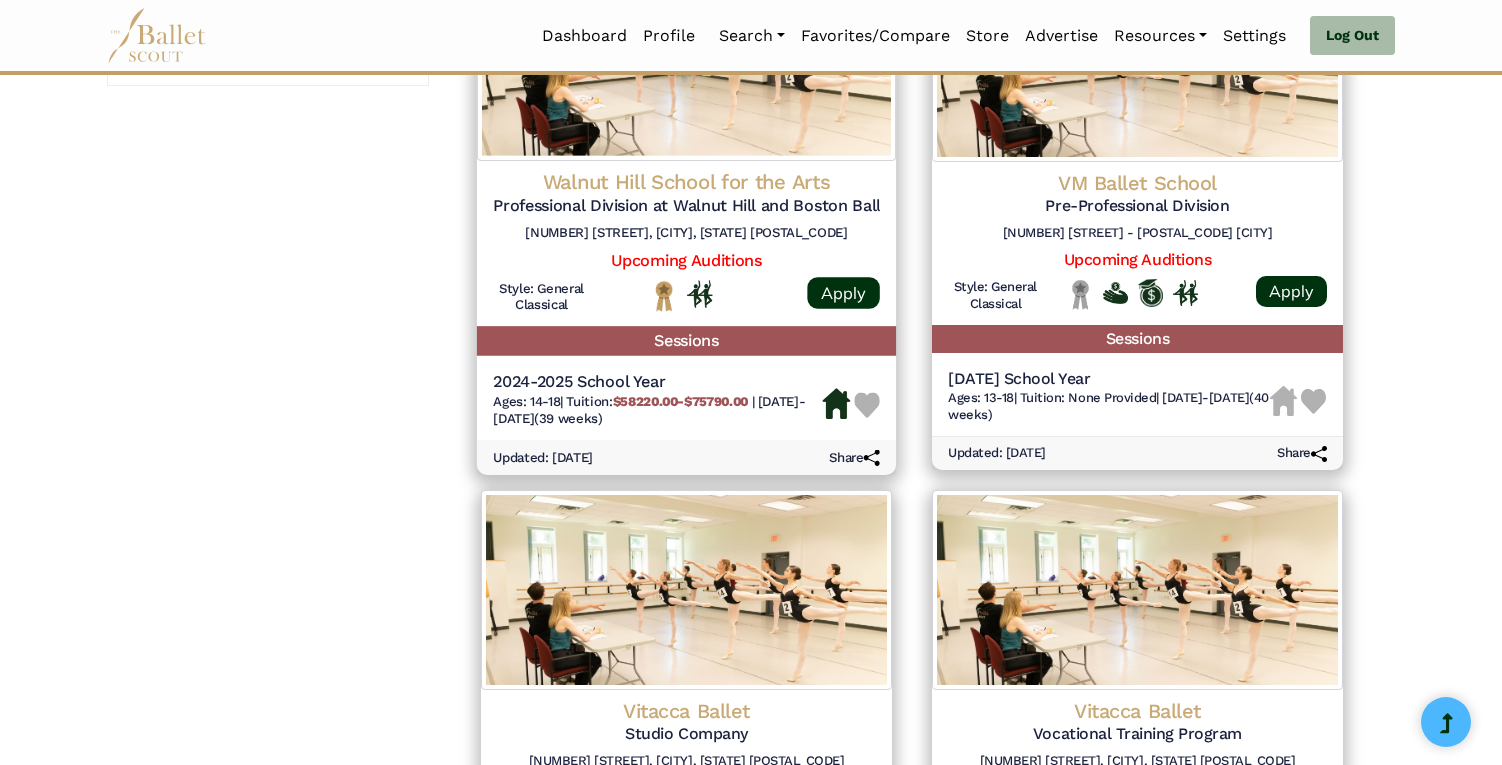 click at bounding box center [686, 59] 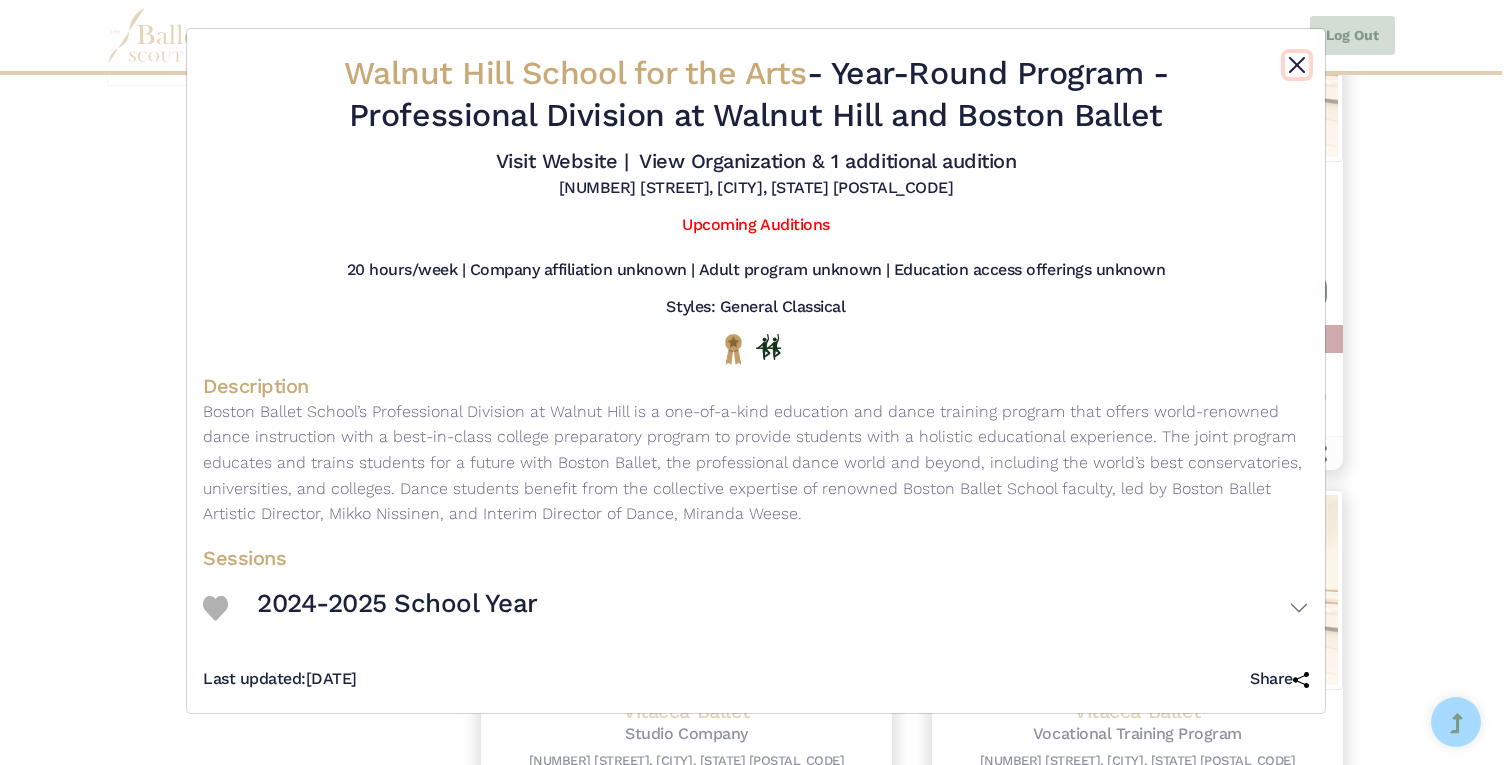 click at bounding box center [1297, 65] 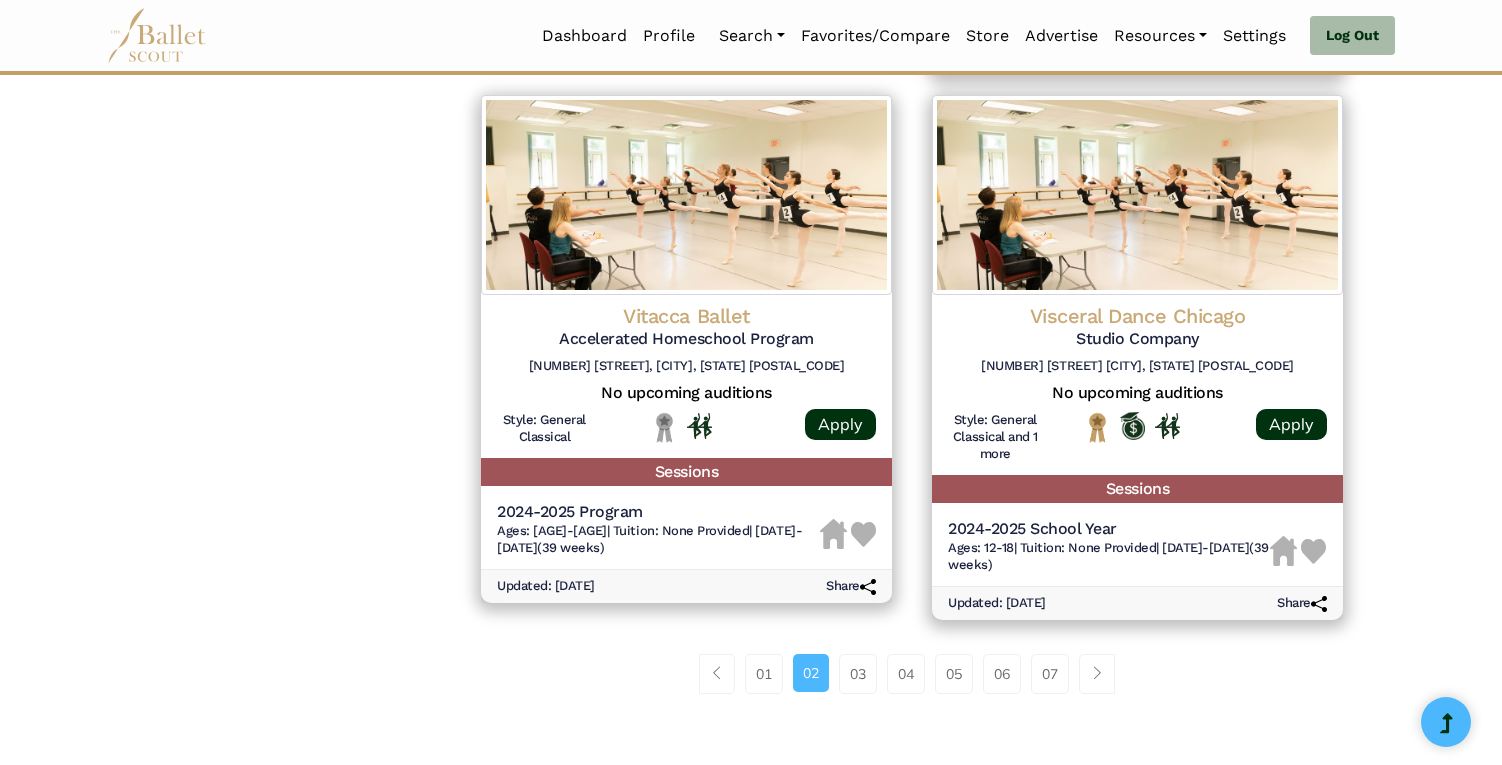 scroll, scrollTop: 2595, scrollLeft: 0, axis: vertical 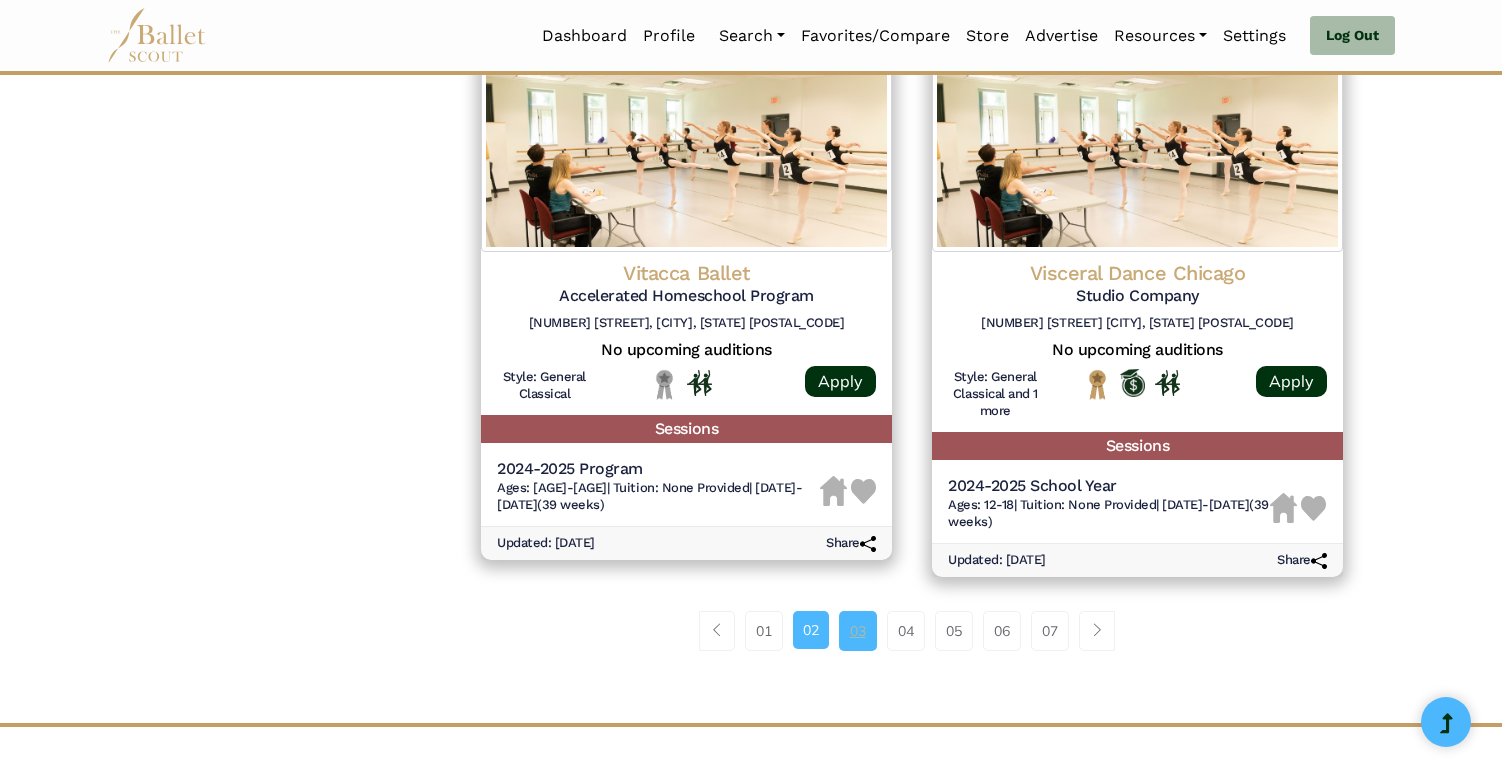 click on "03" at bounding box center [858, 631] 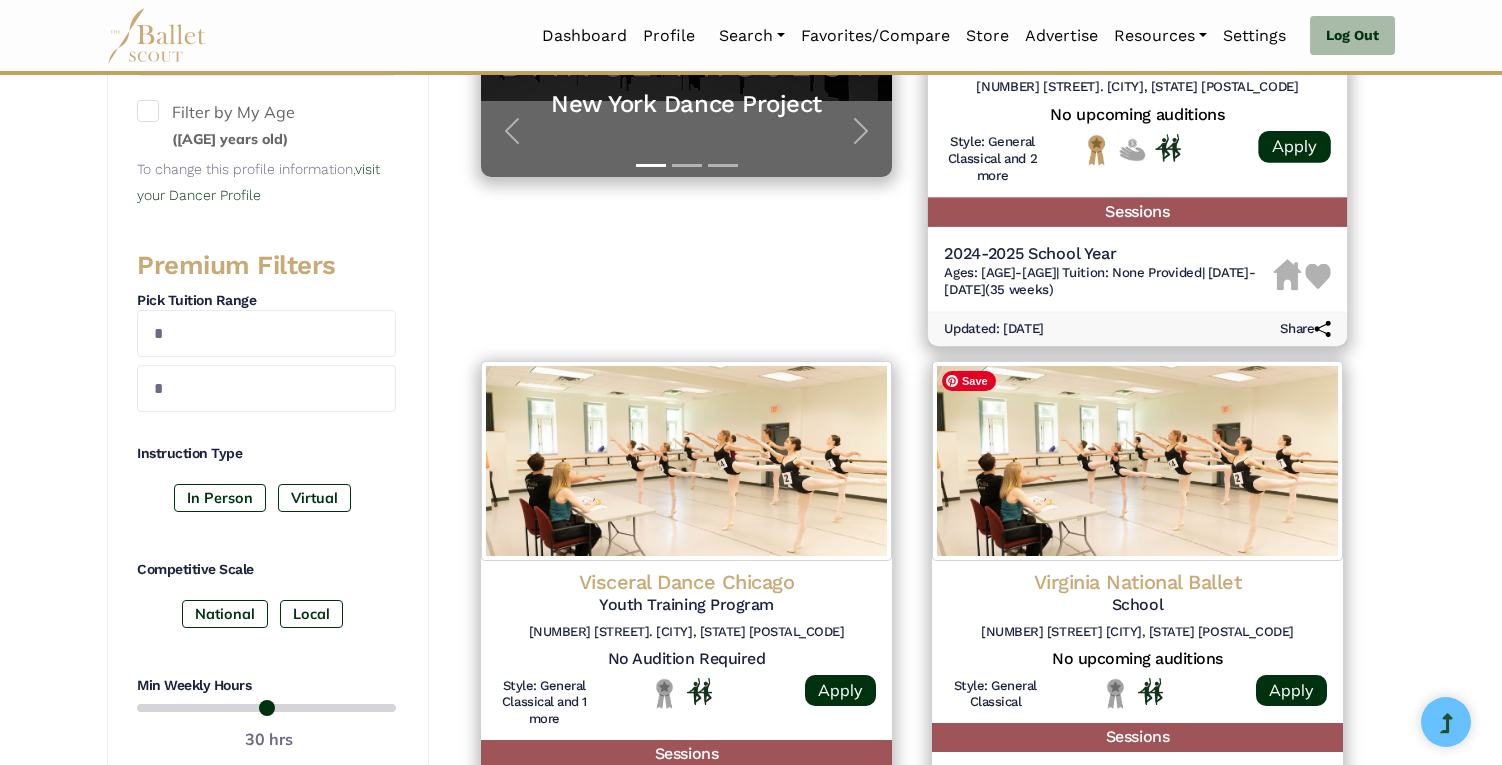 scroll, scrollTop: 653, scrollLeft: 0, axis: vertical 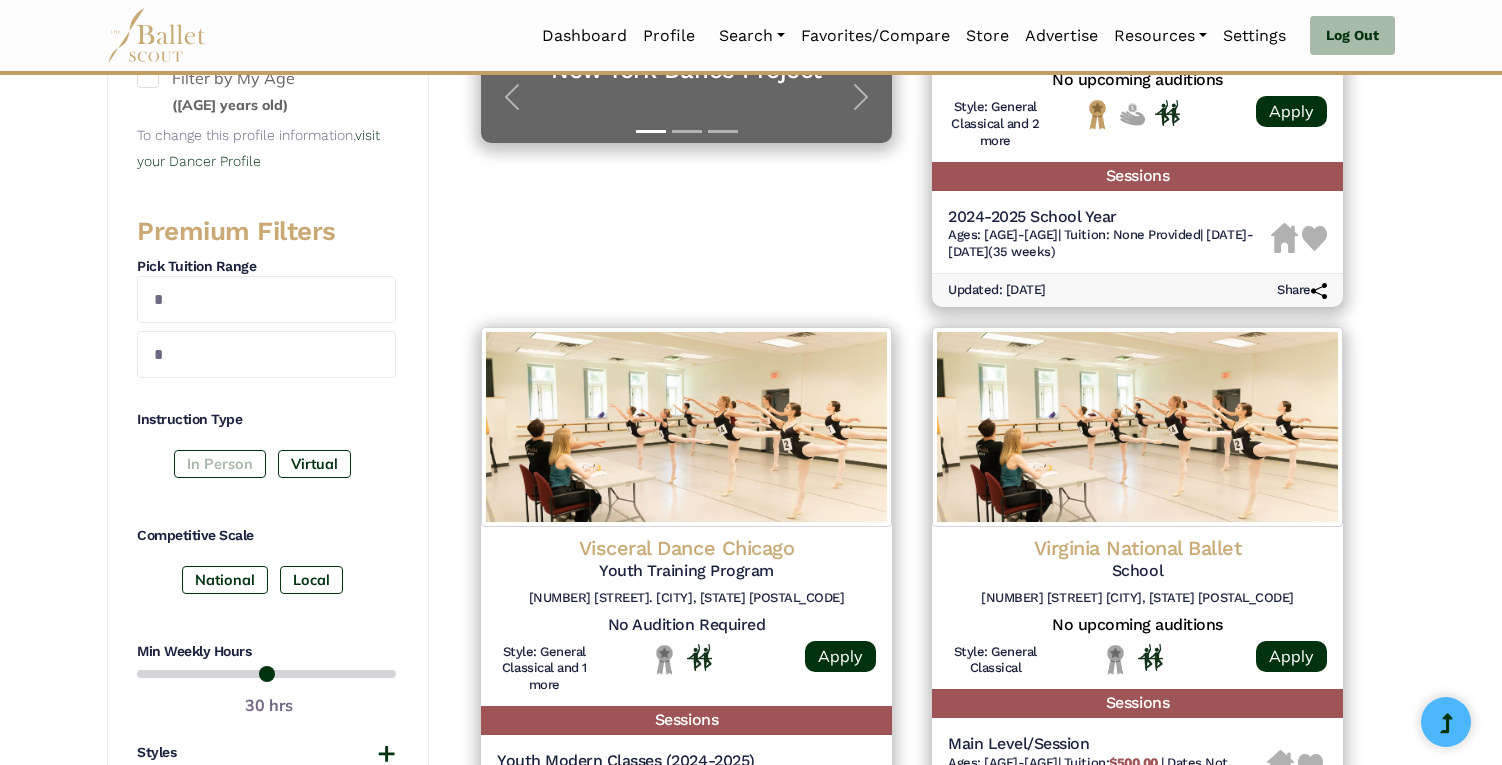 click on "In Person" at bounding box center (220, 464) 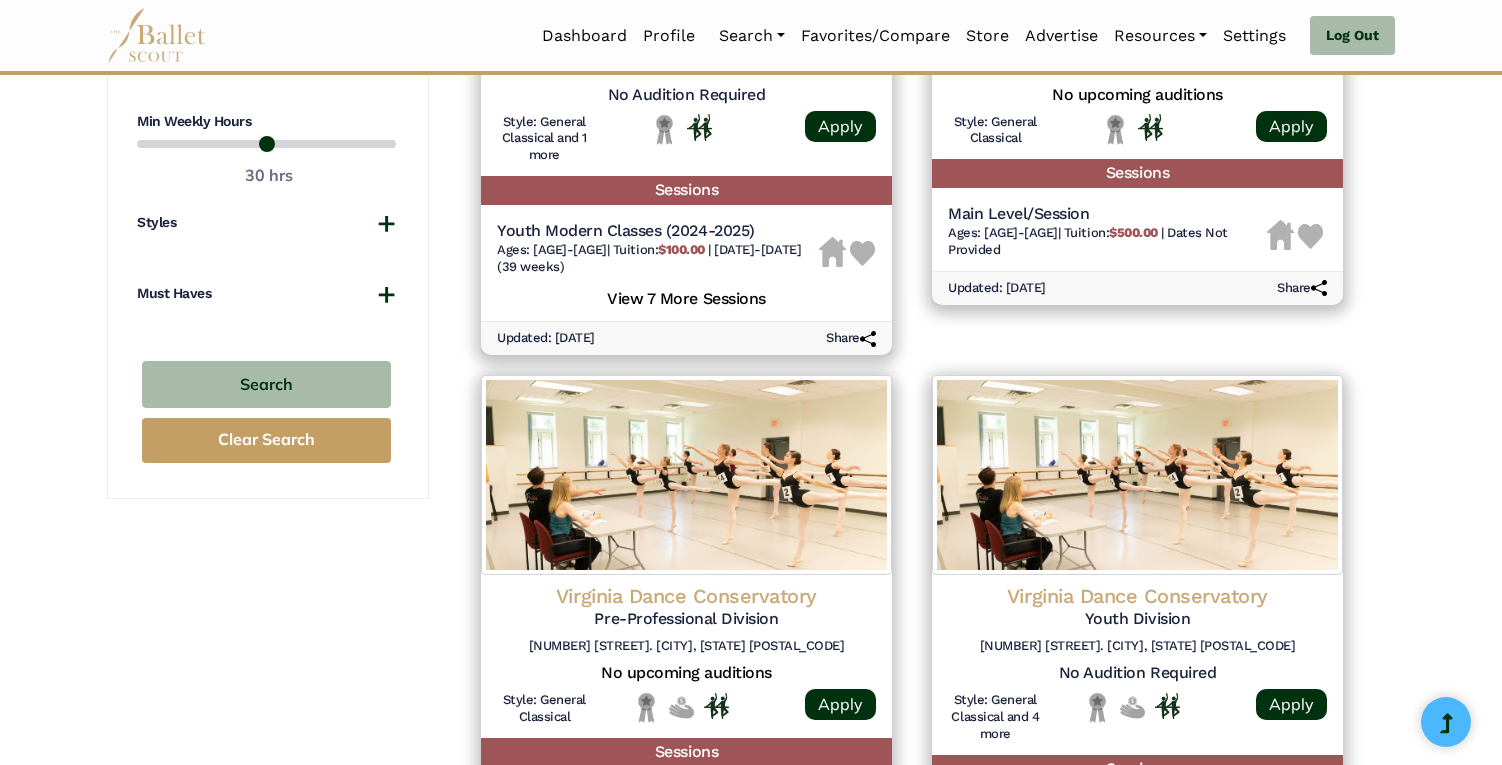 scroll, scrollTop: 1193, scrollLeft: 0, axis: vertical 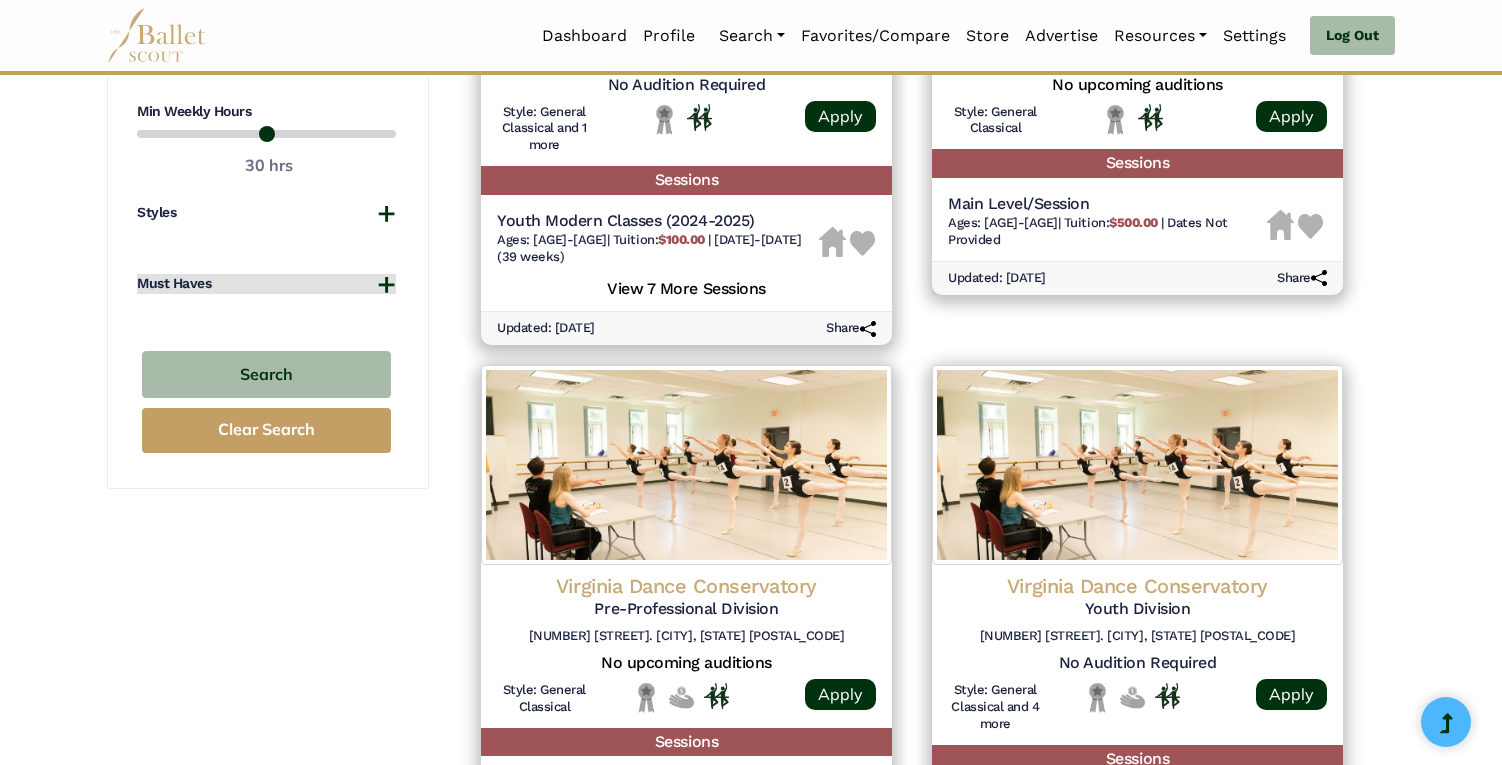 click on "Must Haves" at bounding box center (266, 284) 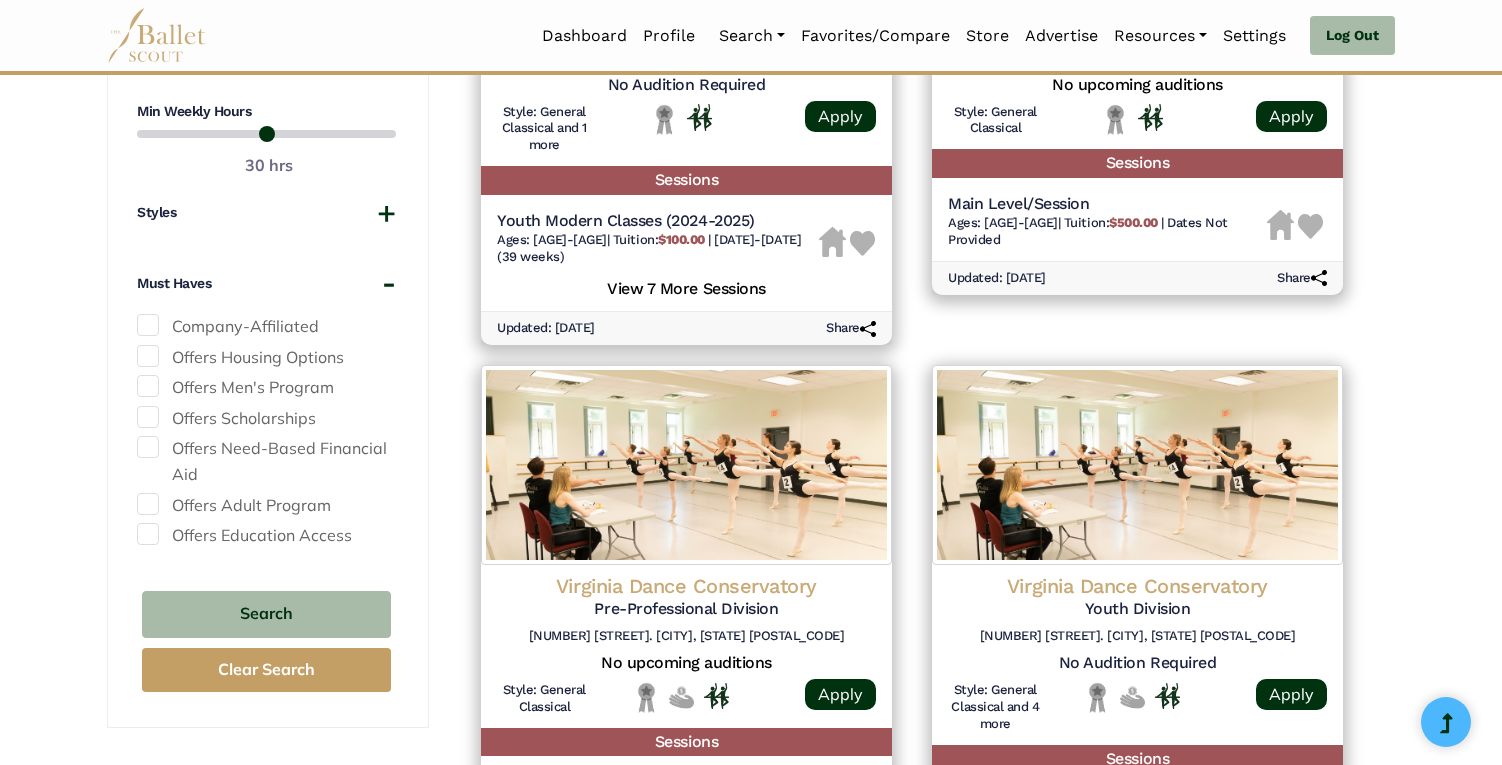 click on "Offers Housing Options" at bounding box center (266, 358) 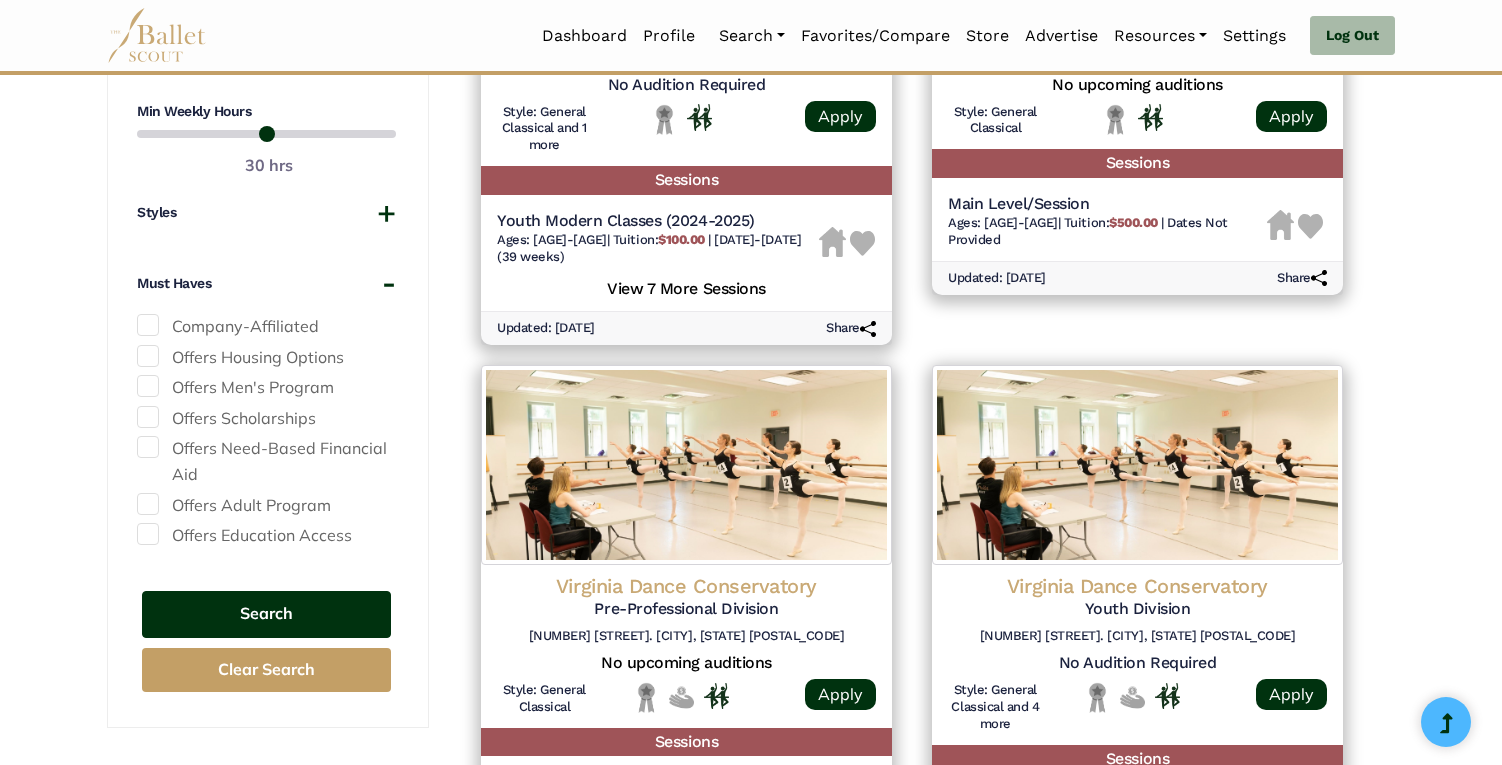 click on "Search" at bounding box center (266, 614) 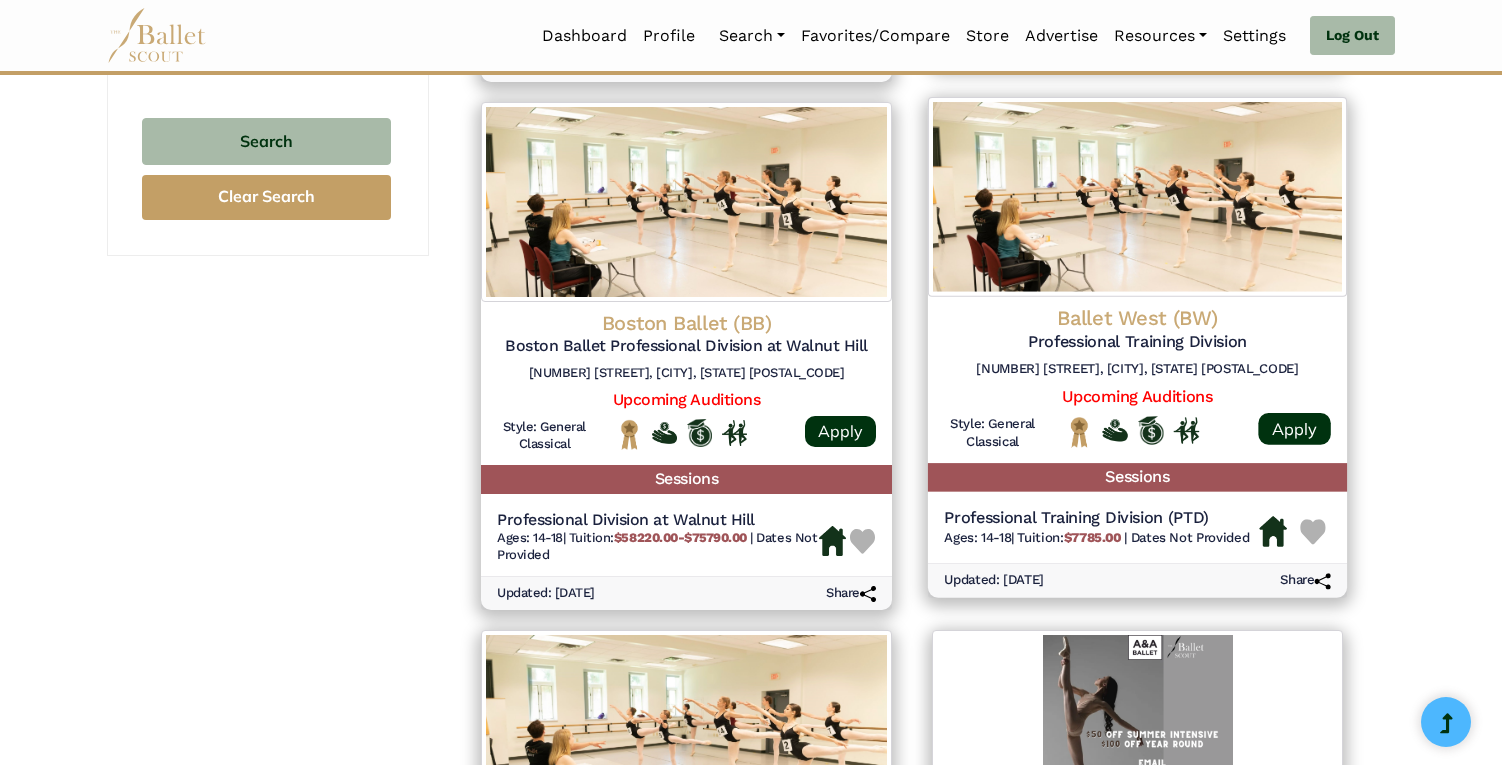 scroll, scrollTop: 1441, scrollLeft: 0, axis: vertical 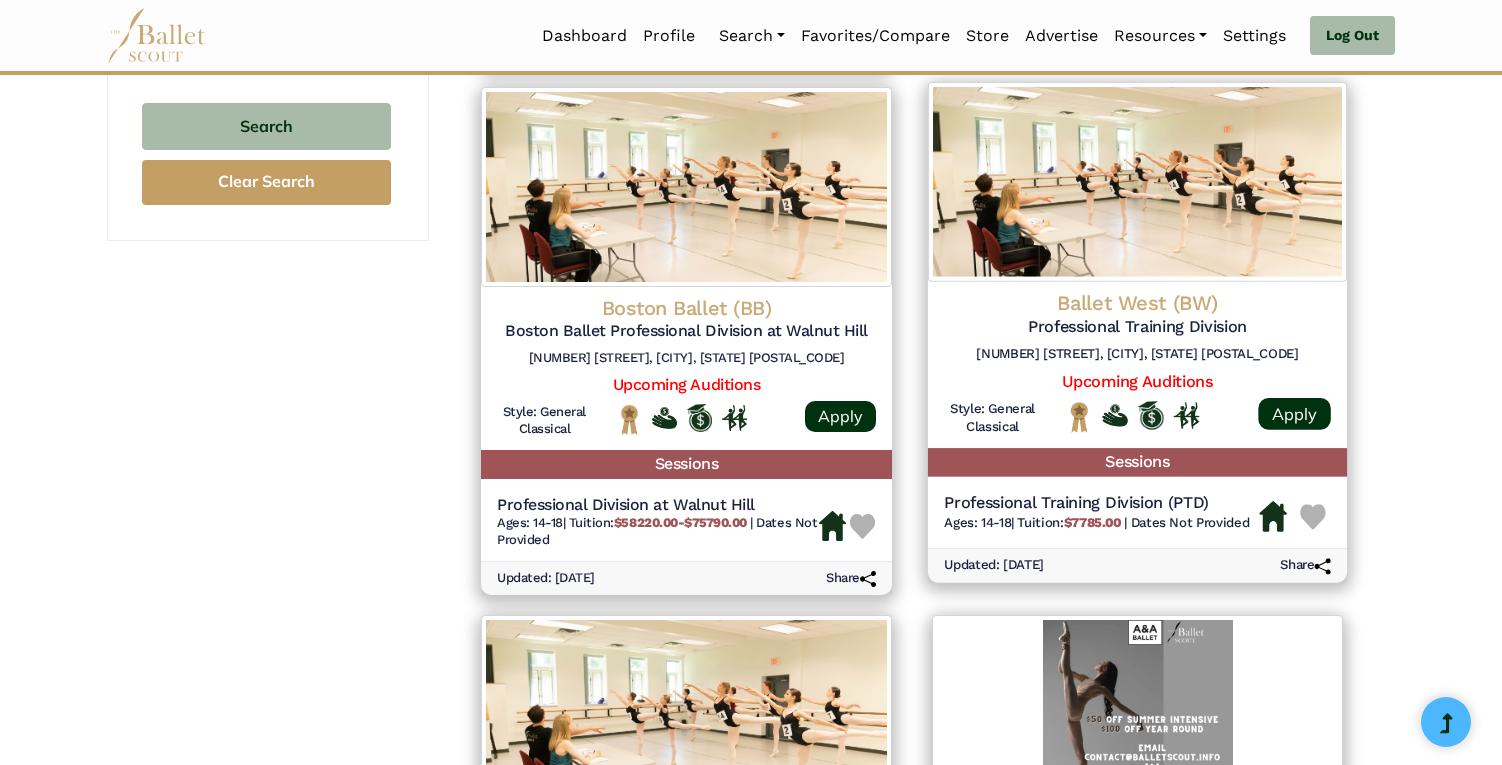 click on "[NUMBER] [STREET], [CITY], [STATE] [POSTAL_CODE]" at bounding box center [1137, 355] 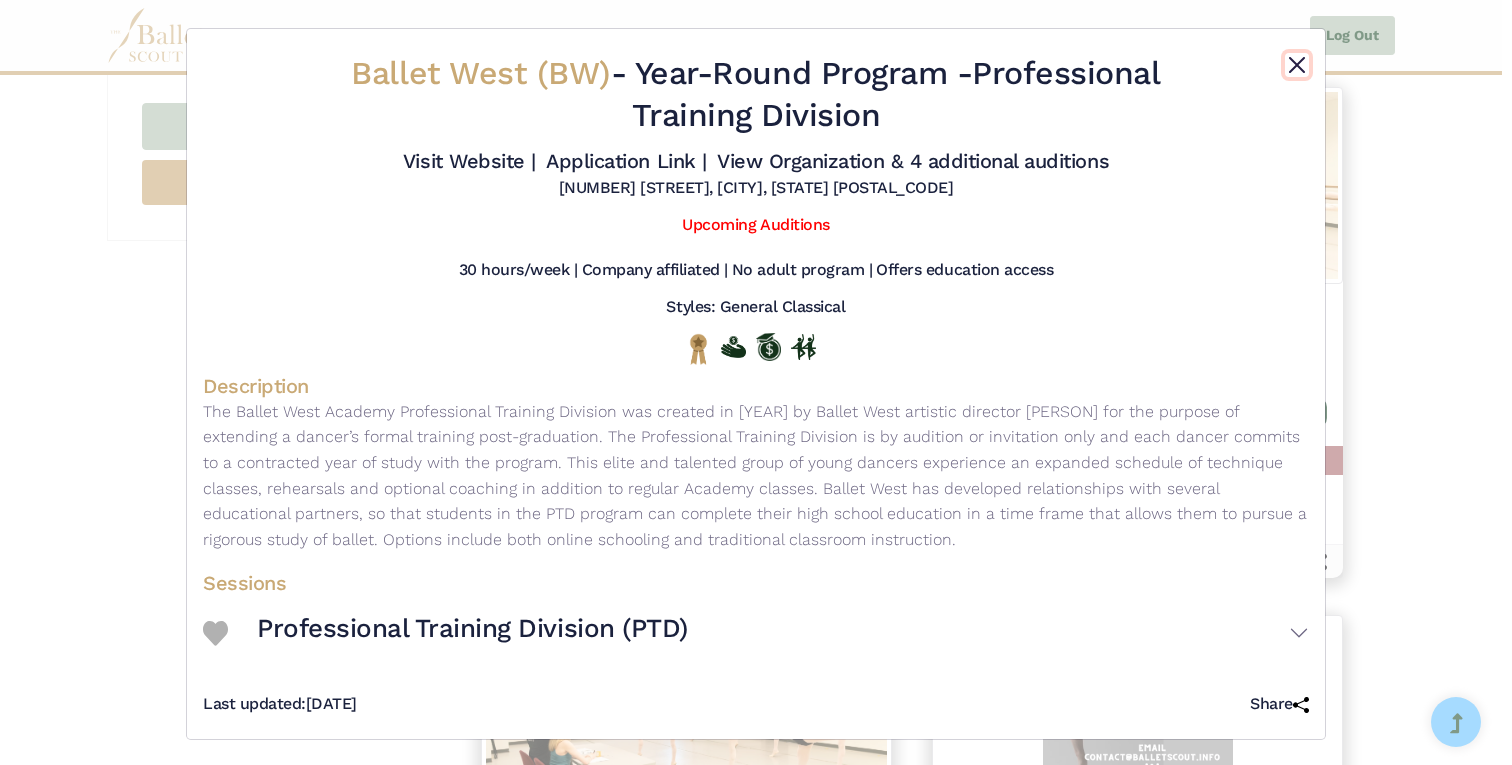 click at bounding box center [1297, 65] 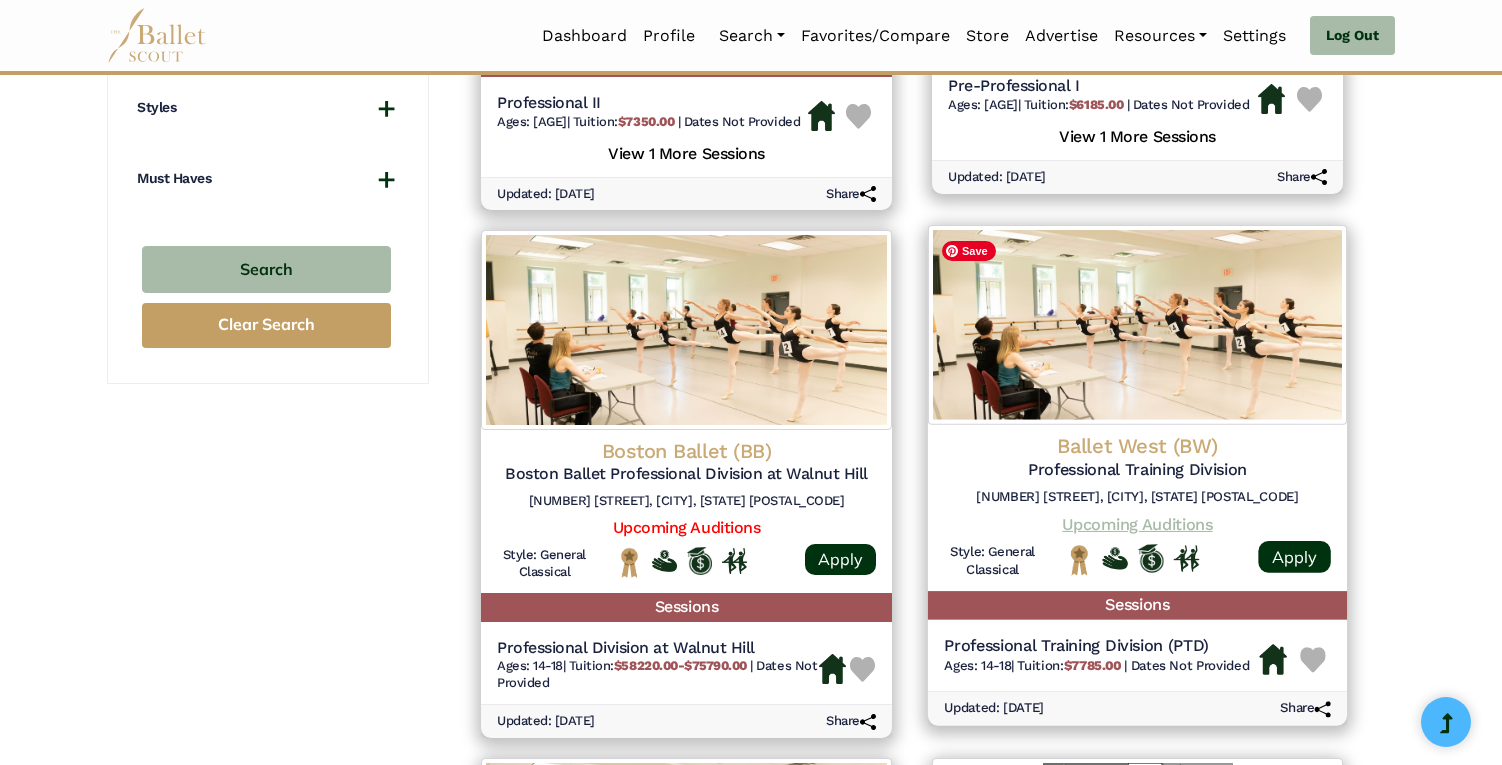 scroll, scrollTop: 1299, scrollLeft: 0, axis: vertical 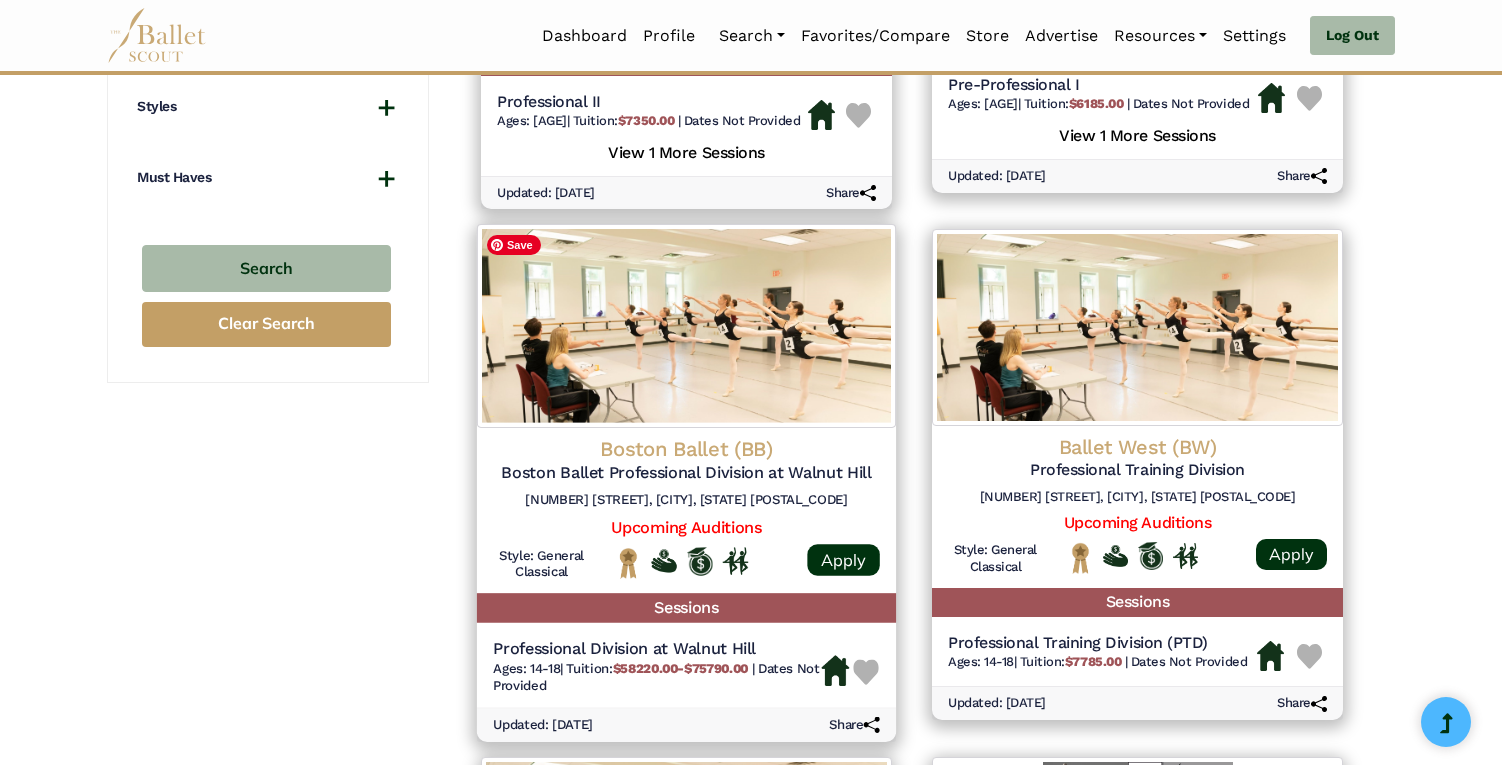 click at bounding box center [686, 326] 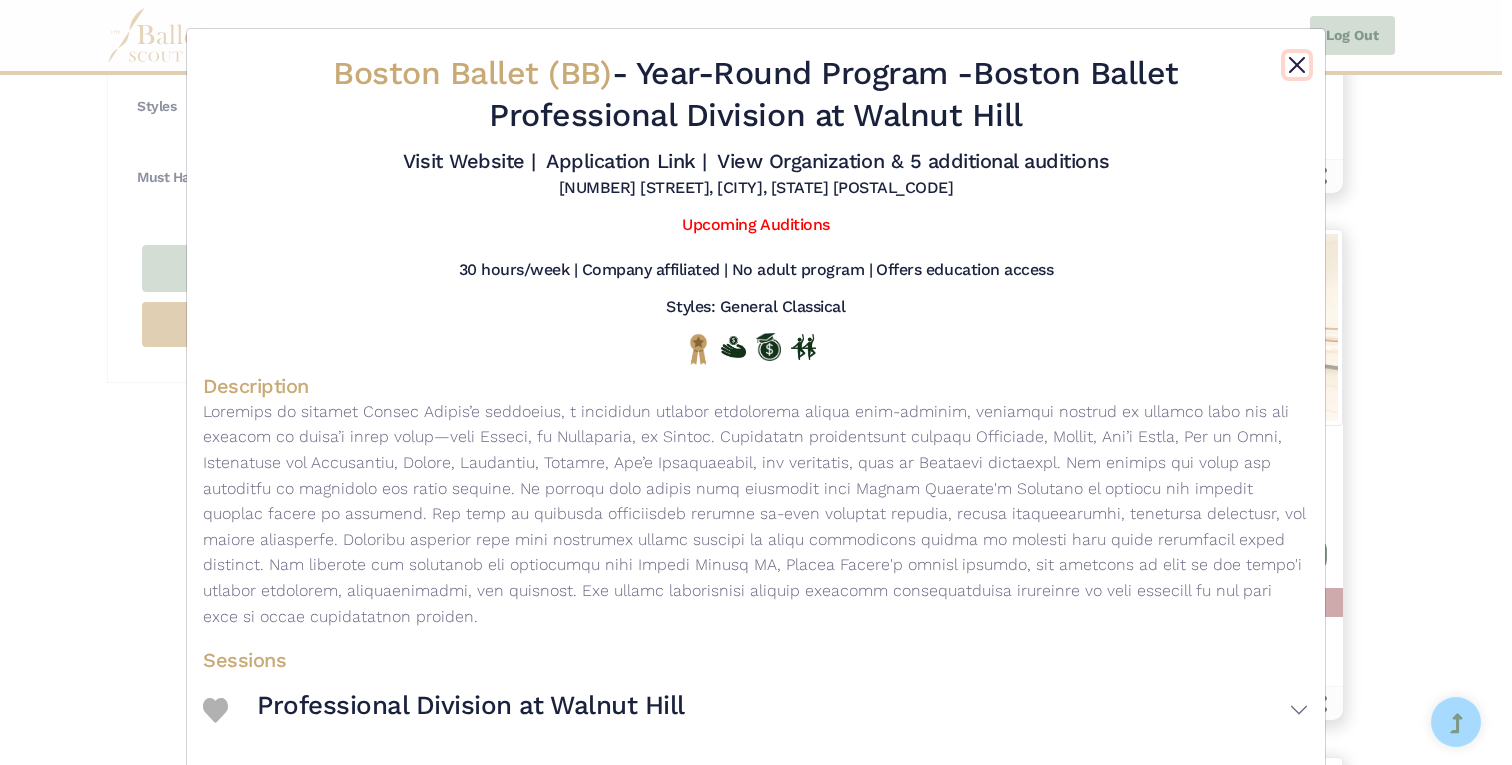 click at bounding box center [1297, 65] 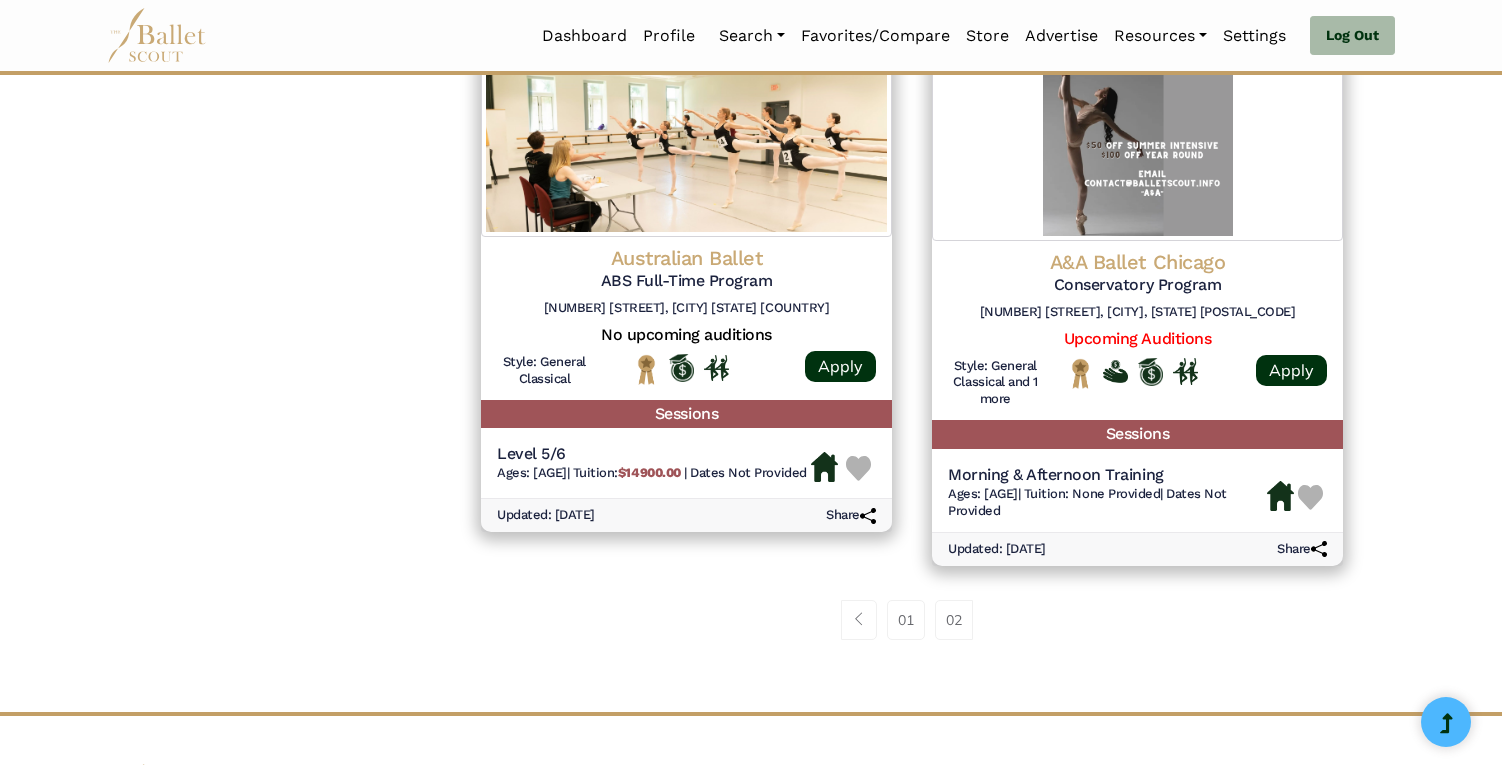 scroll, scrollTop: 2092, scrollLeft: 0, axis: vertical 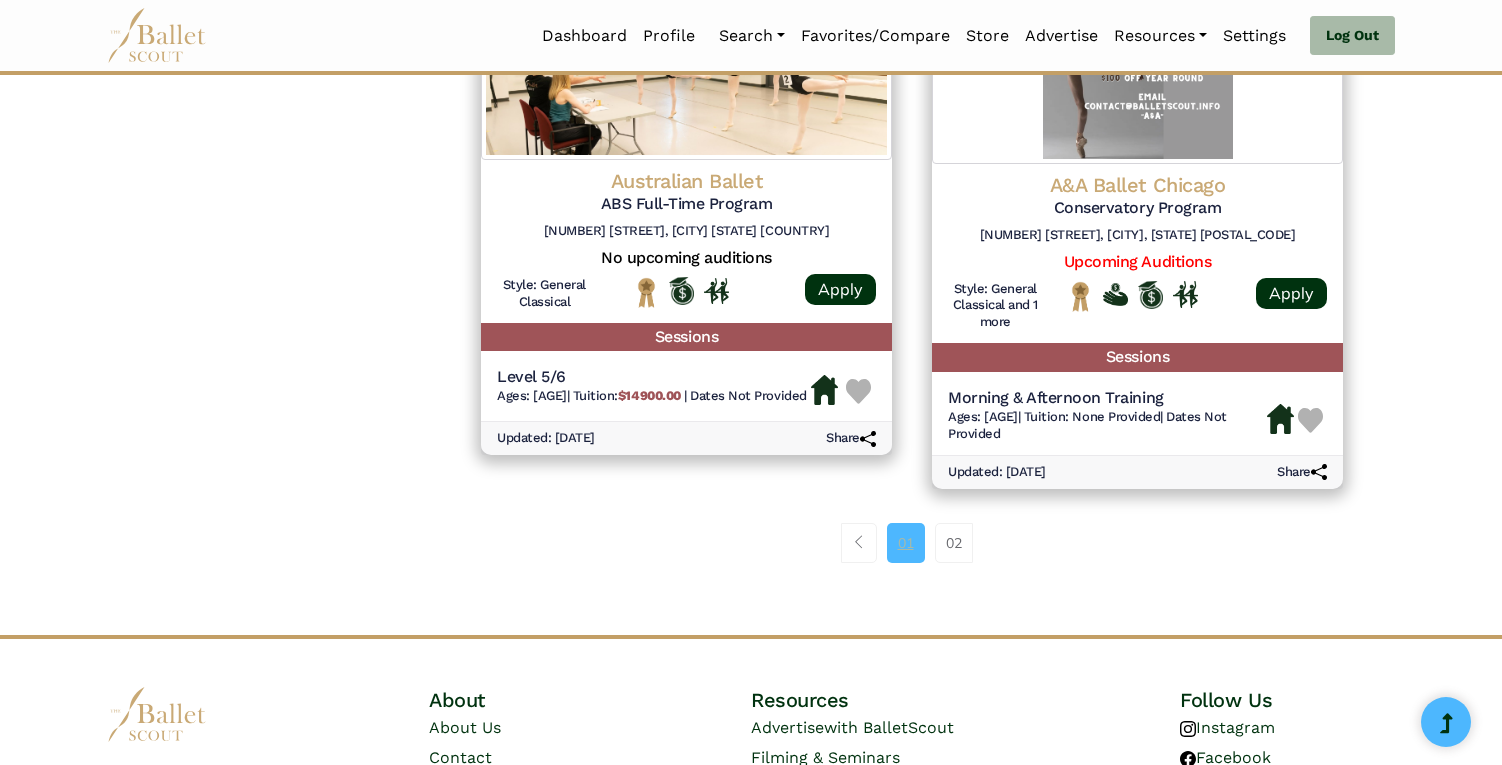 click on "01" at bounding box center [906, 543] 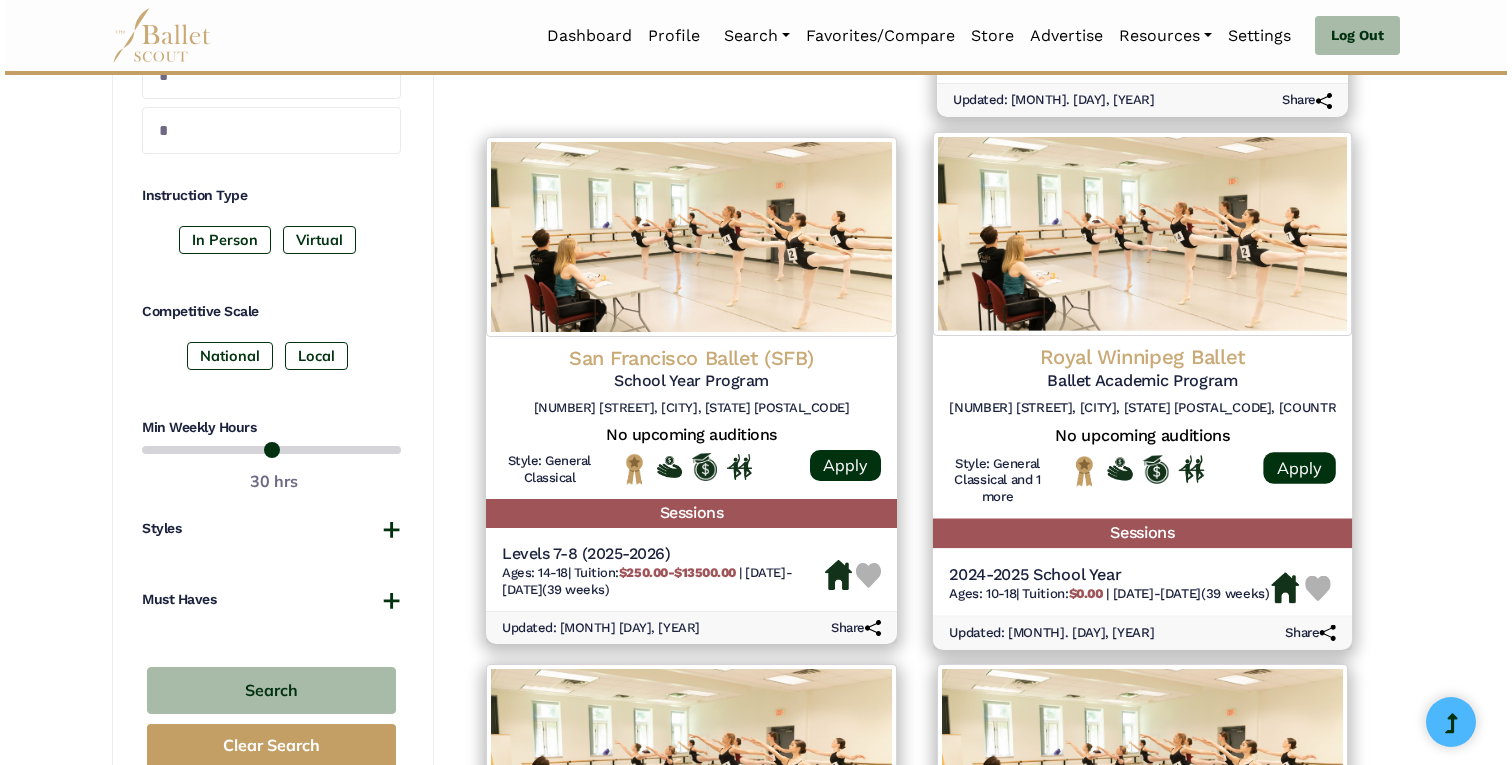 scroll, scrollTop: 881, scrollLeft: 0, axis: vertical 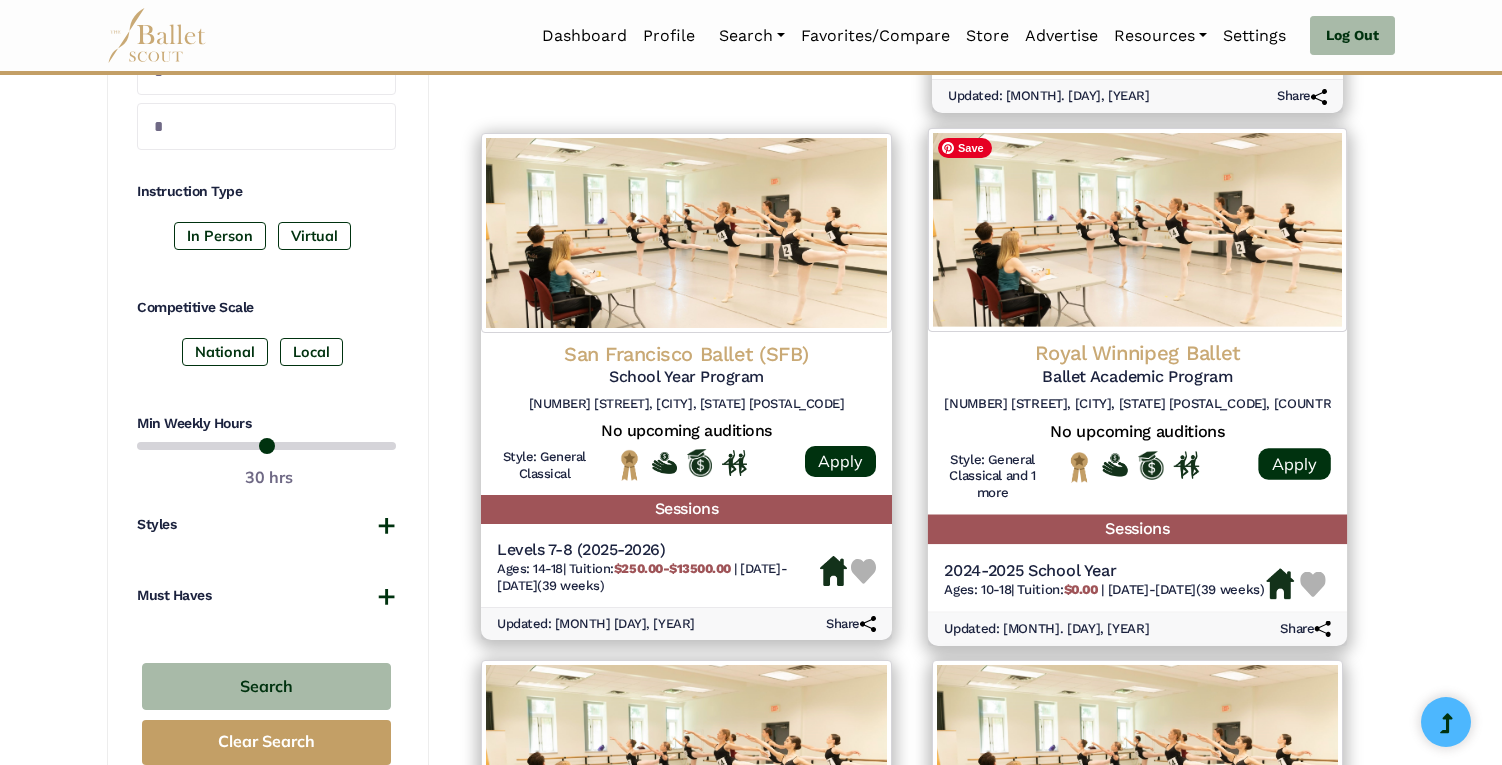 click at bounding box center (1137, 230) 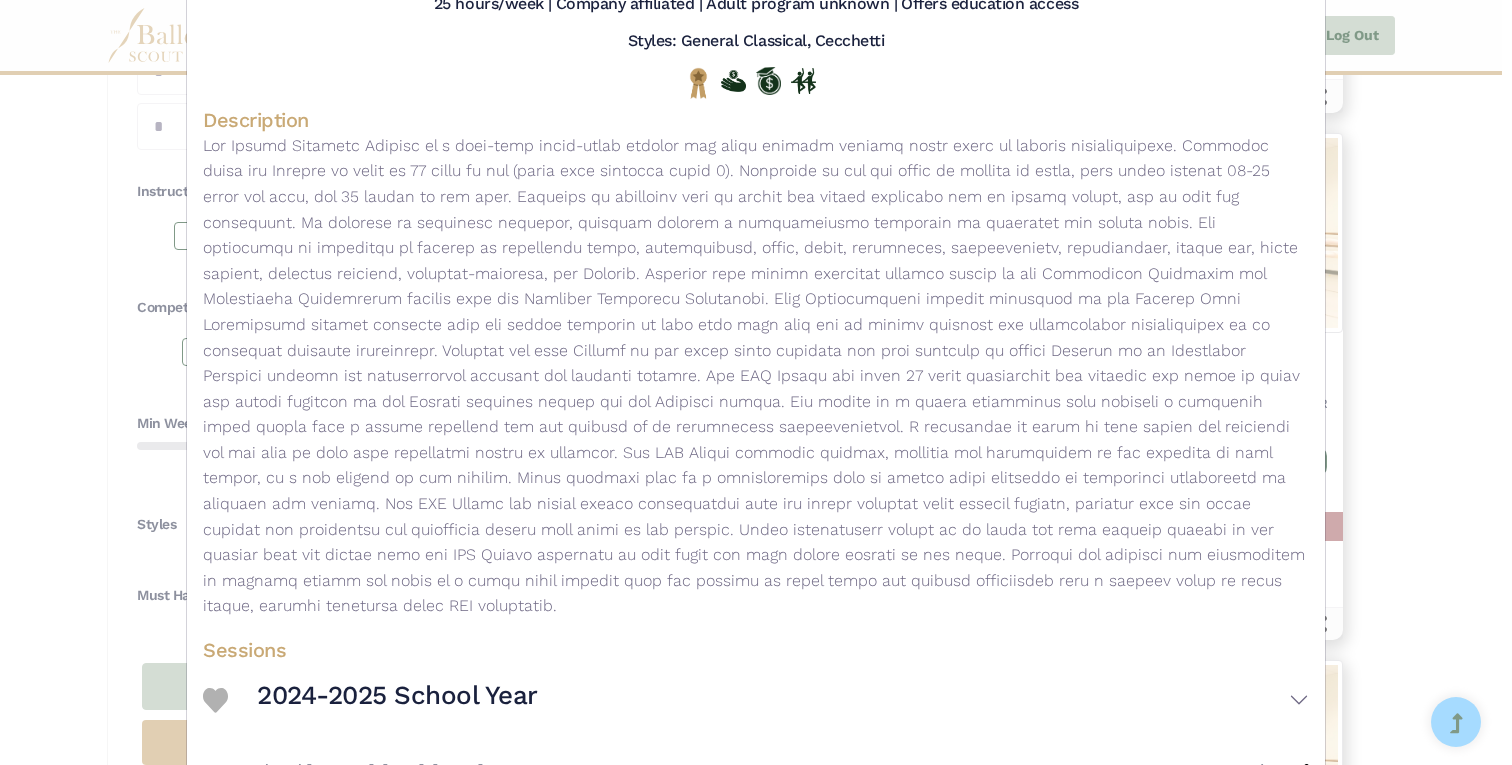 scroll, scrollTop: 269, scrollLeft: 0, axis: vertical 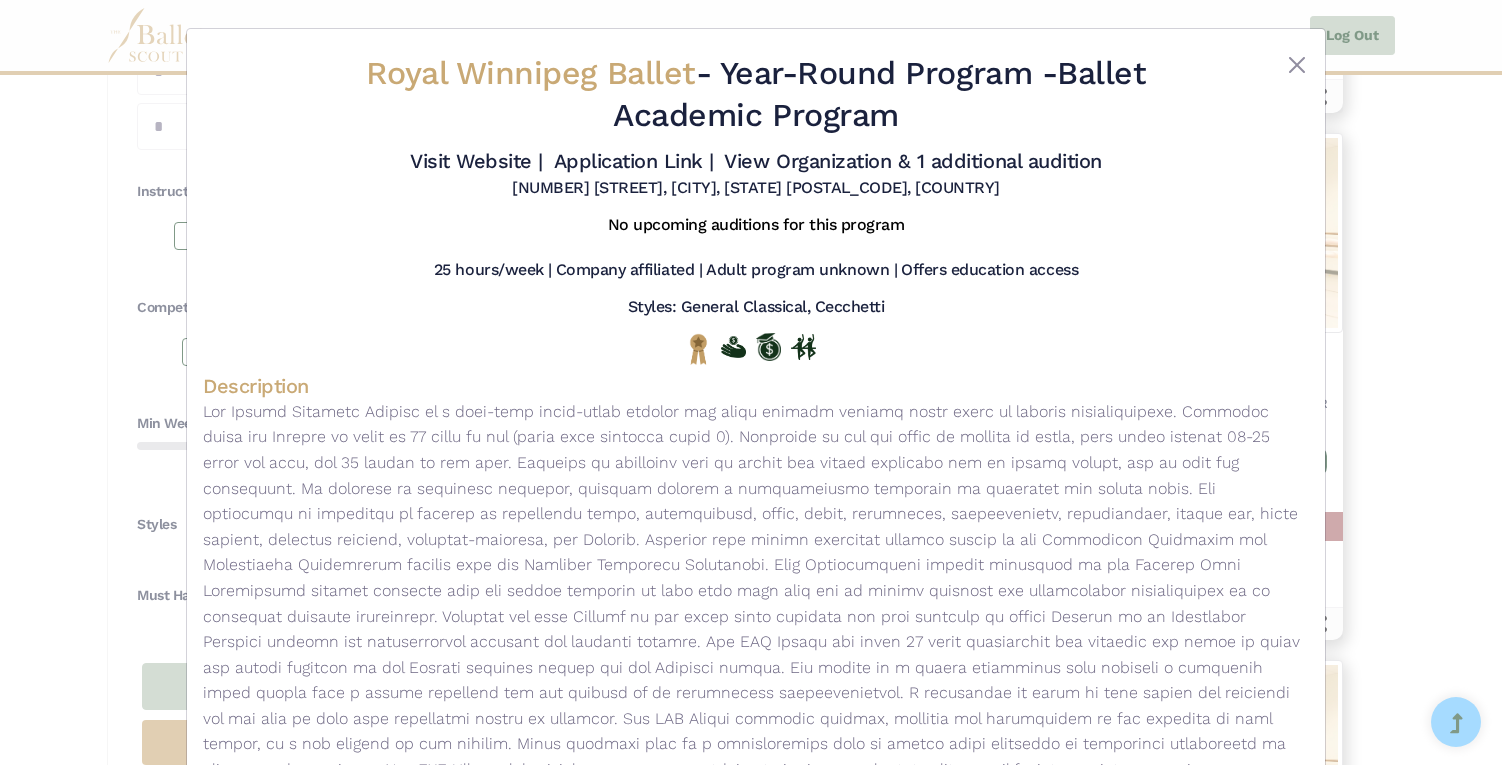 click on "2200 [STREET], [CITY], [STATE] [POSTAL_CODE]" at bounding box center [756, 126] 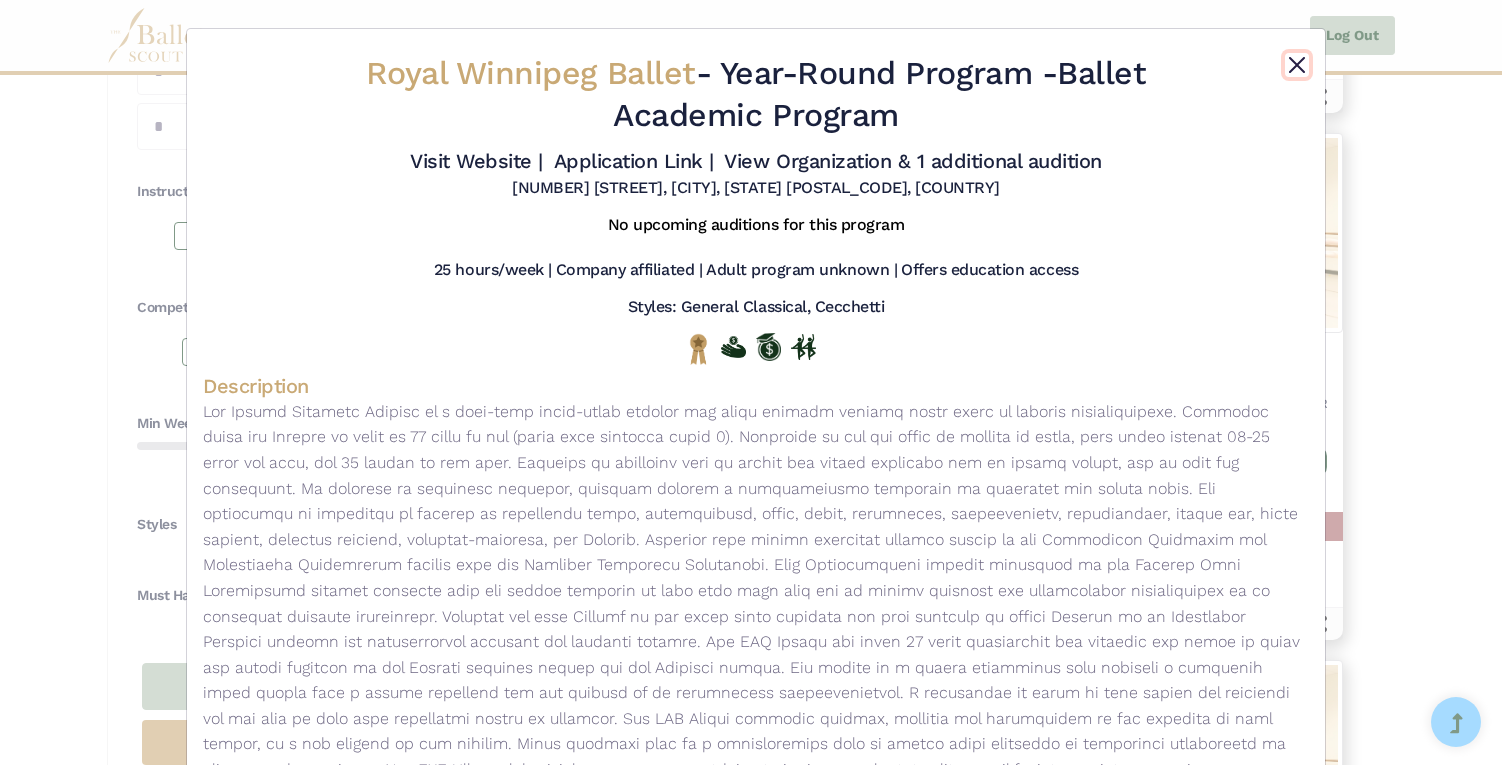 click at bounding box center [1297, 65] 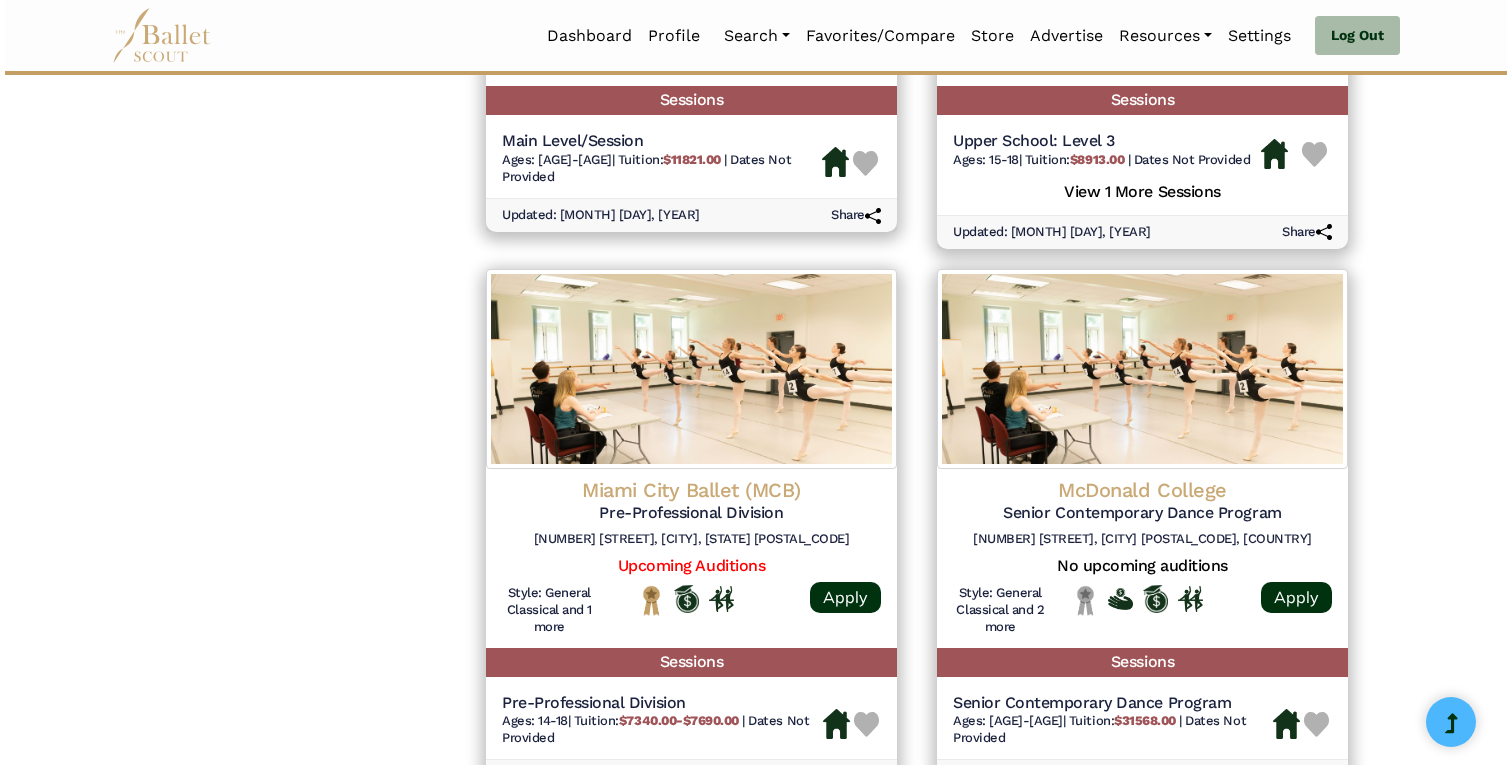 scroll, scrollTop: 2357, scrollLeft: 0, axis: vertical 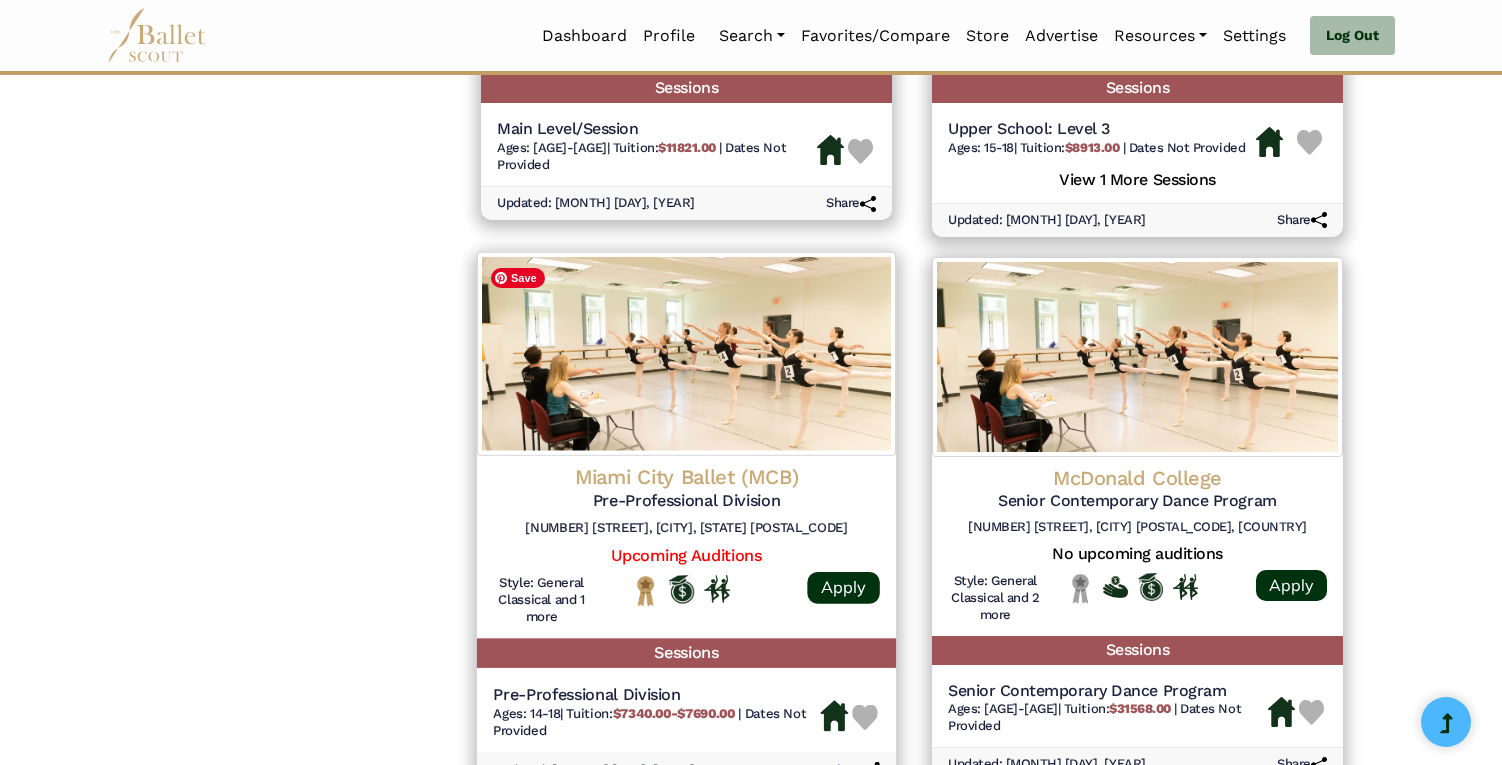 click at bounding box center [686, 353] 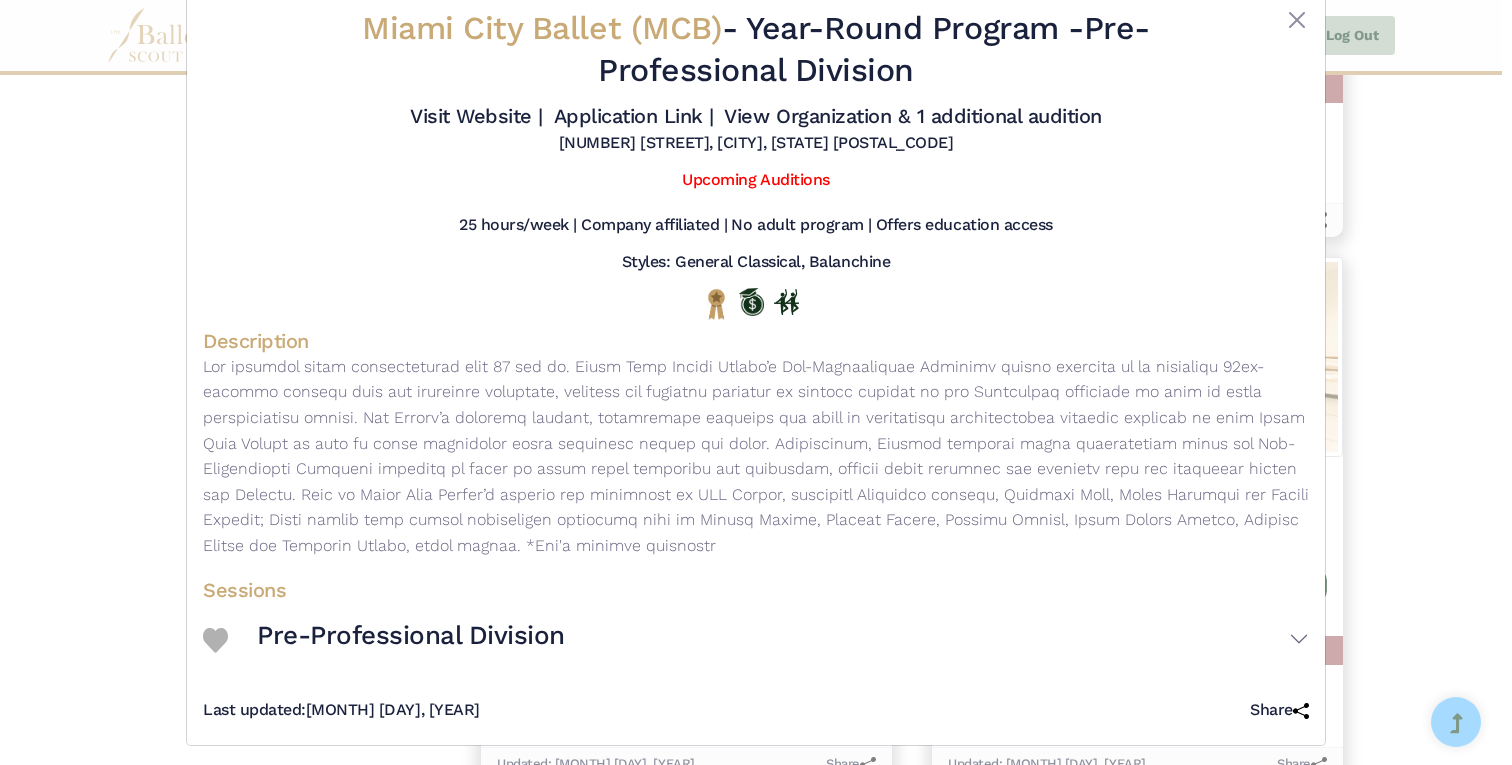 scroll, scrollTop: 54, scrollLeft: 0, axis: vertical 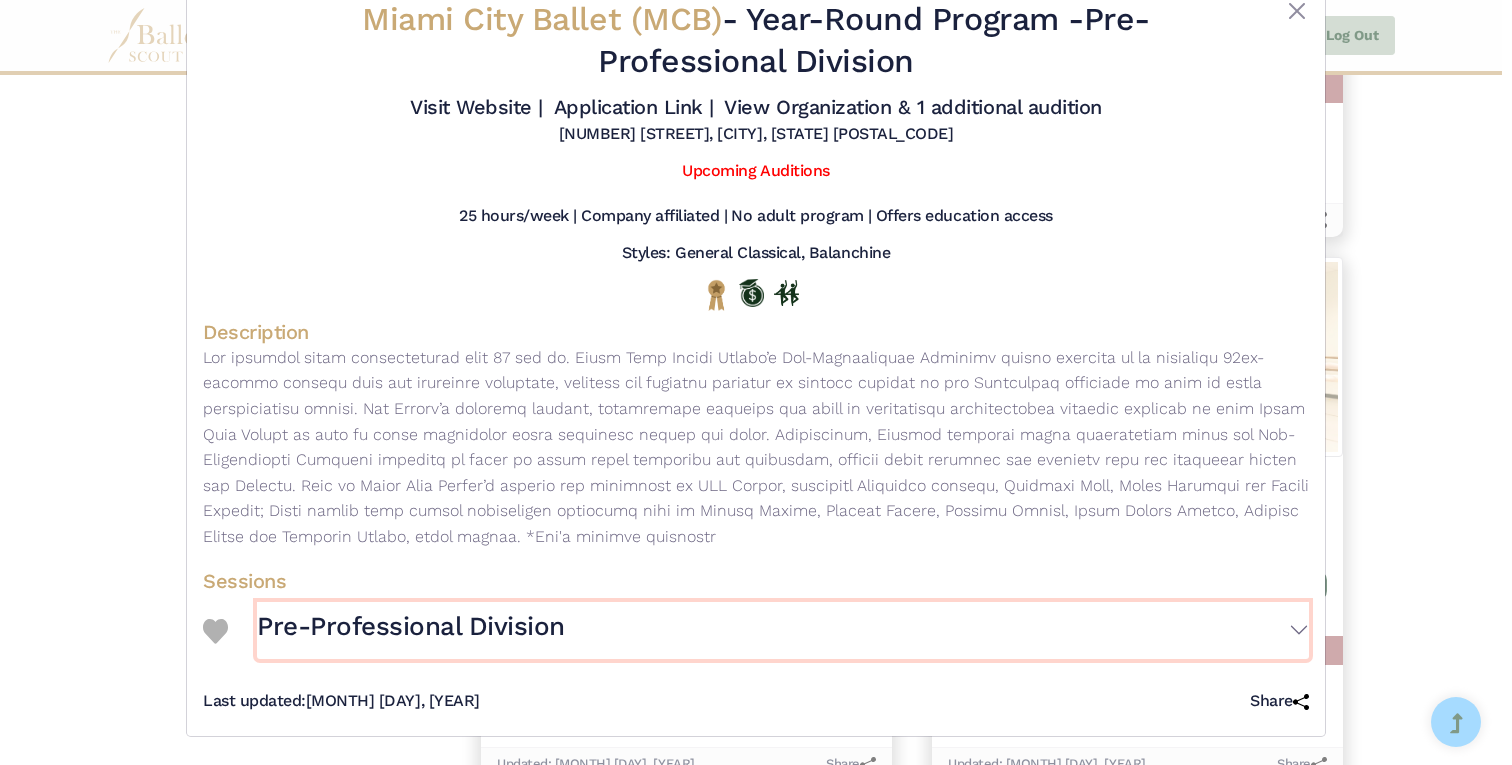 click on "Pre-Professional Division" at bounding box center [783, 631] 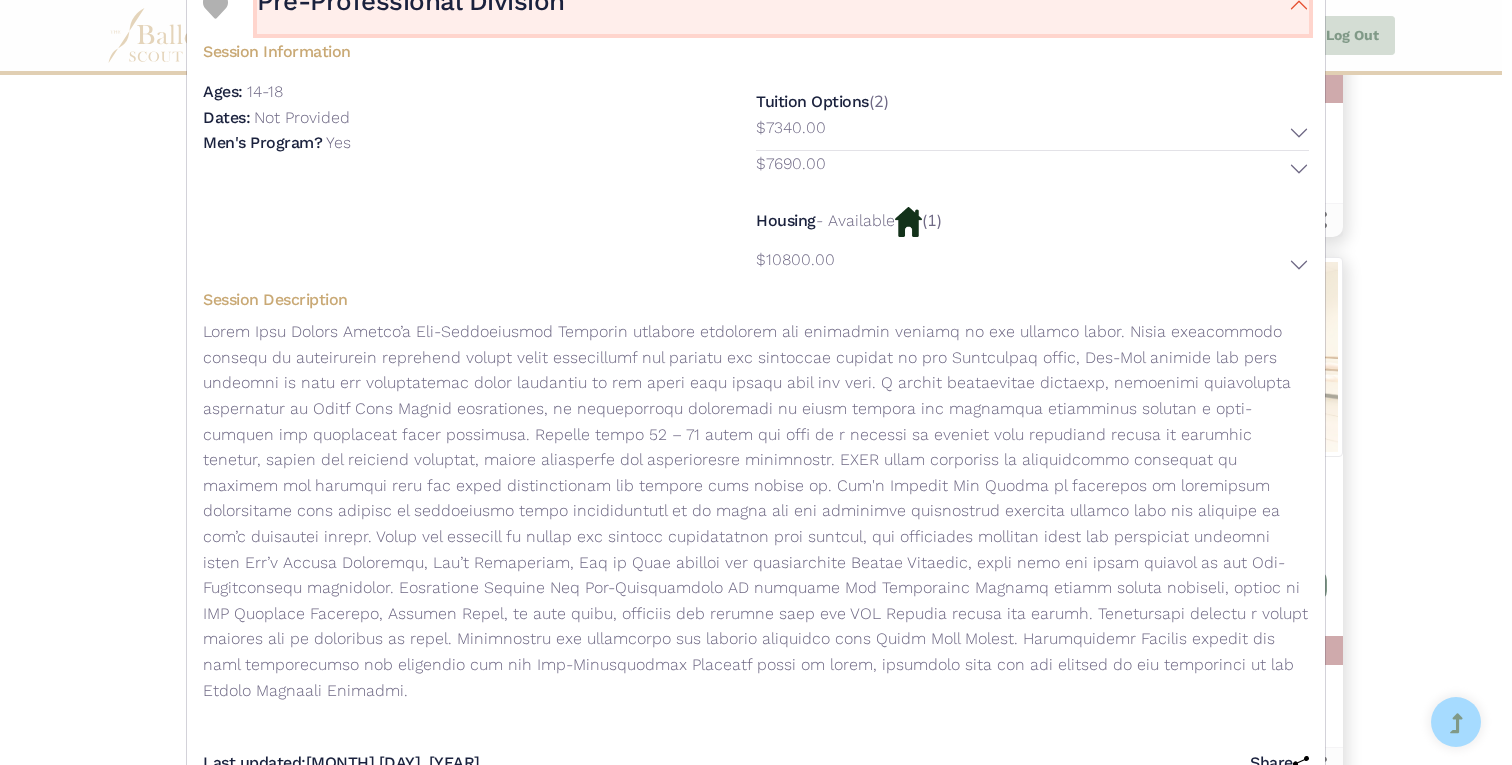 scroll, scrollTop: 715, scrollLeft: 0, axis: vertical 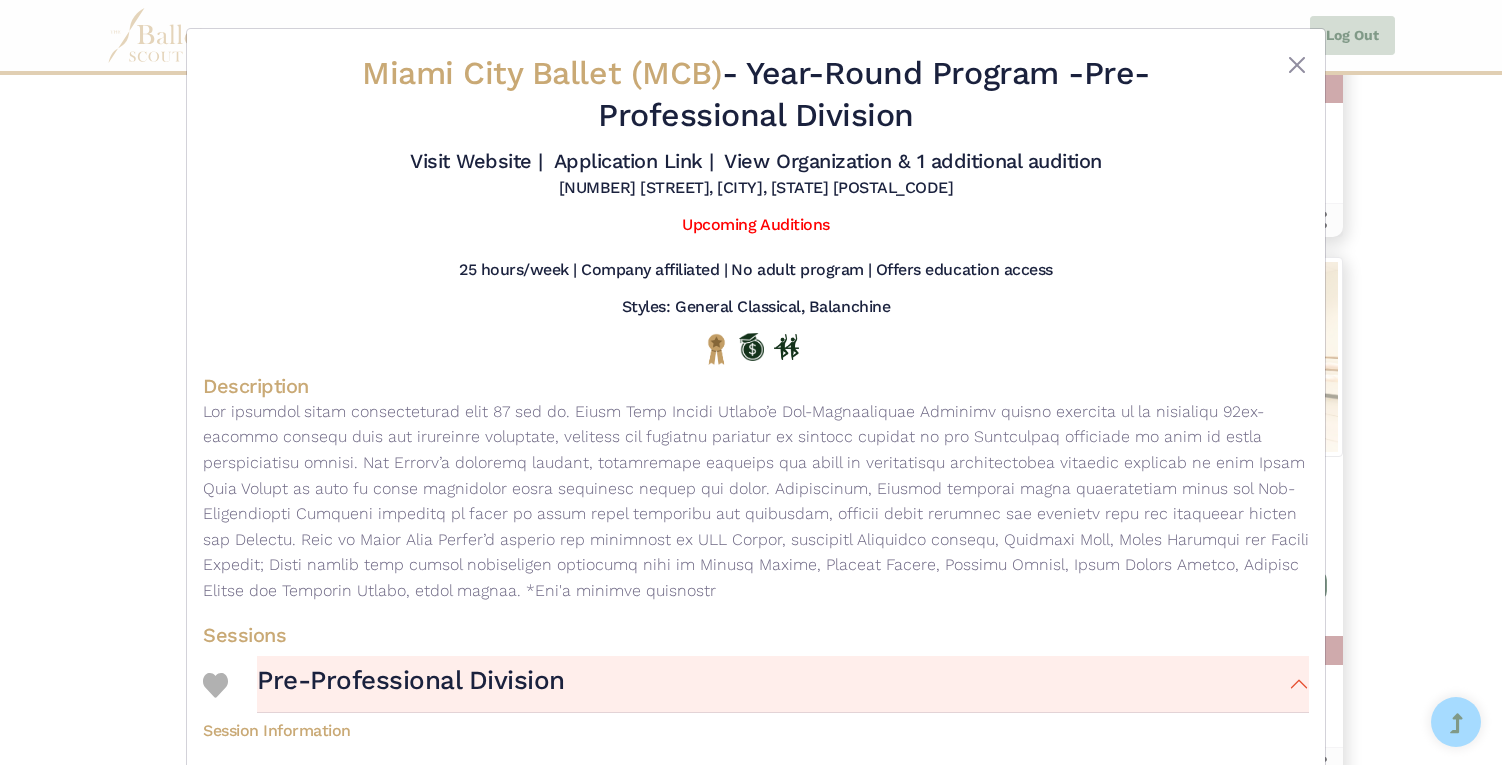 click at bounding box center (1263, 98) 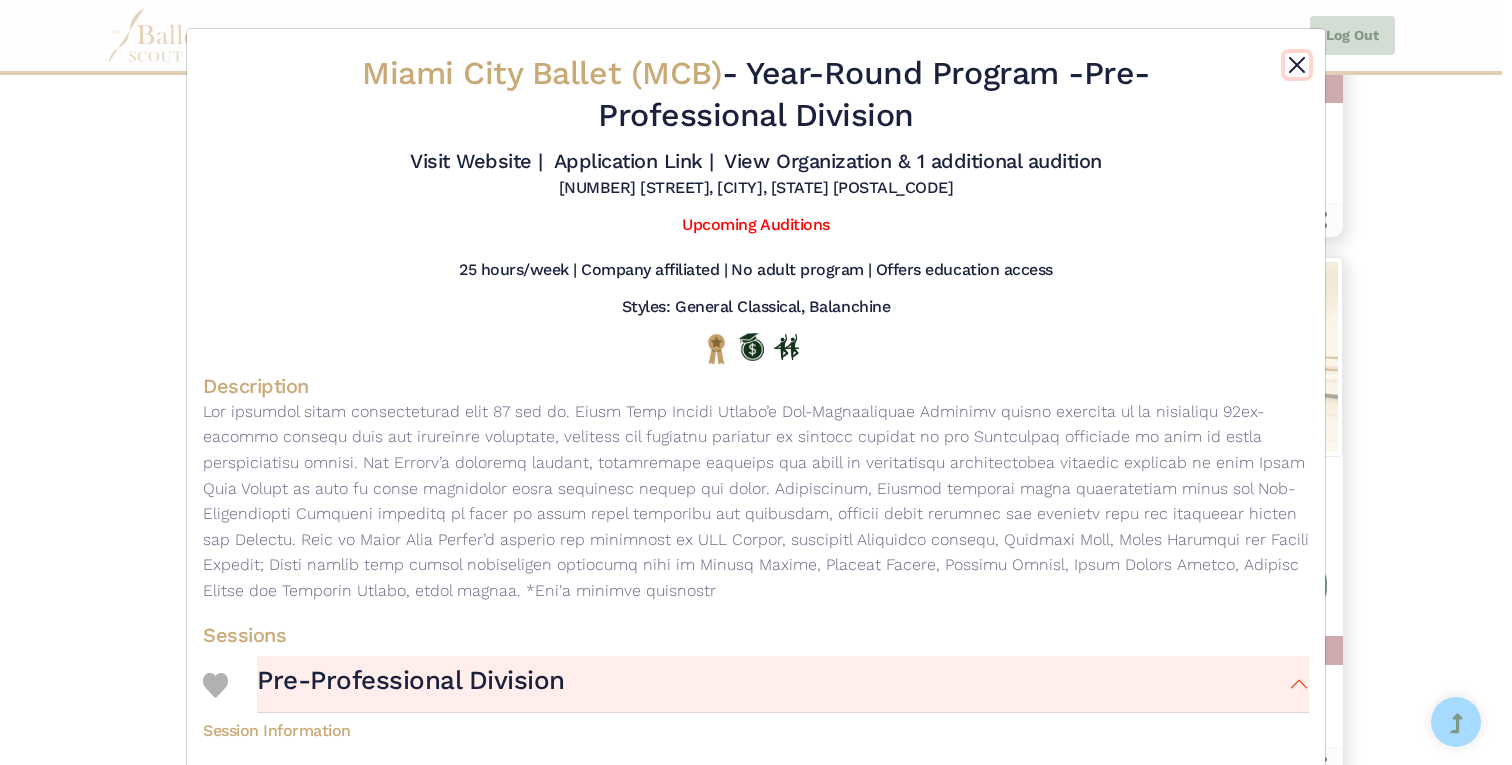 click at bounding box center [1297, 65] 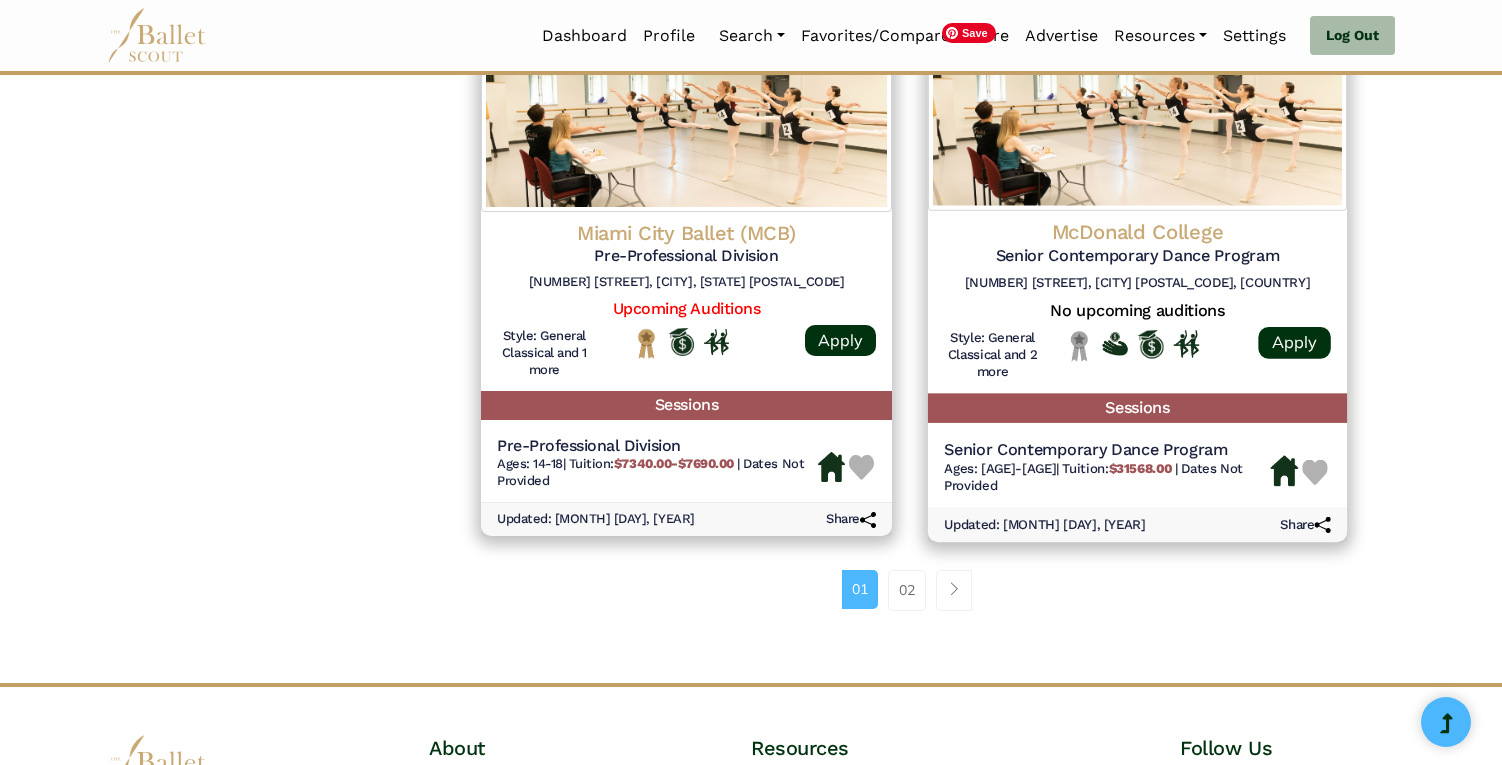 scroll, scrollTop: 2605, scrollLeft: 0, axis: vertical 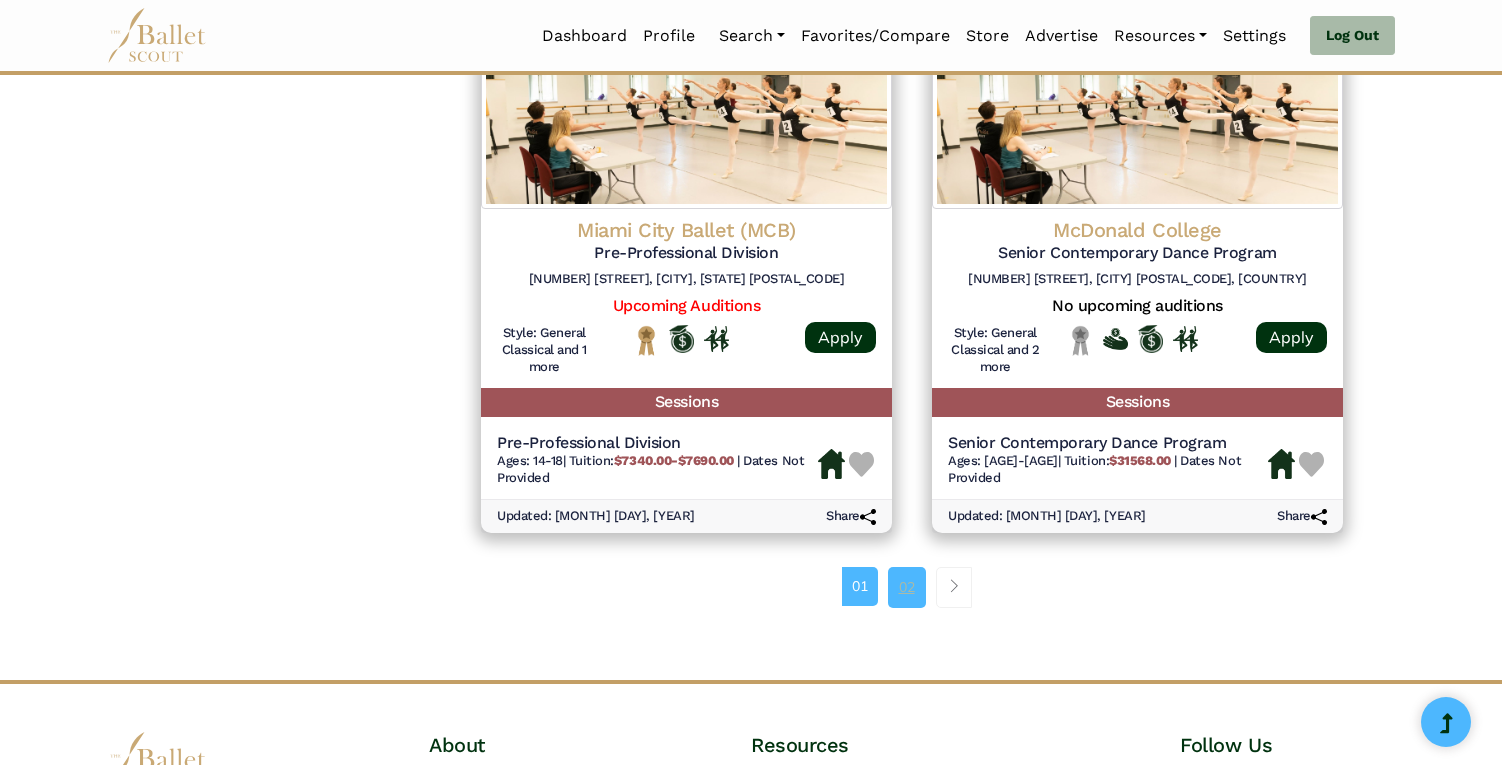 click on "02" at bounding box center [907, 587] 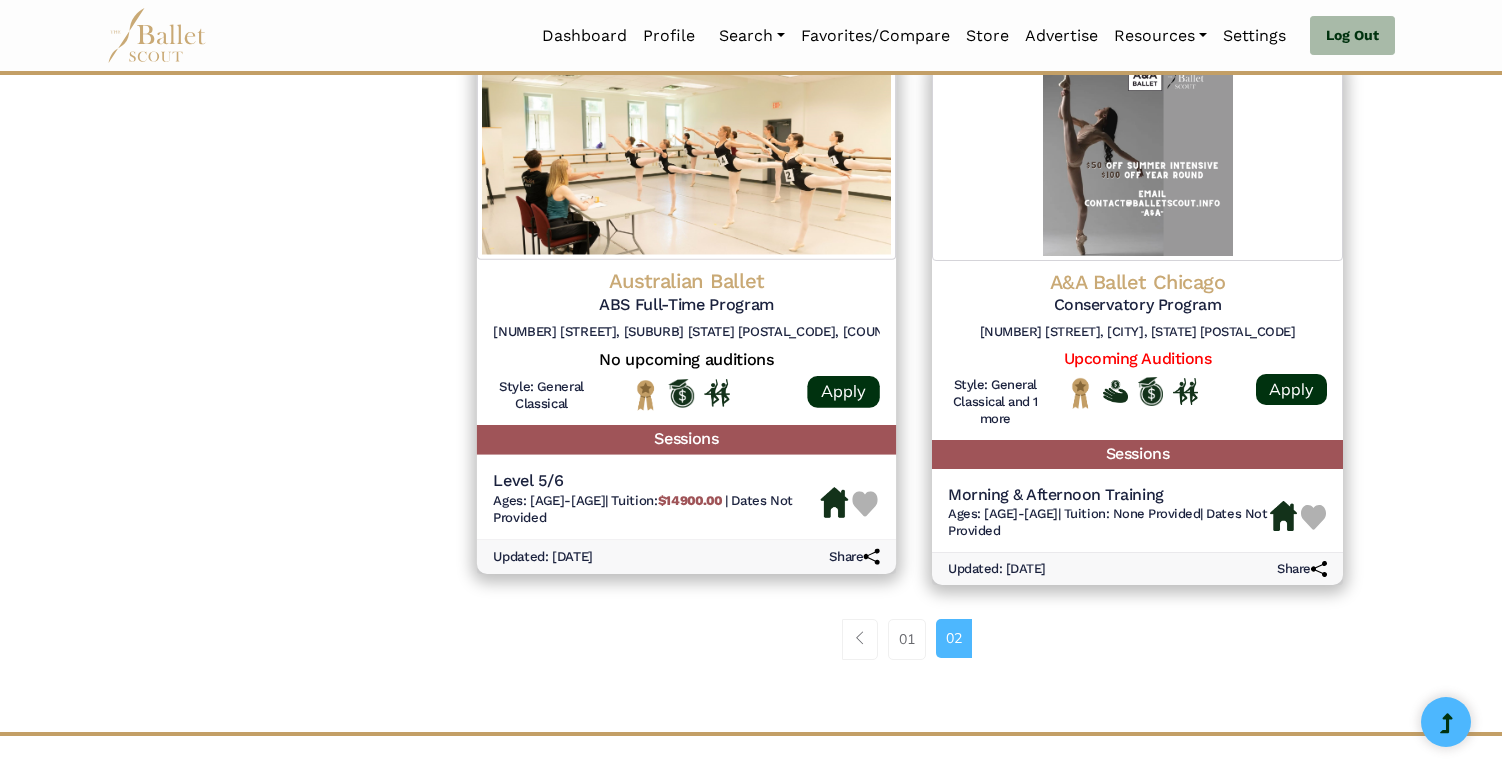 scroll, scrollTop: 2015, scrollLeft: 0, axis: vertical 